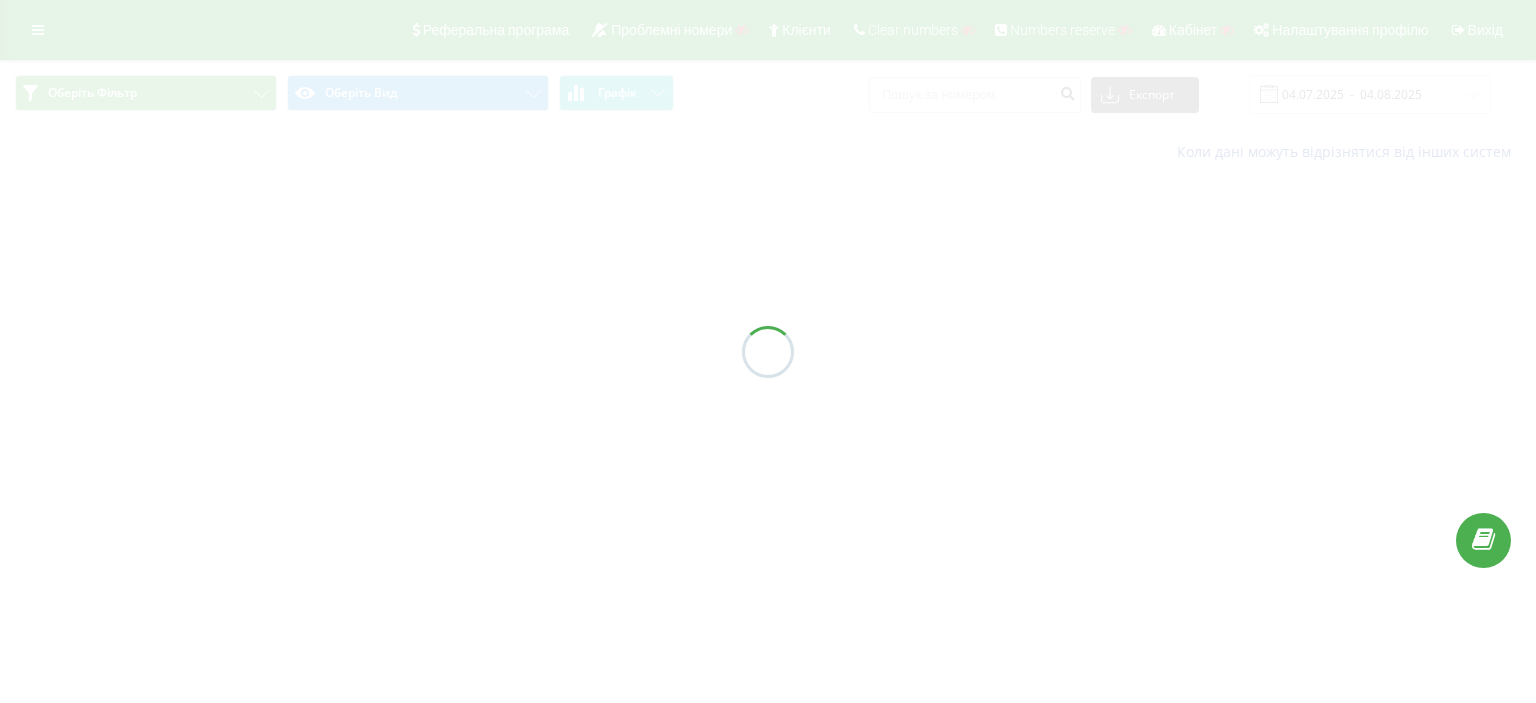 scroll, scrollTop: 0, scrollLeft: 0, axis: both 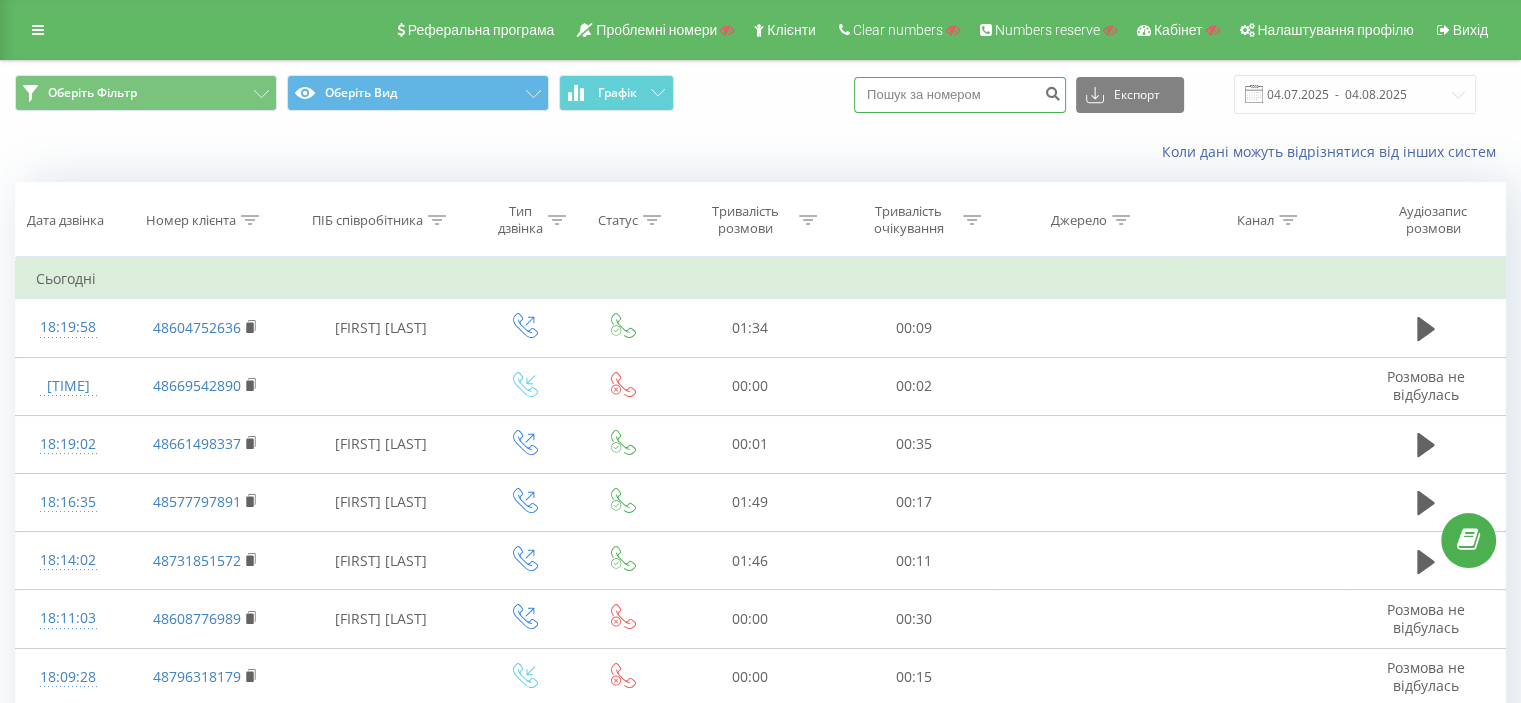 click at bounding box center (960, 95) 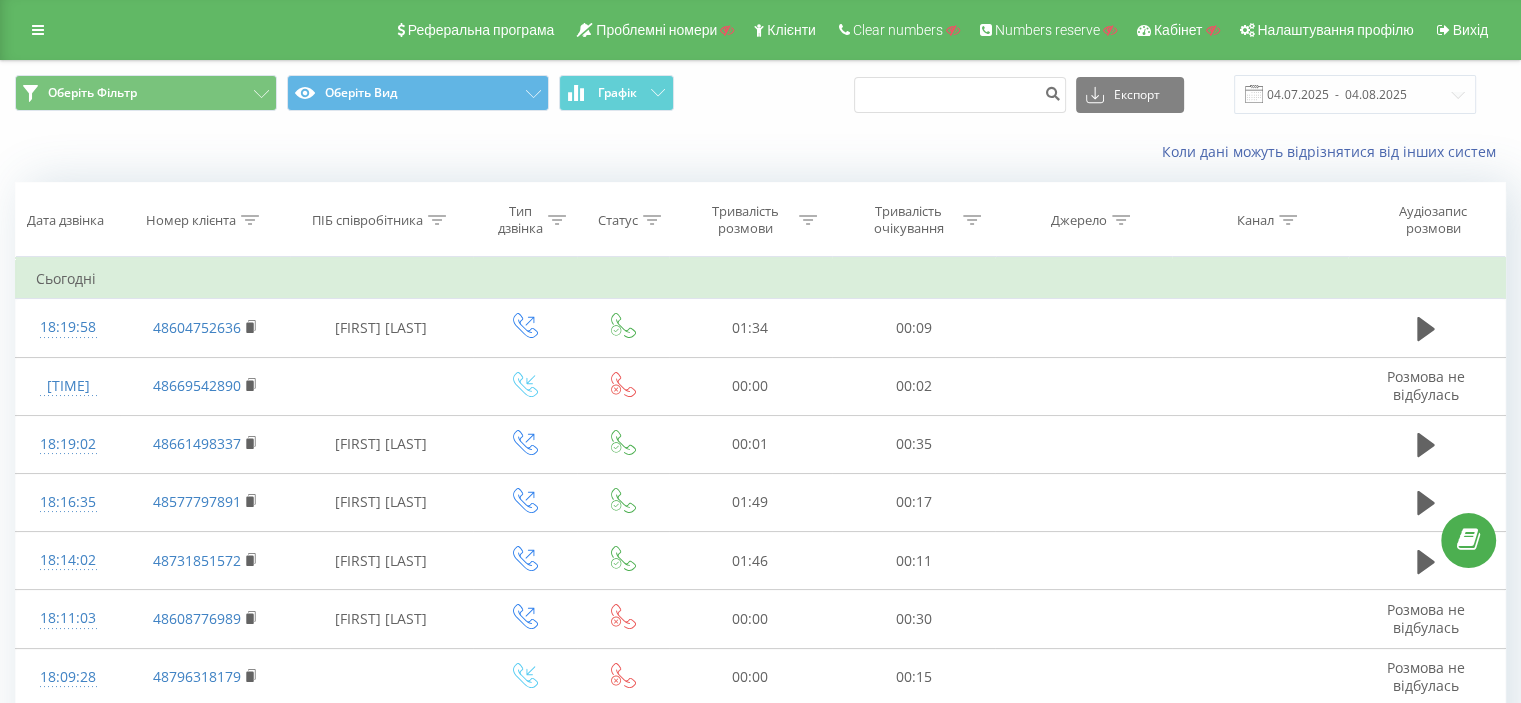click on "Коли дані можуть відрізнятися вiд інших систем" at bounding box center [760, 152] 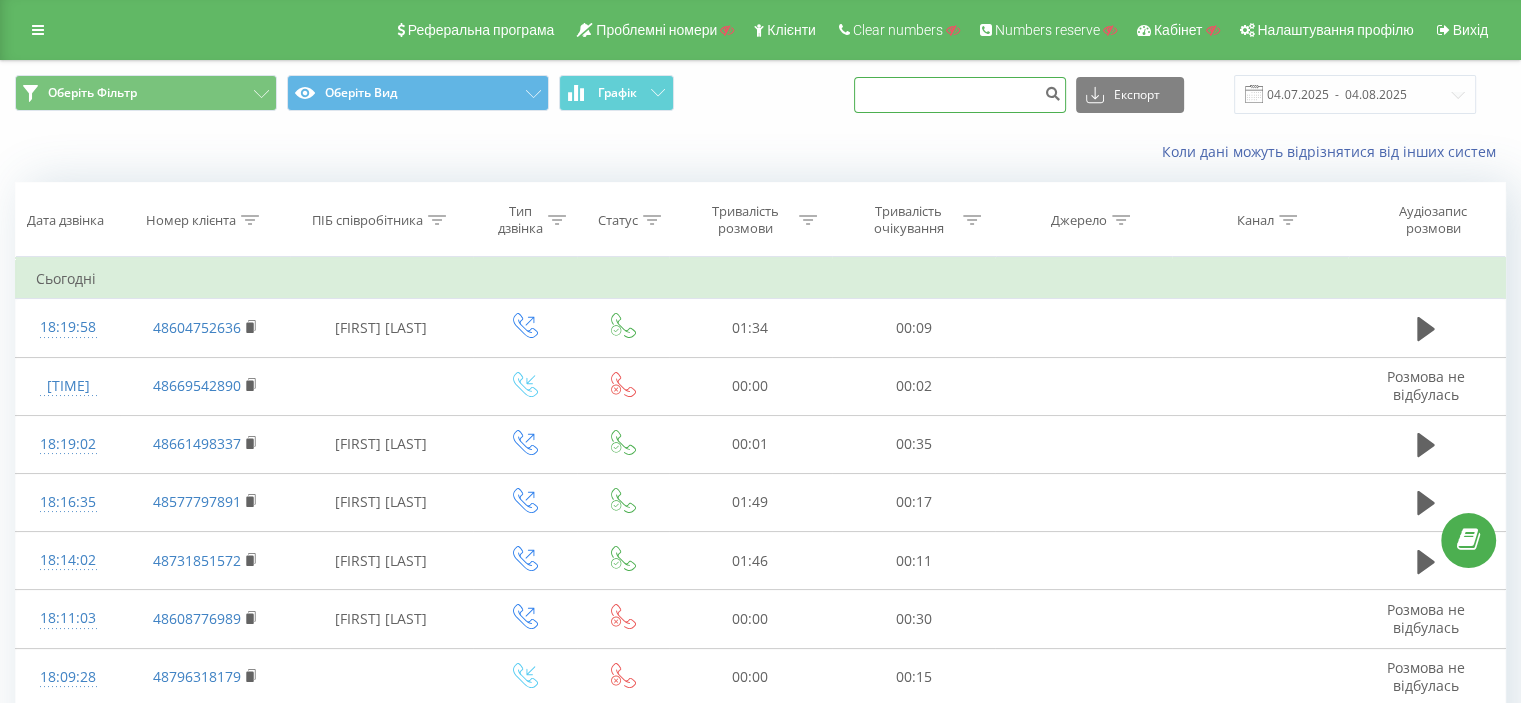 click at bounding box center [960, 95] 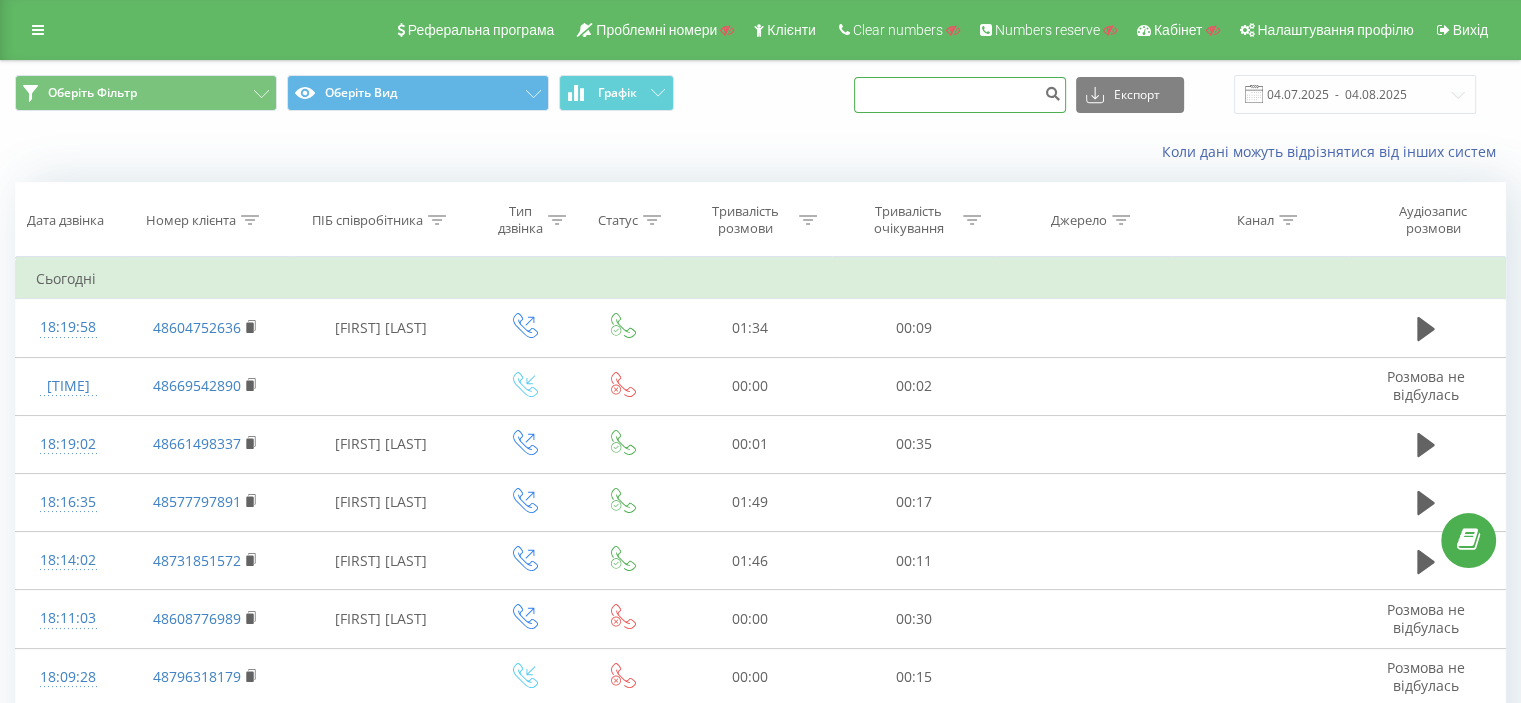 type 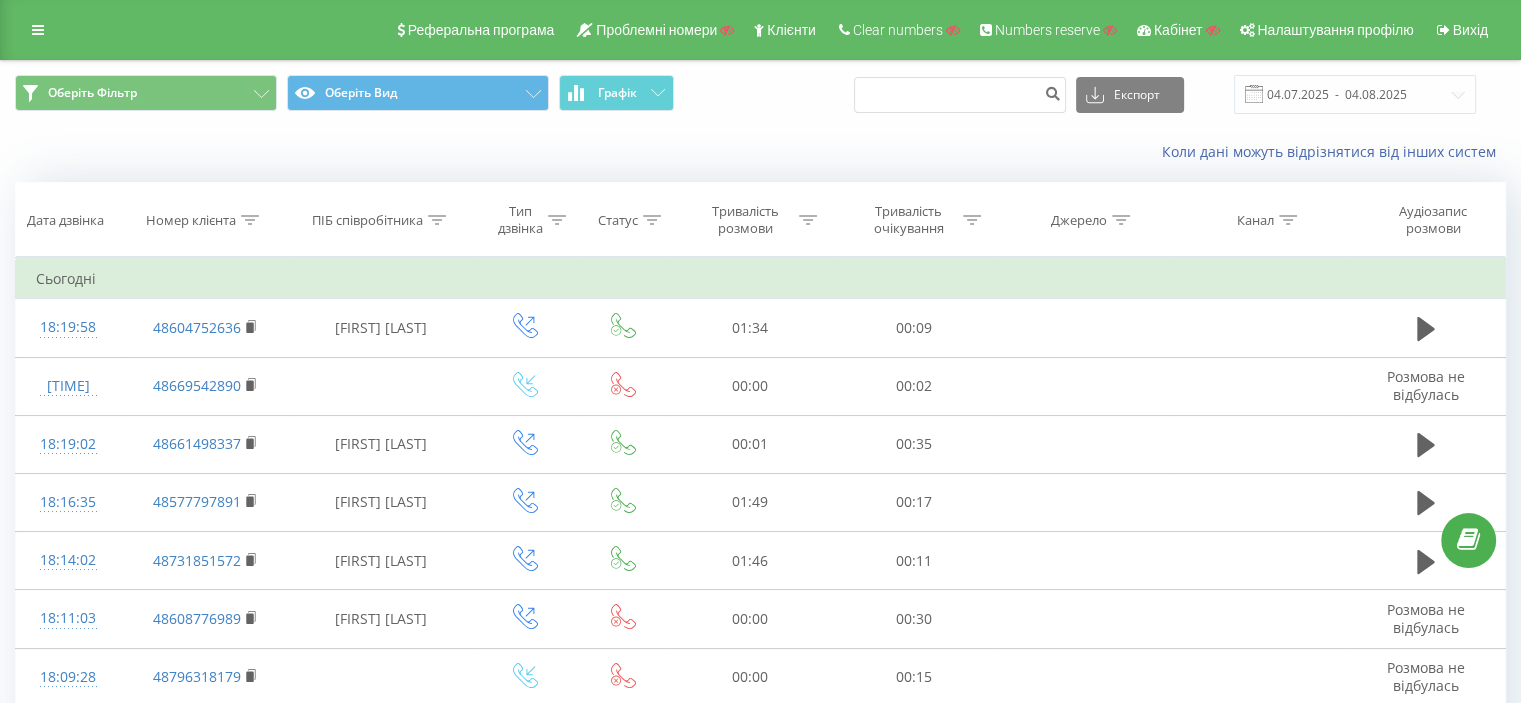 click on "ПІБ співробітника" at bounding box center (379, 220) 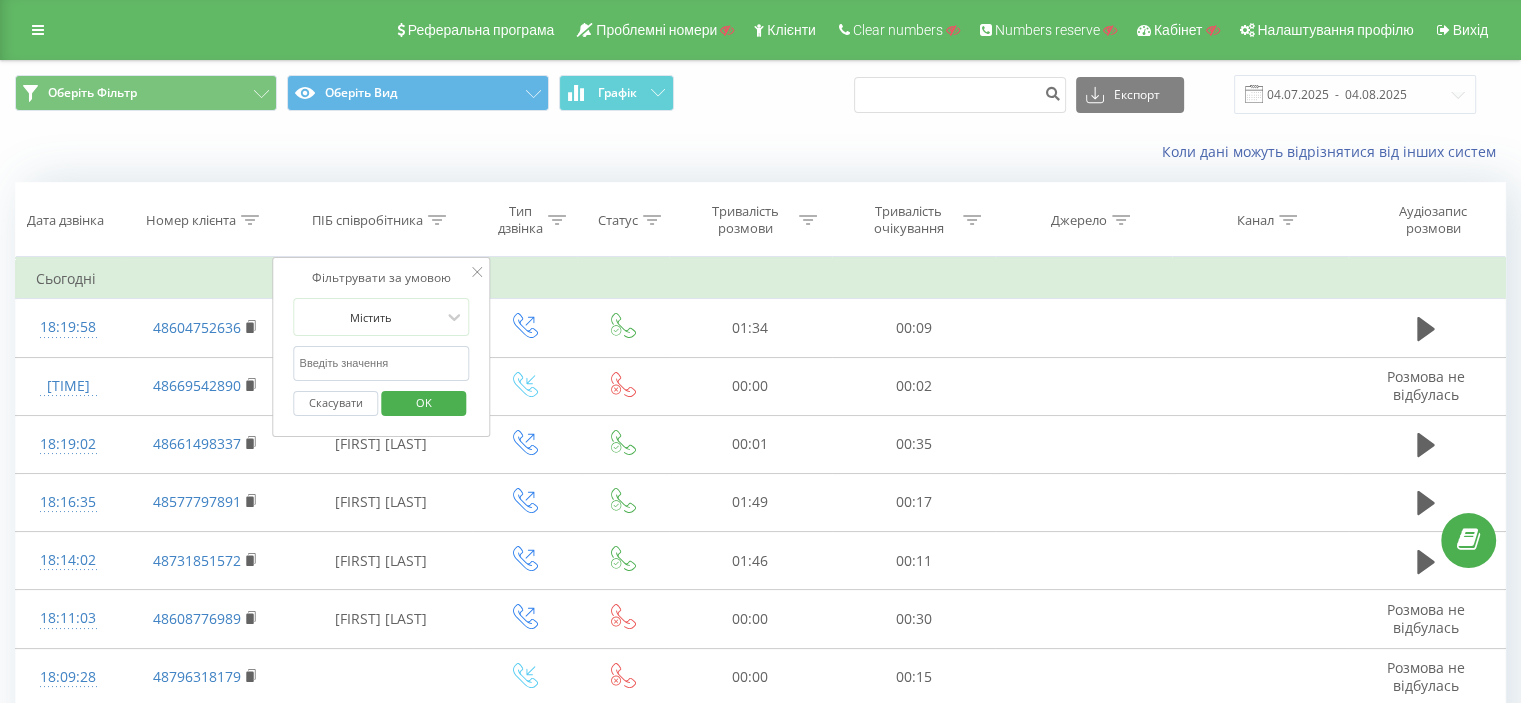 click at bounding box center (382, 363) 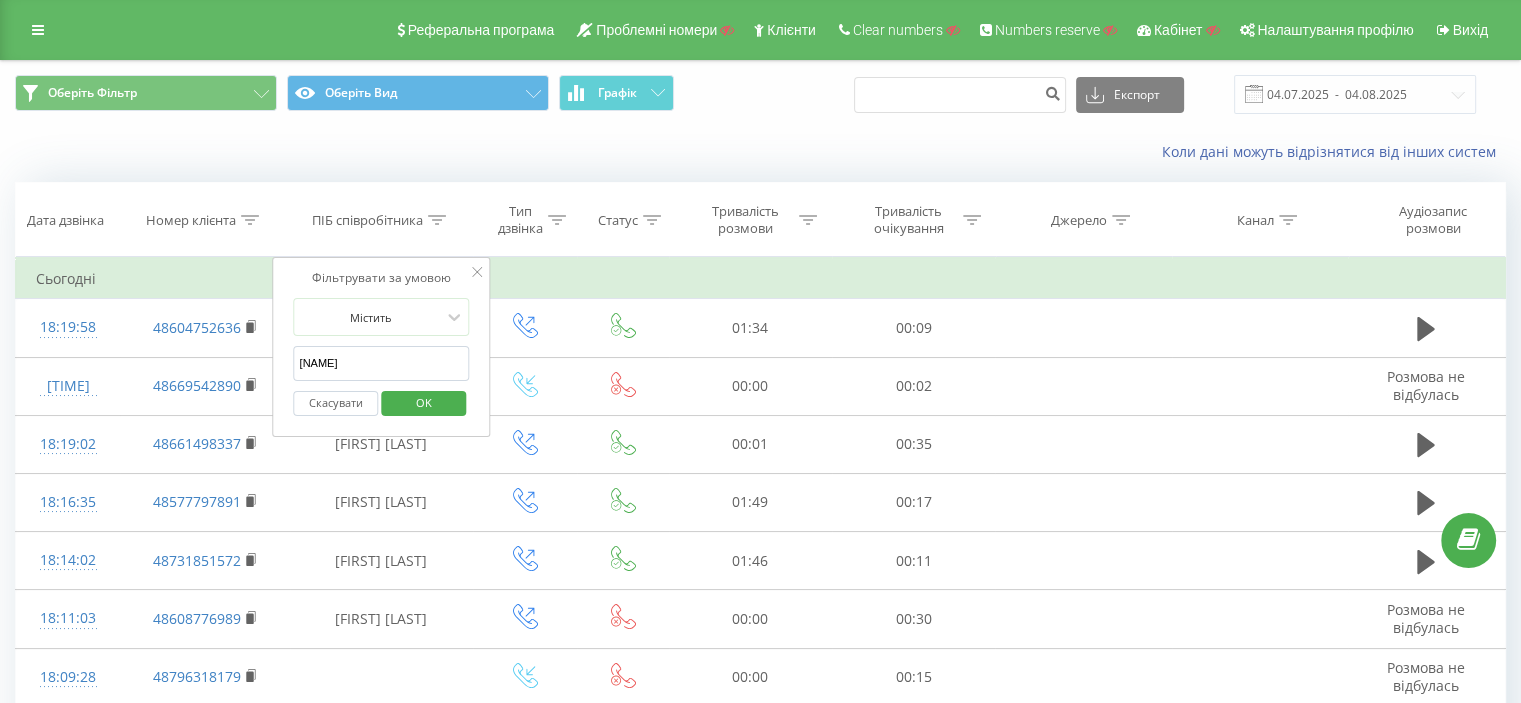 type on "kinga milan" 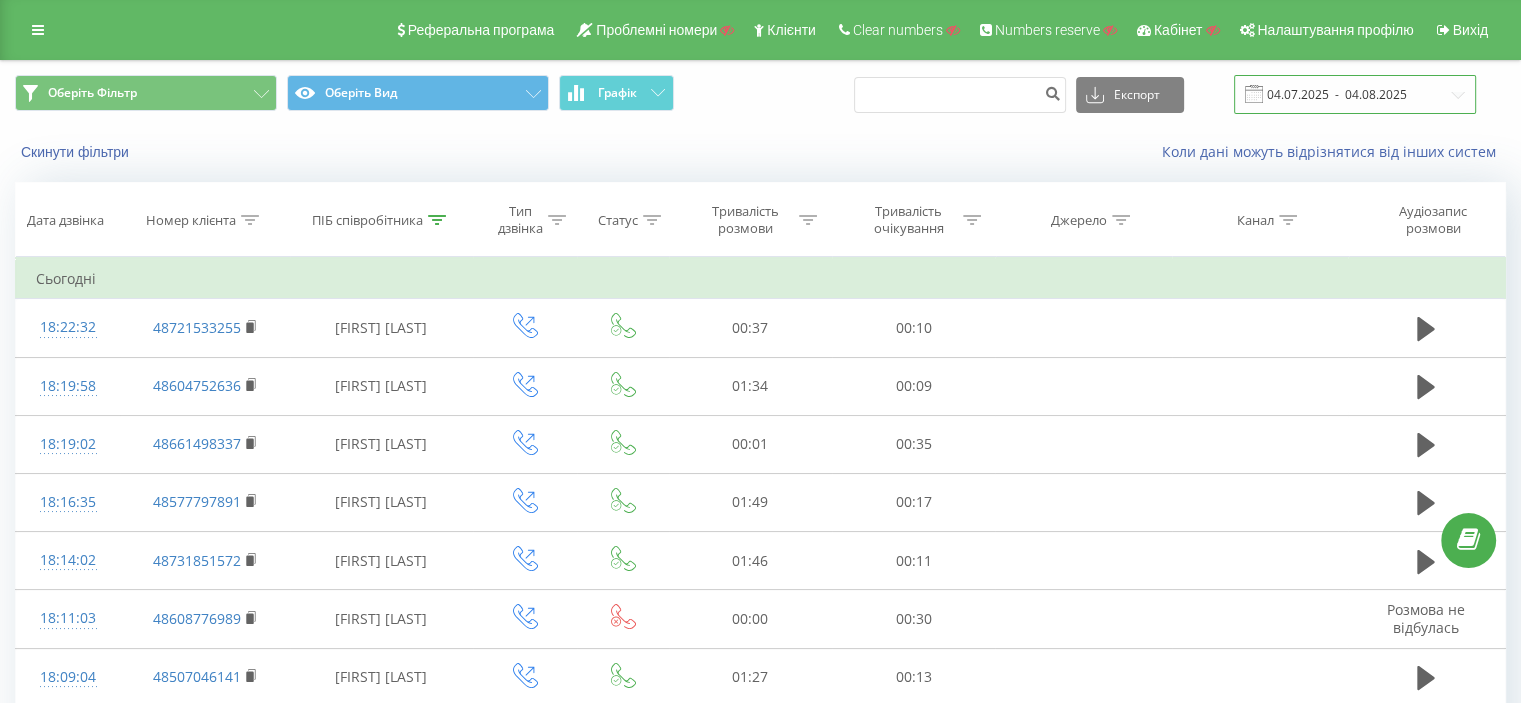 click on "04.07.2025  -  04.08.2025" at bounding box center [1355, 94] 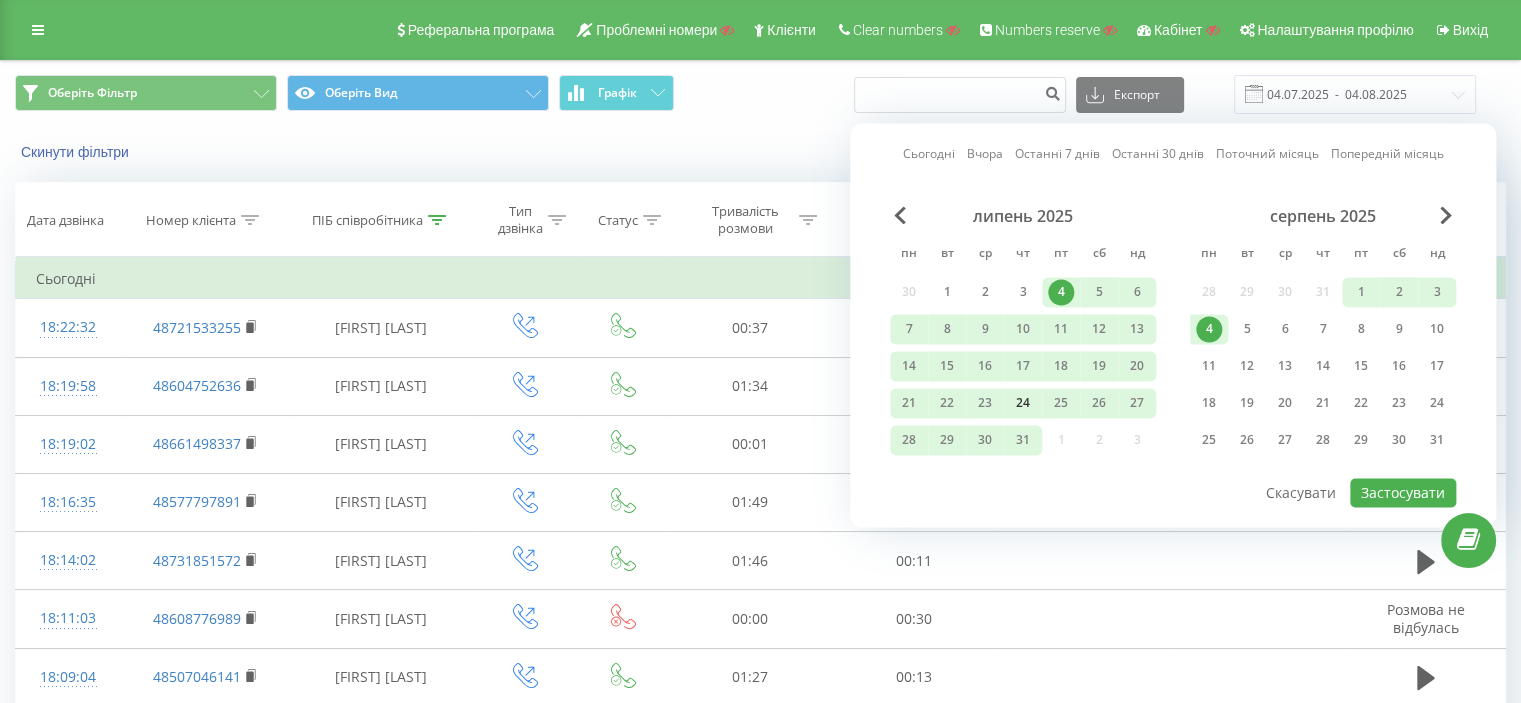 click on "24" at bounding box center (1023, 403) 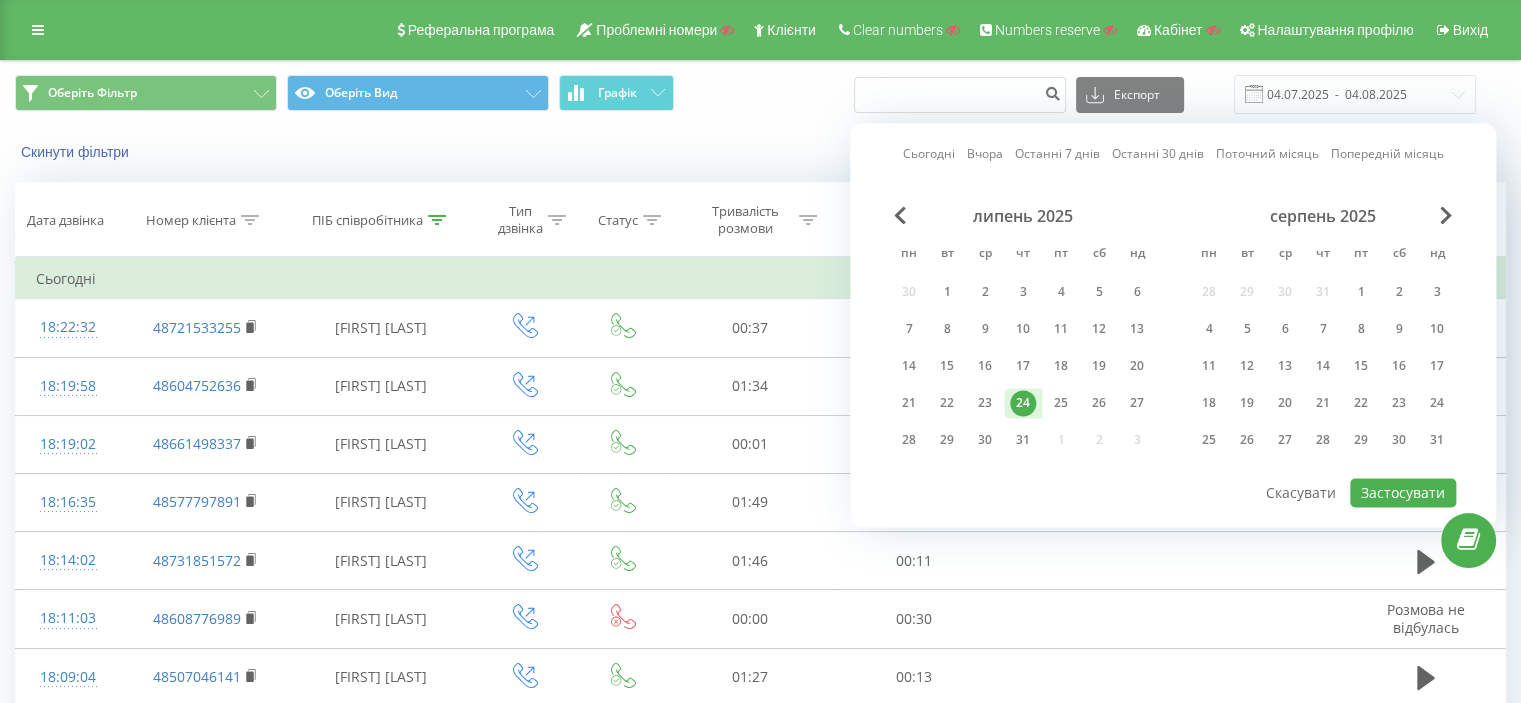 click on "24" at bounding box center (1023, 403) 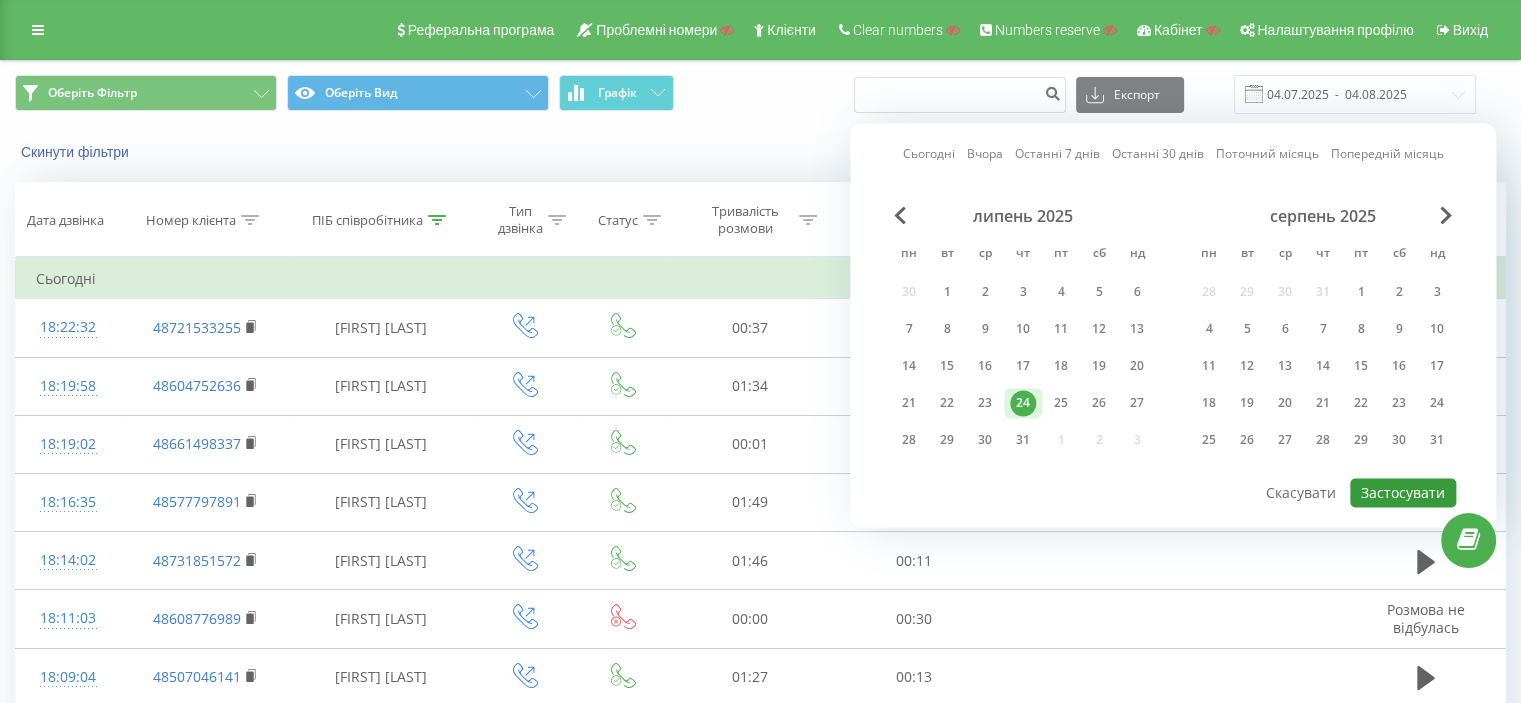click on "Застосувати" at bounding box center [1403, 492] 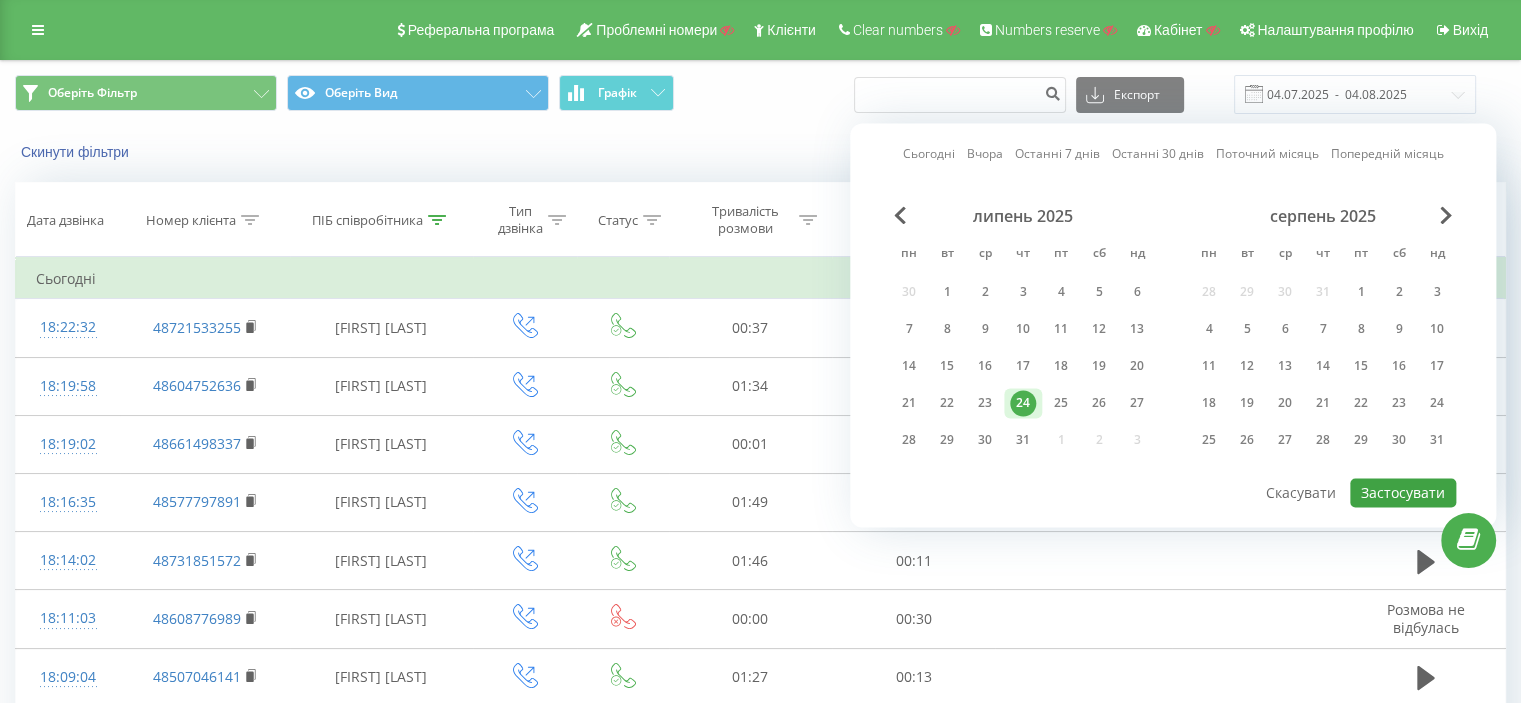 type on "[DATE]  -  [DATE]" 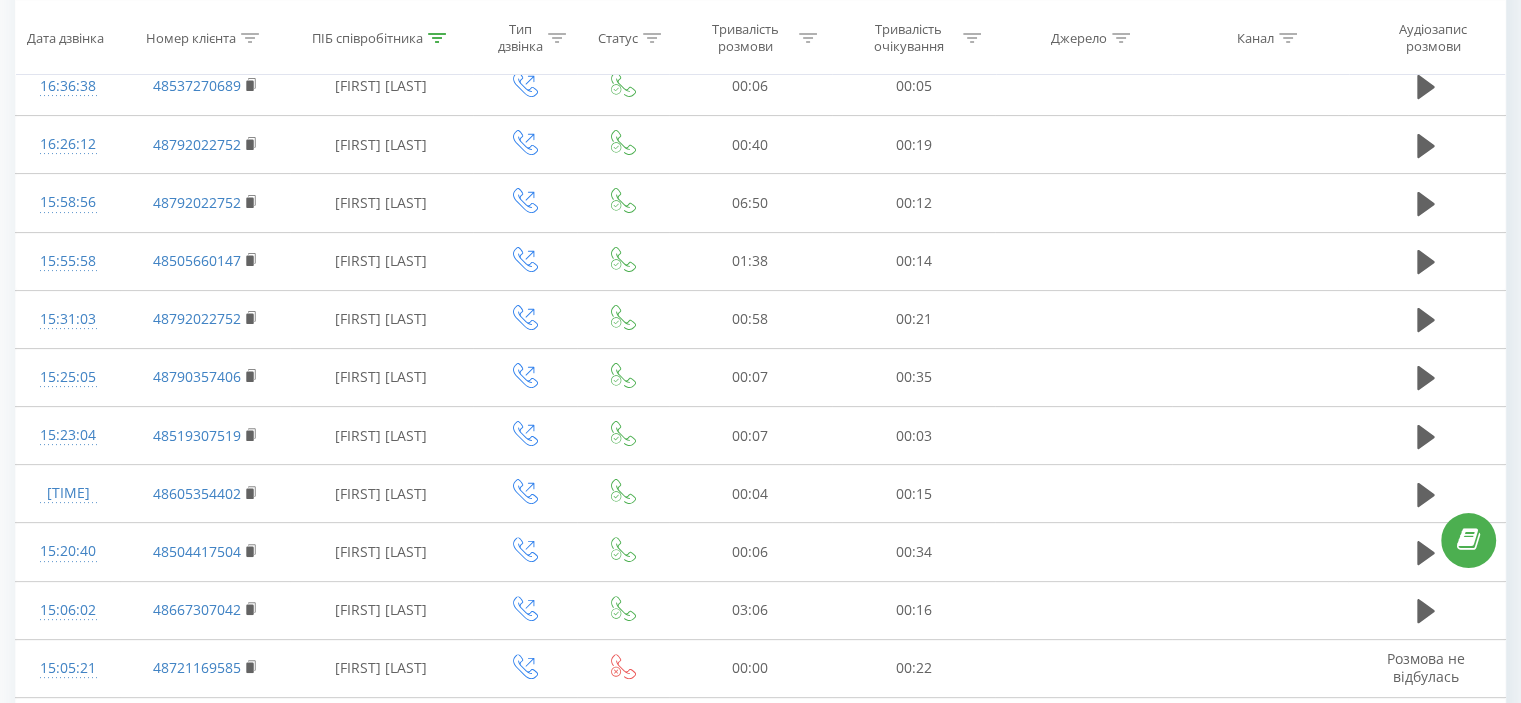 scroll, scrollTop: 0, scrollLeft: 0, axis: both 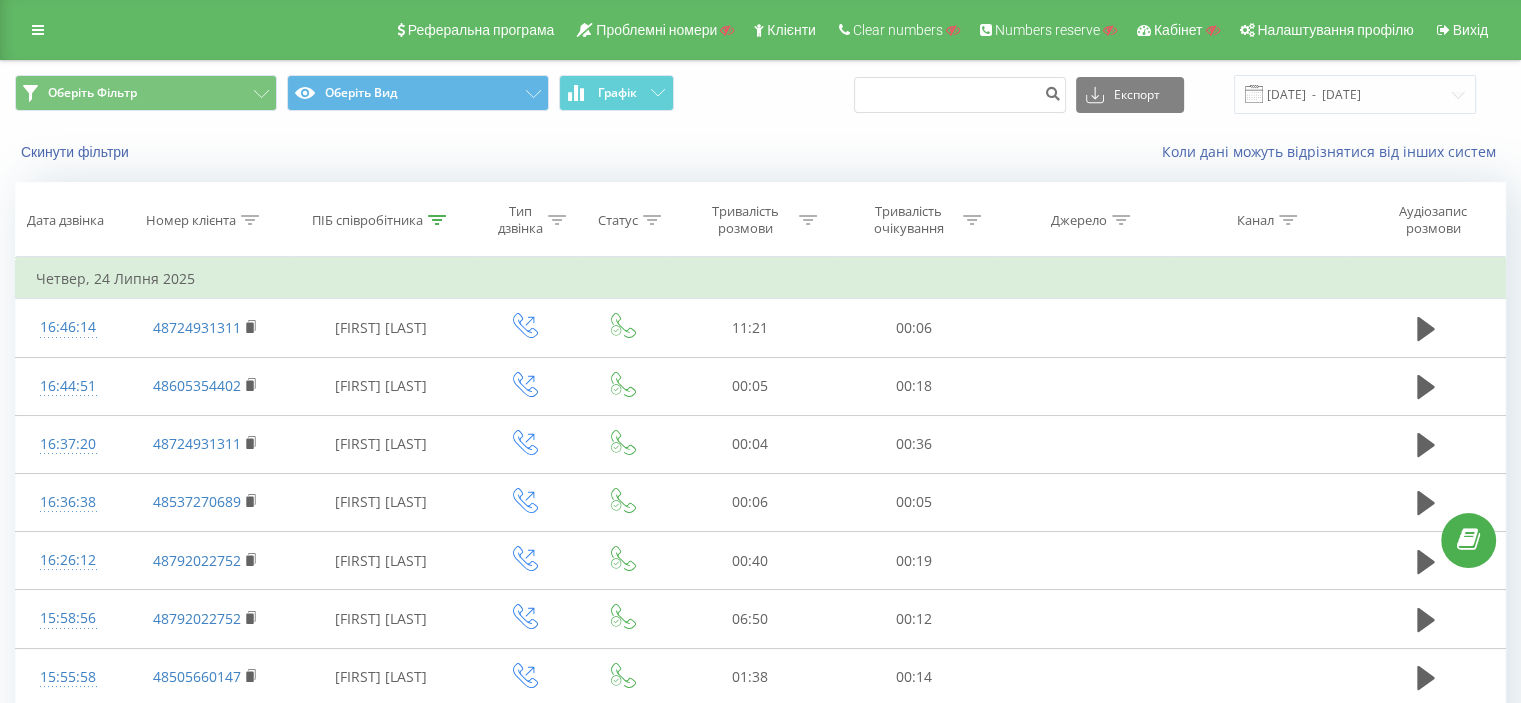 click 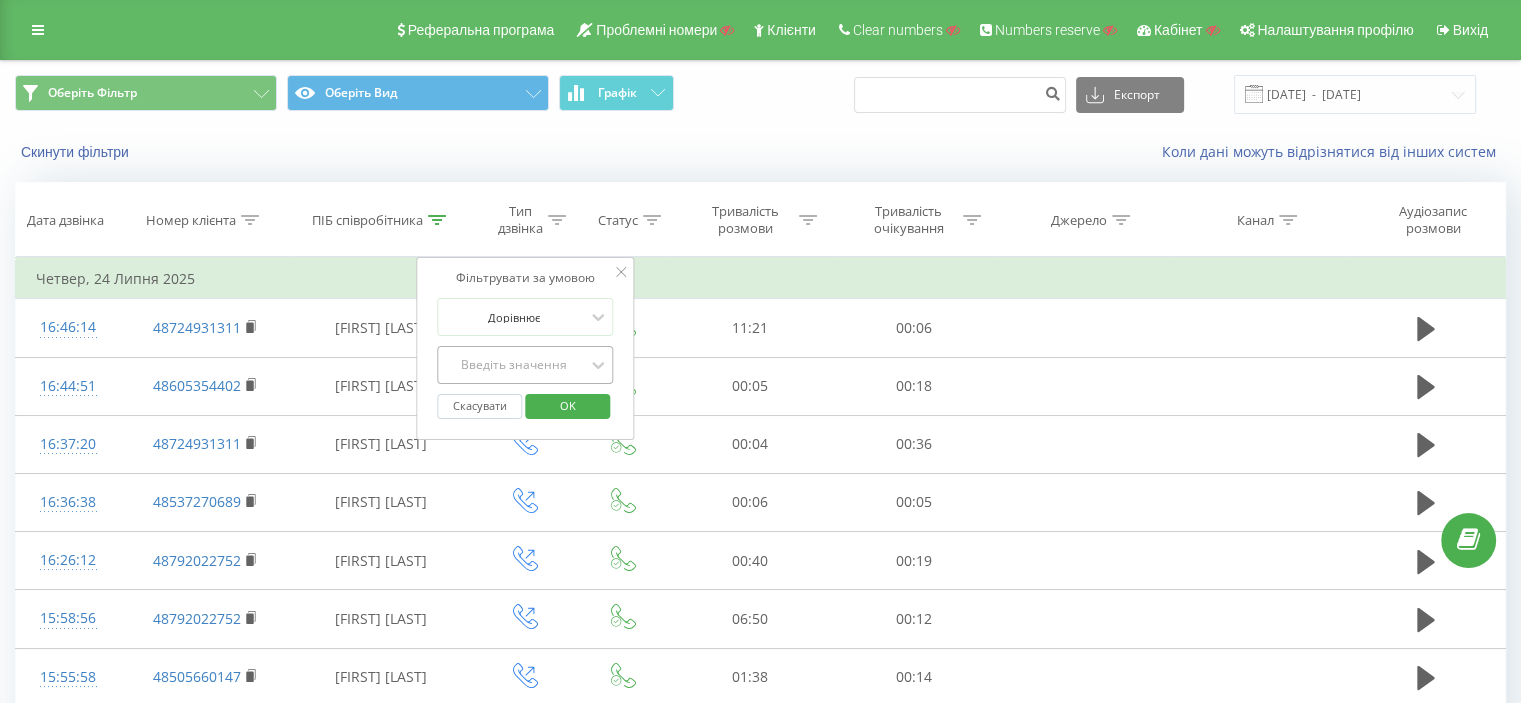 click at bounding box center (514, 365) 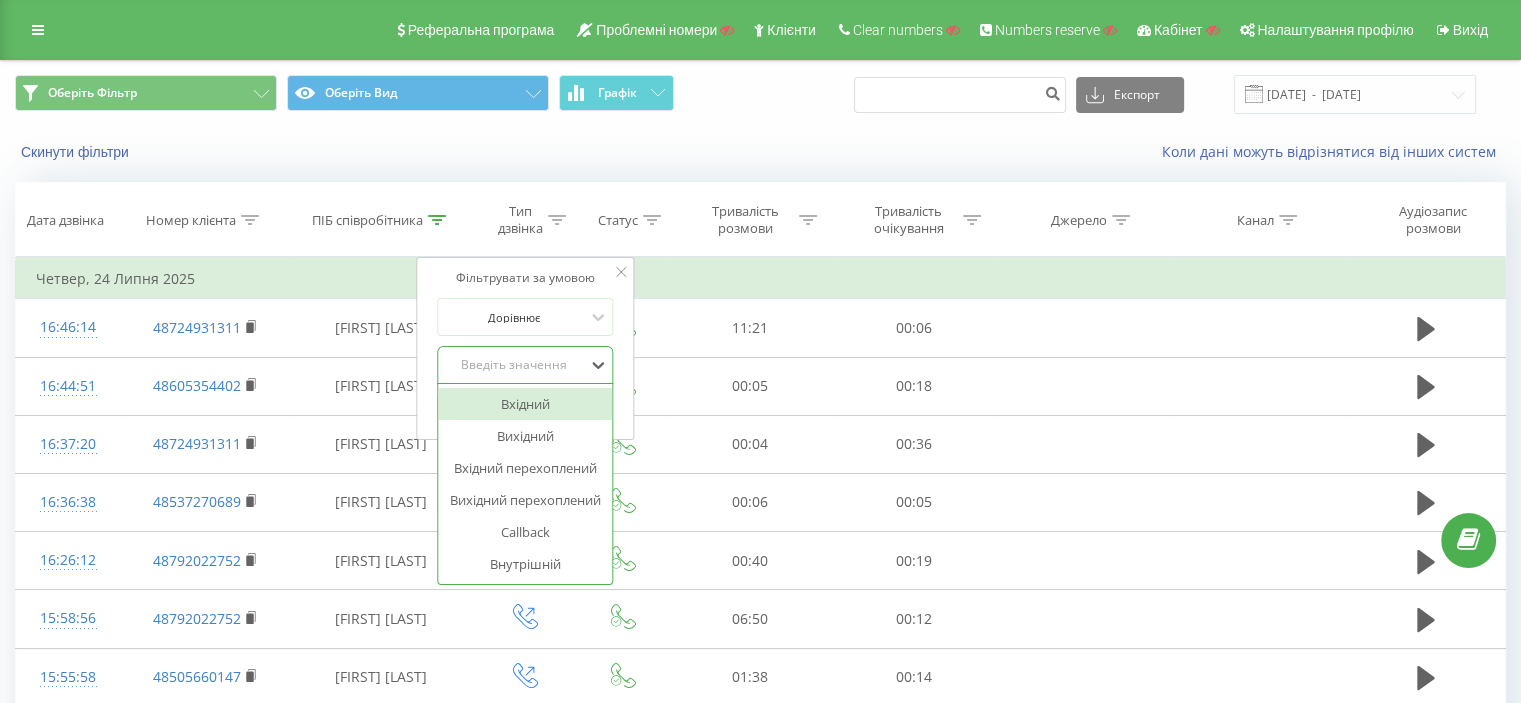 click on "Вхідний" at bounding box center (525, 404) 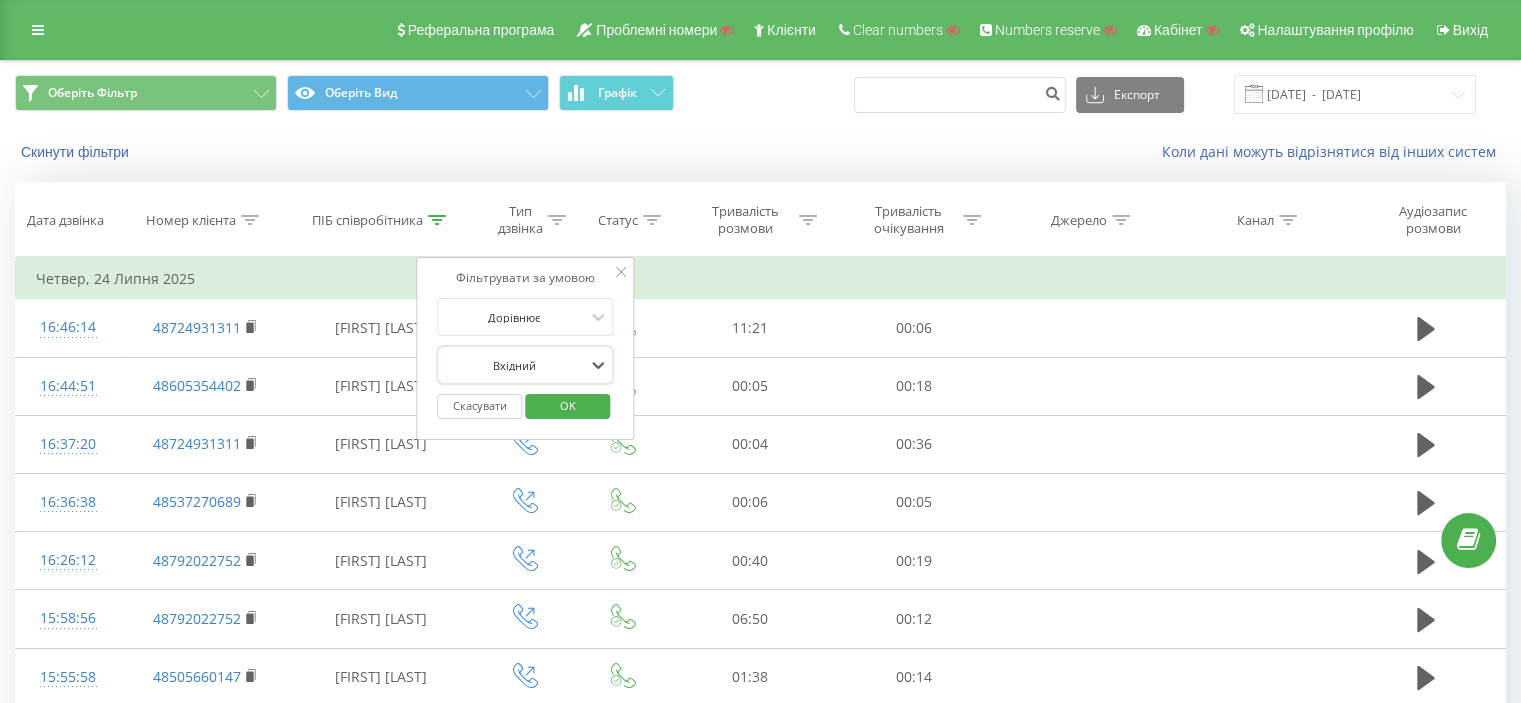 click on "OK" at bounding box center (568, 405) 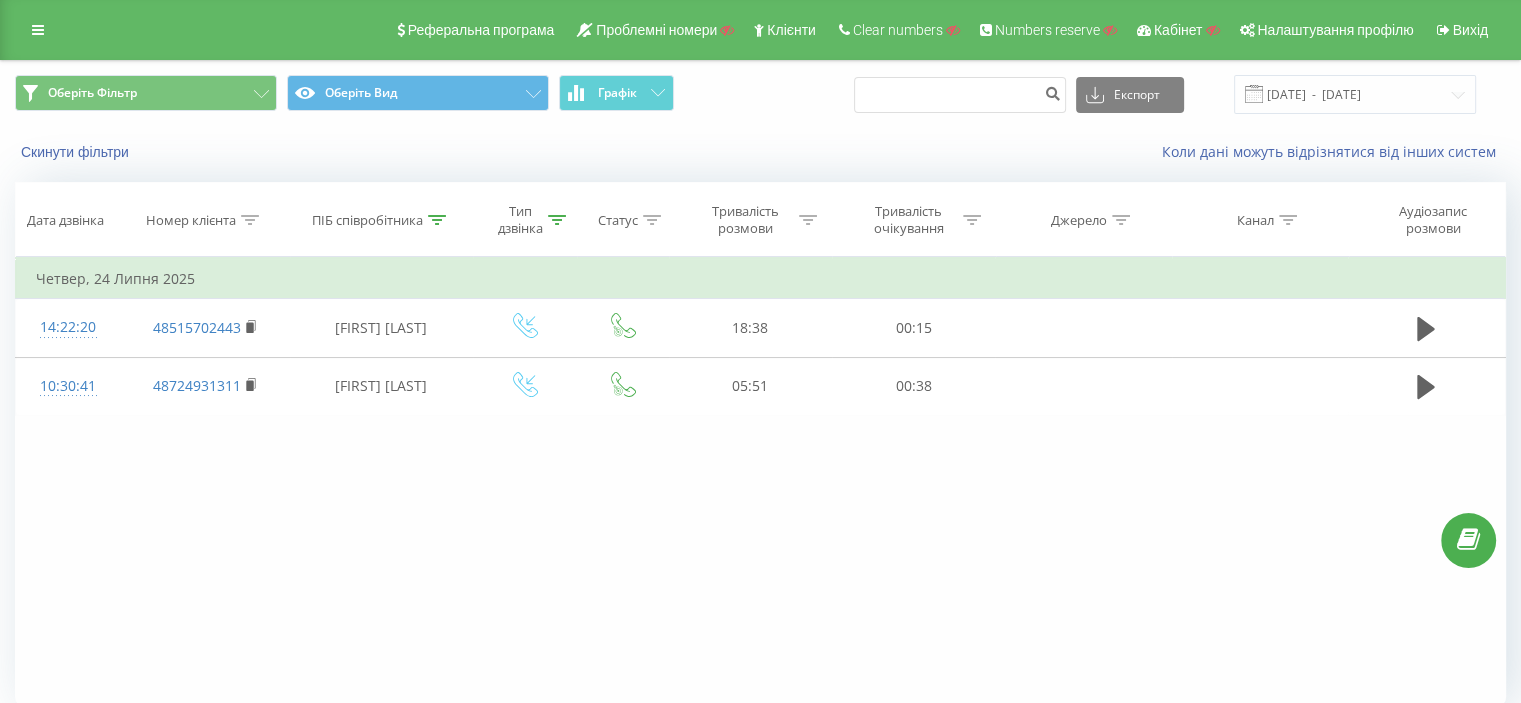 click on "Тип дзвінка" at bounding box center (520, 220) 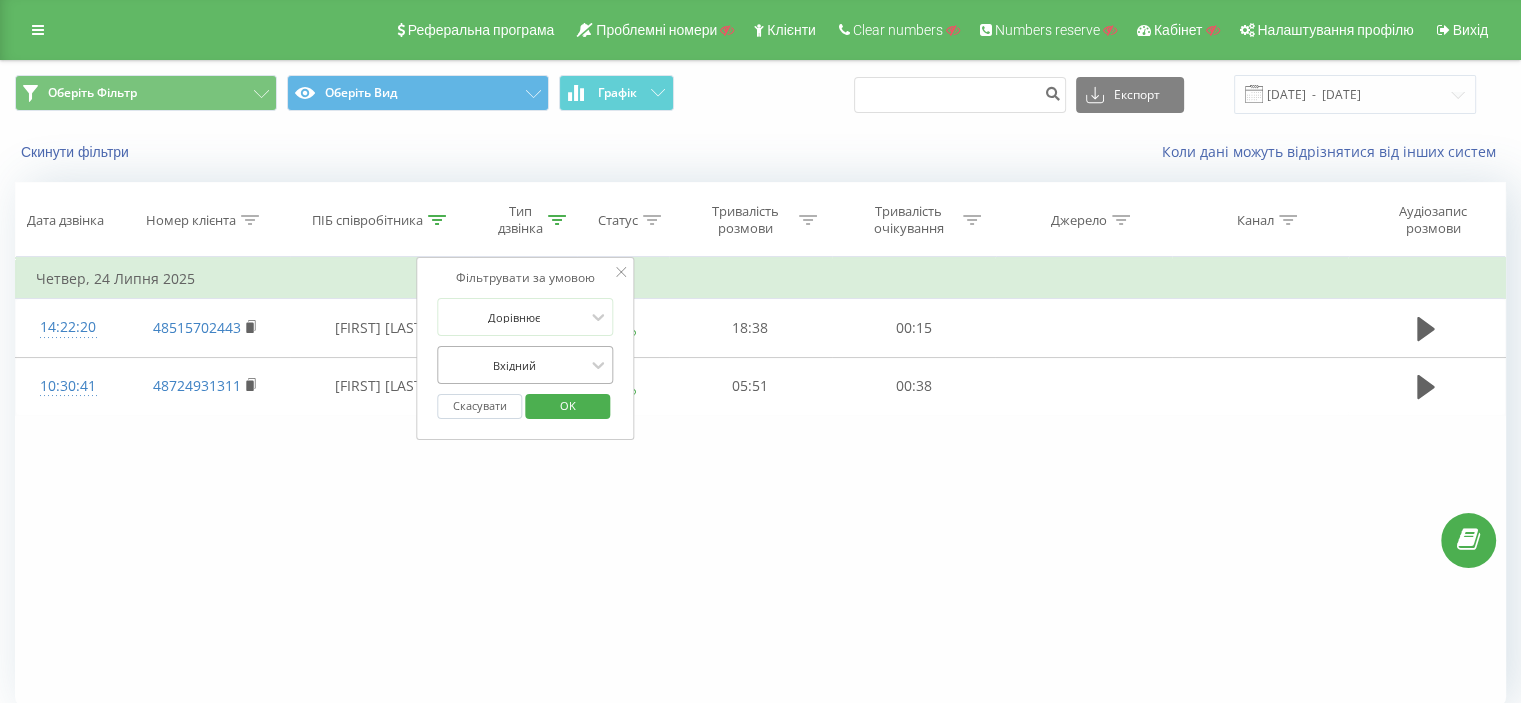 click at bounding box center [514, 365] 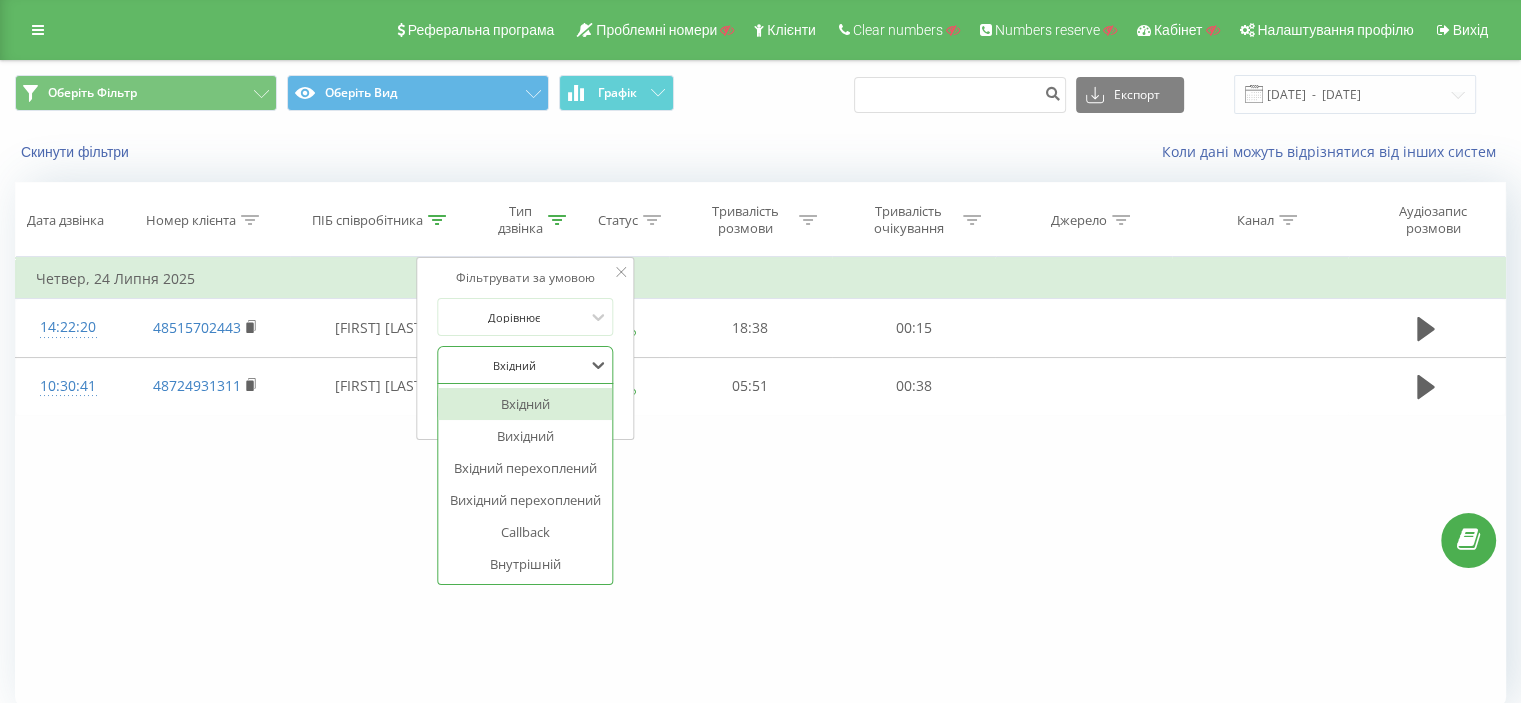 click on "Фільтрувати за умовою Містить Скасувати OK Фільтрувати за умовою Містить kinga milan Скасувати OK Фільтрувати за умовою Дорівнює option Вхідний focused, 1 of 6. 6 results available. Use Up and Down to choose options, press Enter to select the currently focused option, press Escape to exit the menu, press Tab to select the option and exit the menu. Вхідний Вхідний Вихідний Вхідний перехоплений Вихідний перехоплений Callback Внутрішній Скасувати OK Фільтрувати за умовою Дорівнює Введіть значення Скасувати OK Фільтрувати за умовою Дорівнює Скасувати OK Фільтрувати за умовою Дорівнює Скасувати OK Фільтрувати за умовою Містить Скасувати OK Містить Скасувати OK" at bounding box center (760, 482) 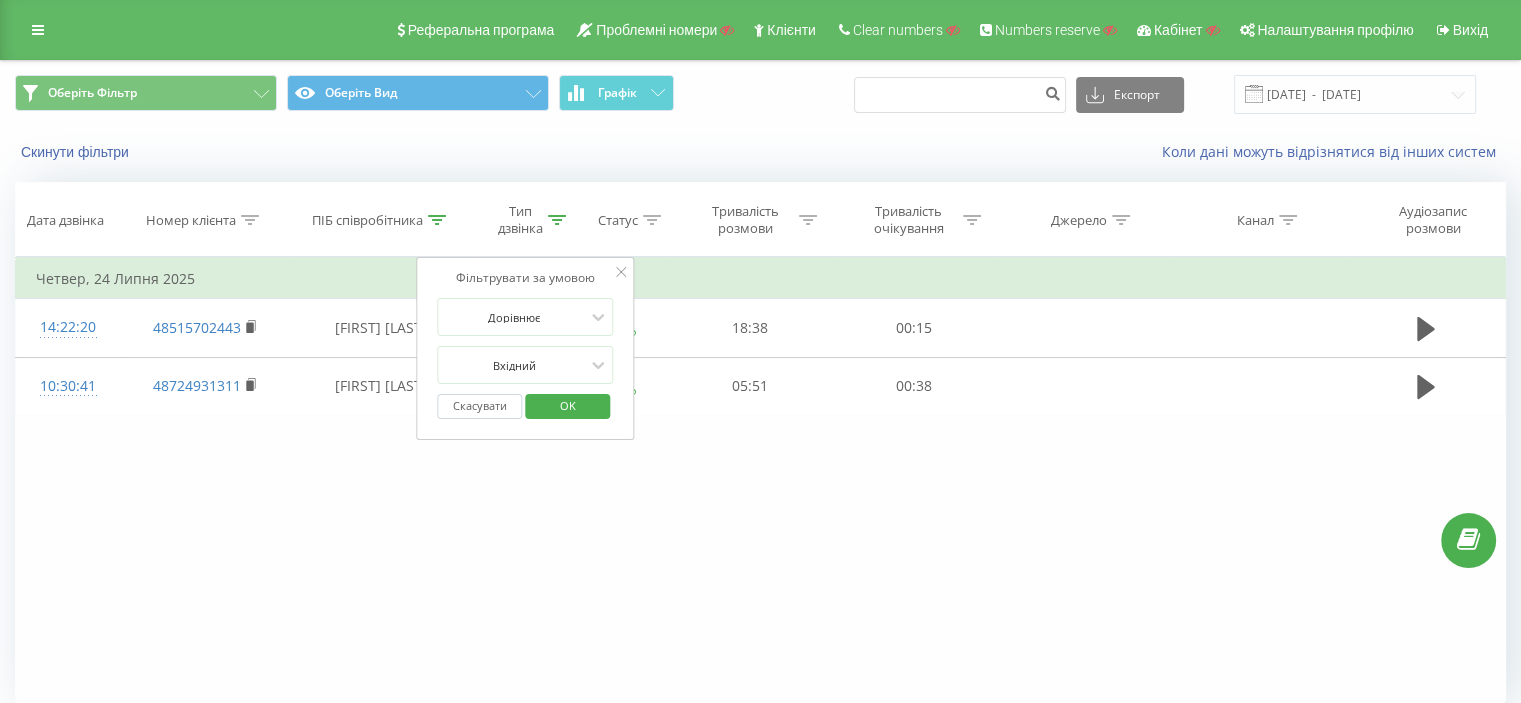 click on "Скасувати" at bounding box center [479, 406] 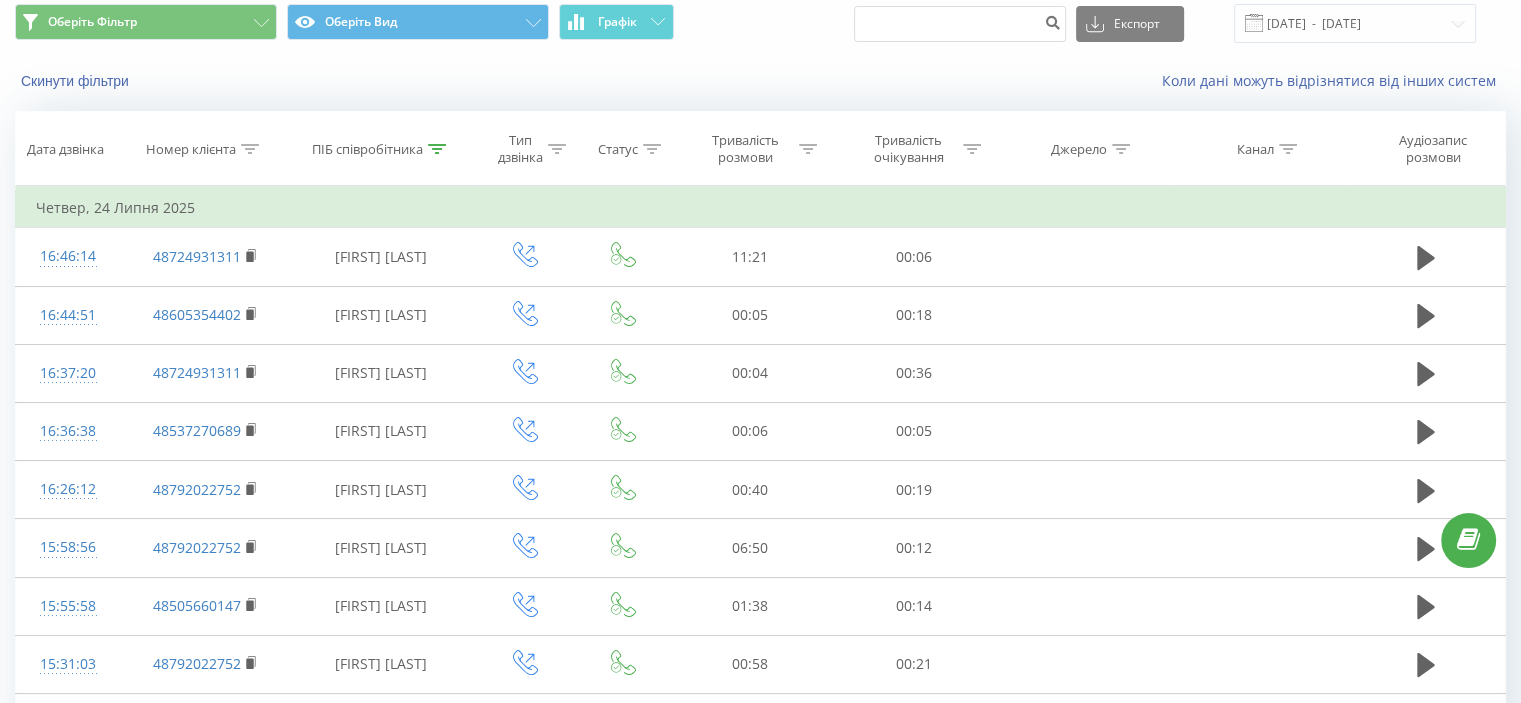 scroll, scrollTop: 0, scrollLeft: 0, axis: both 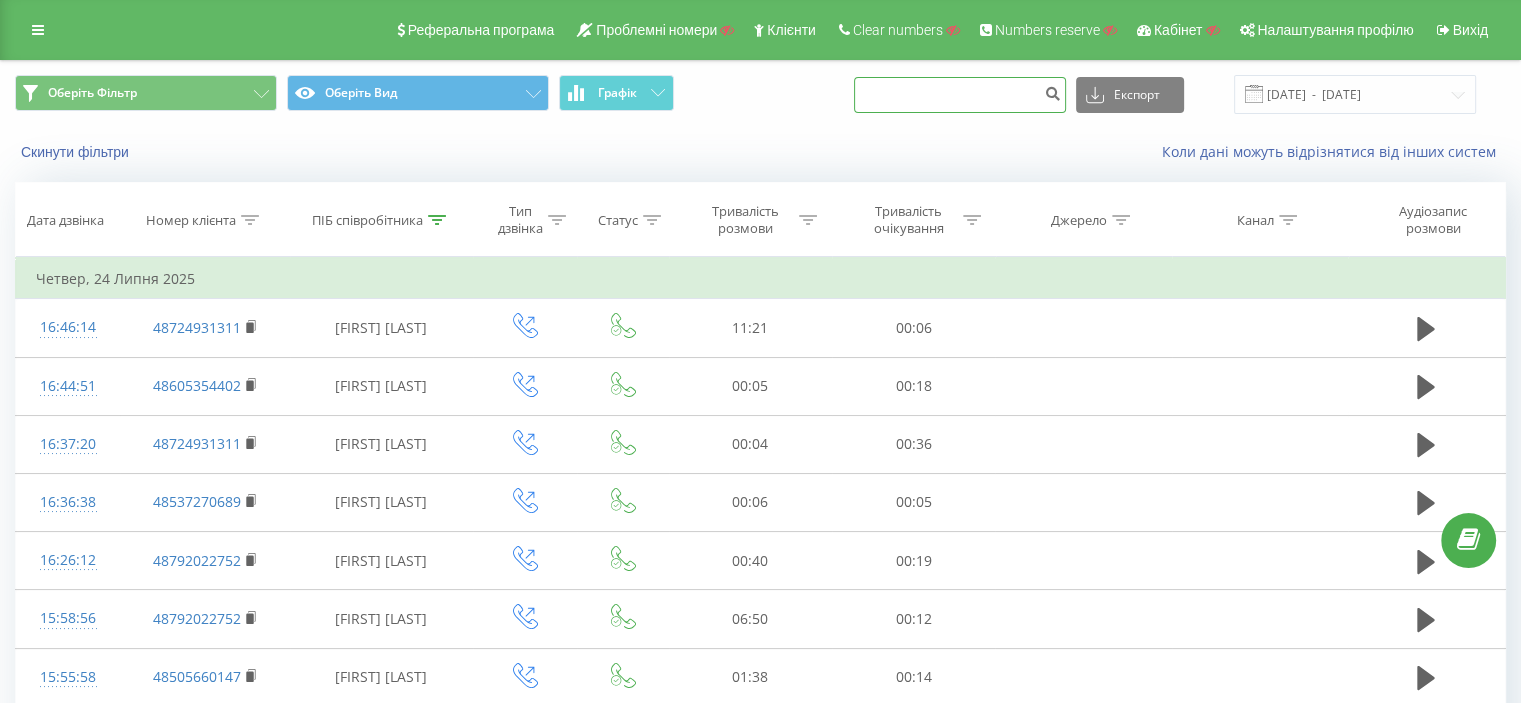 click at bounding box center [960, 95] 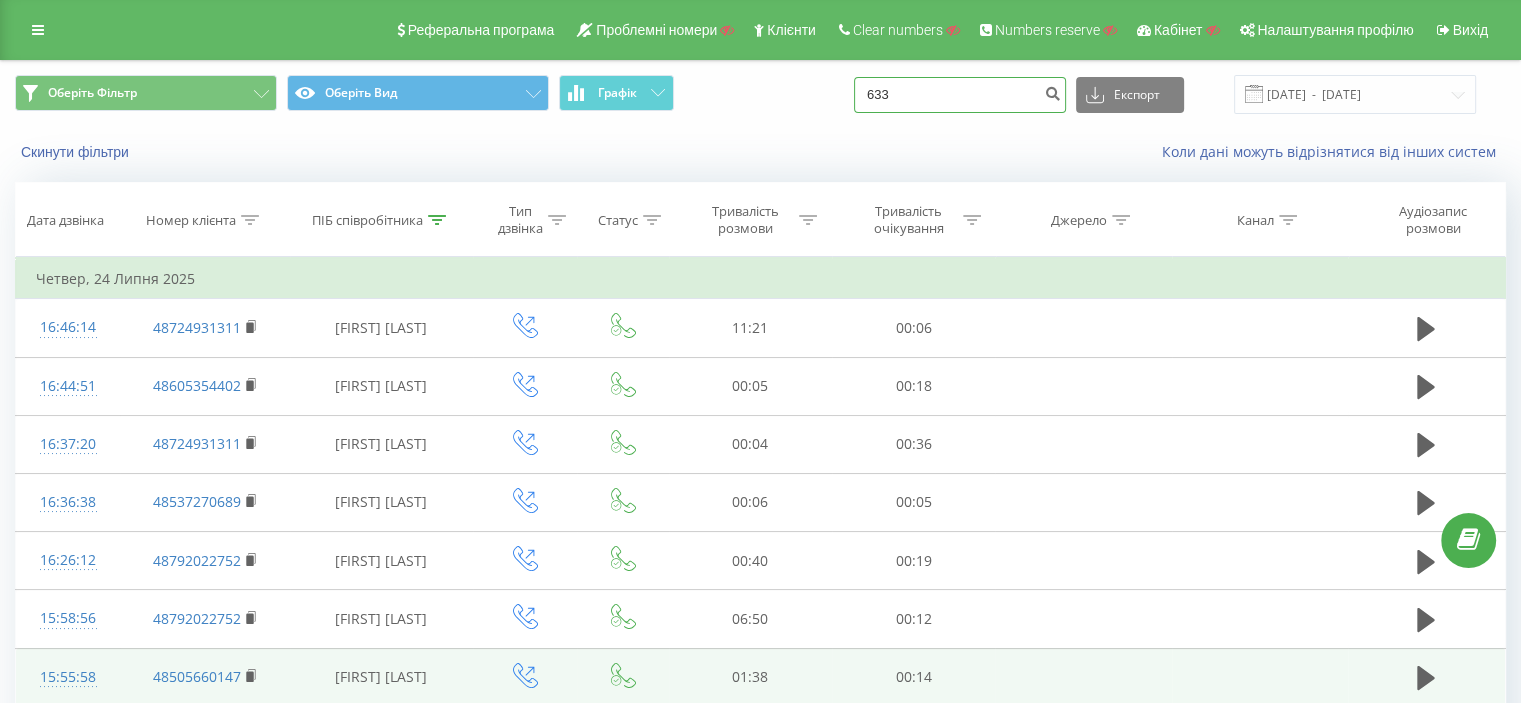 type on "633" 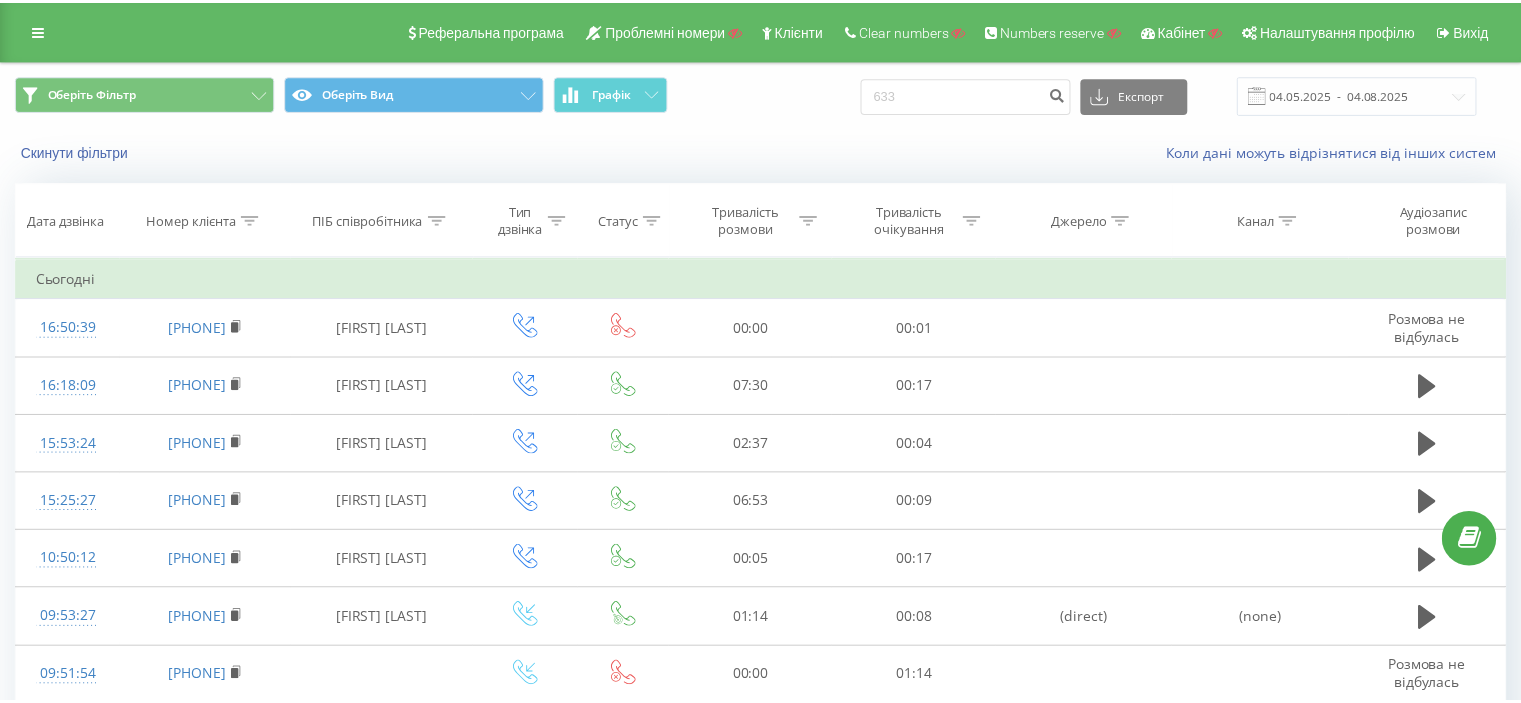 scroll, scrollTop: 0, scrollLeft: 0, axis: both 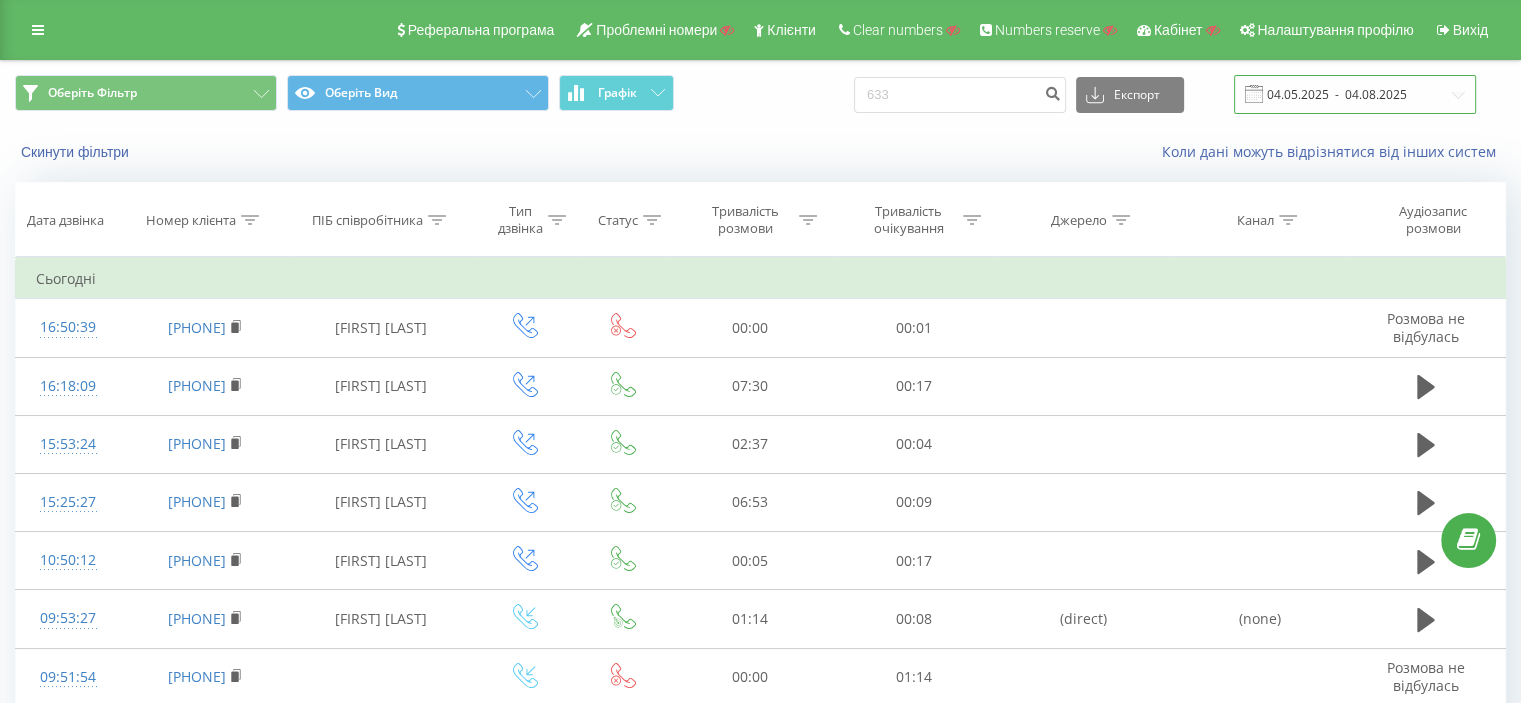 click on "04.05.2025  -  04.08.2025" at bounding box center [1355, 94] 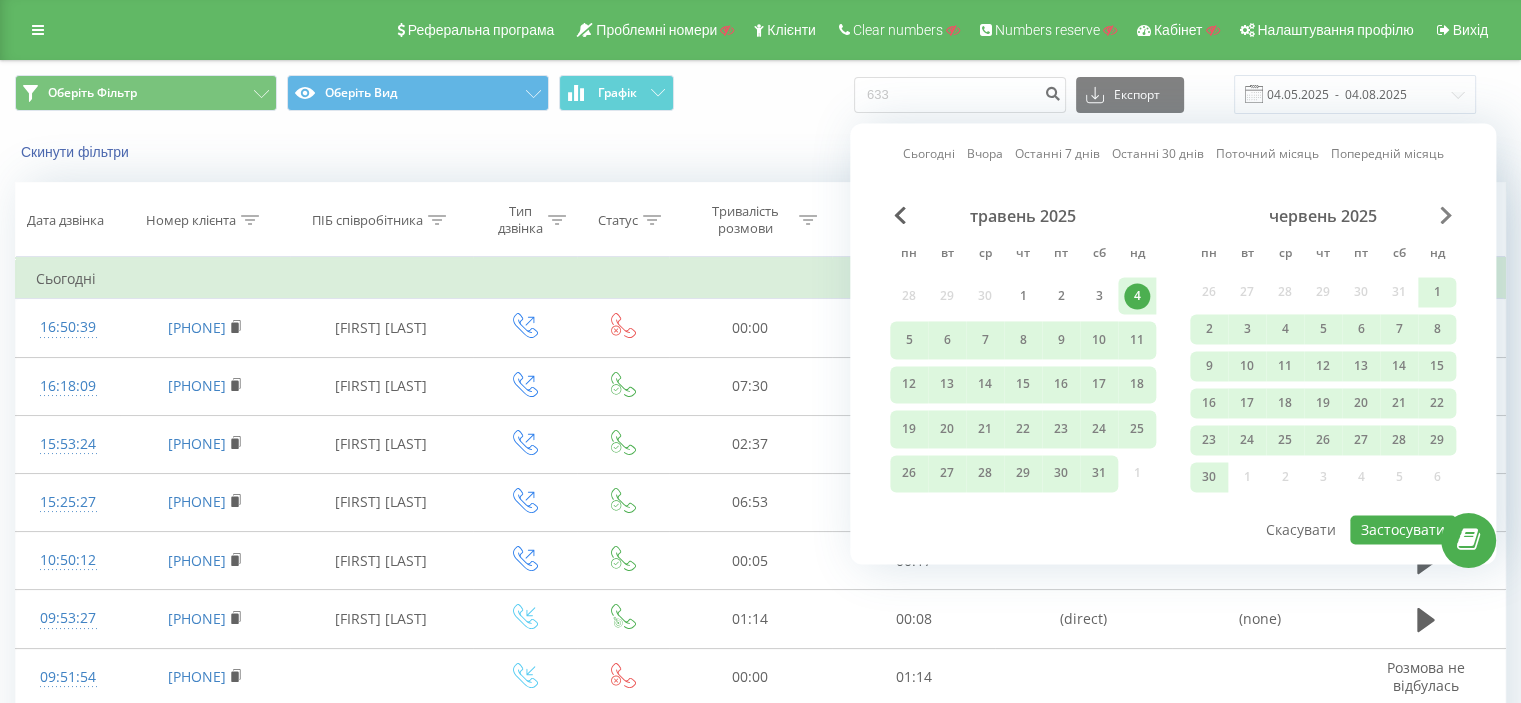 click at bounding box center (1446, 215) 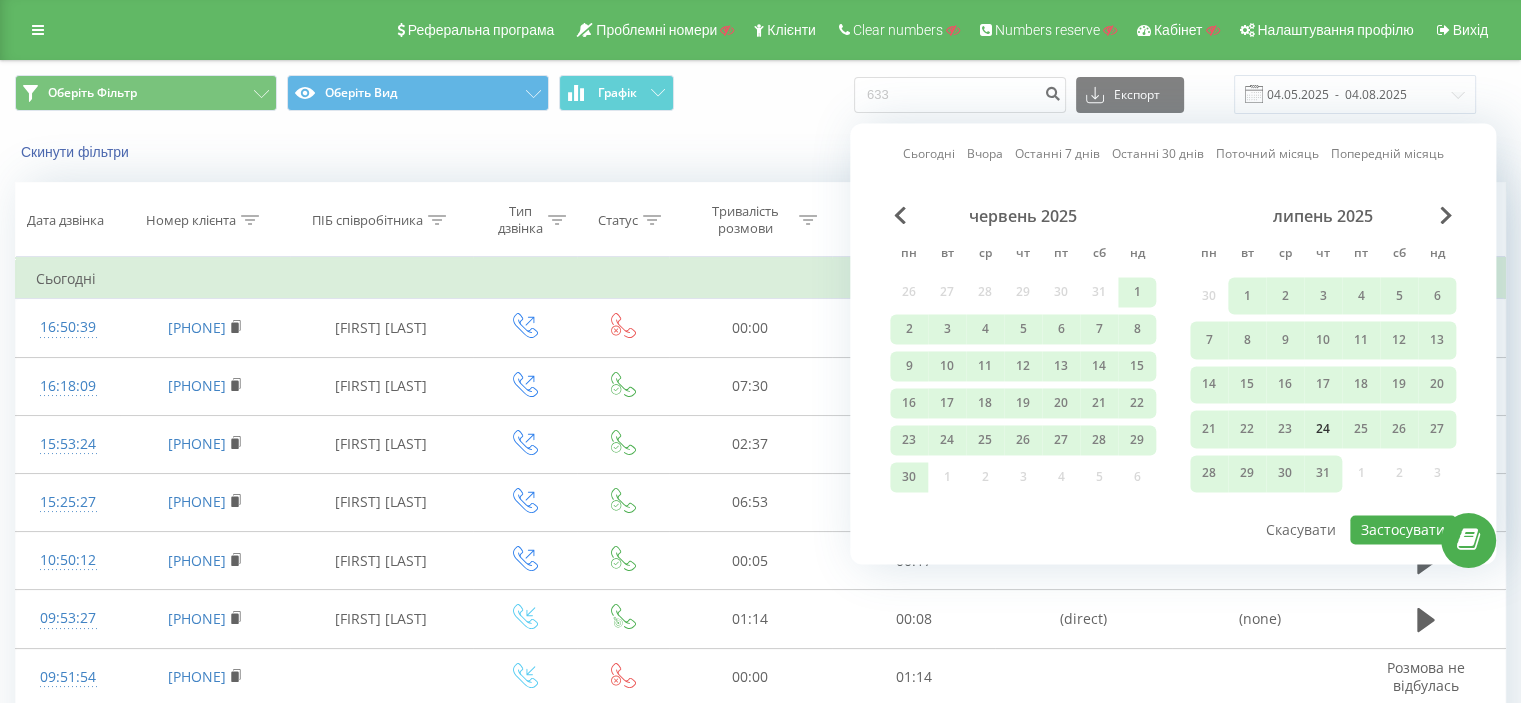 click on "24" at bounding box center [1323, 429] 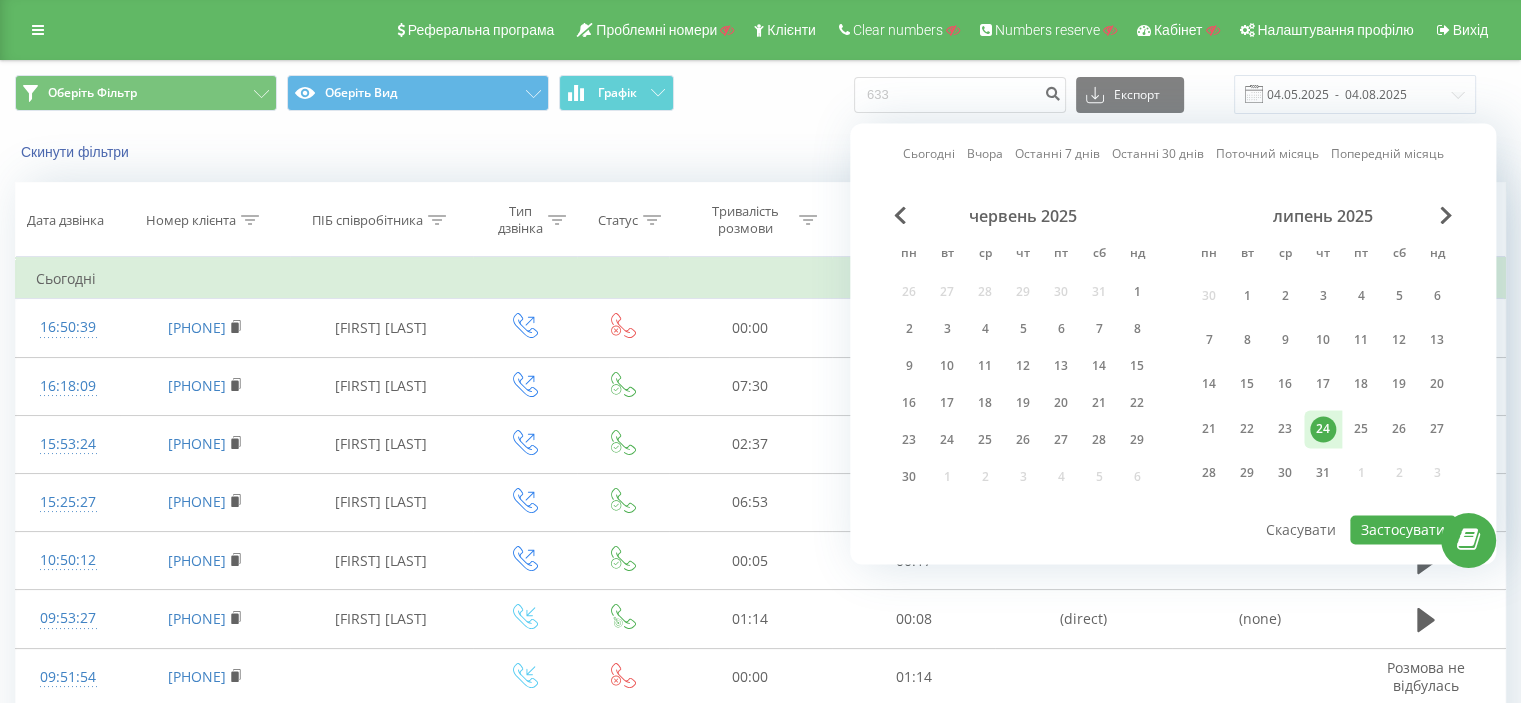 click on "24" at bounding box center [1323, 429] 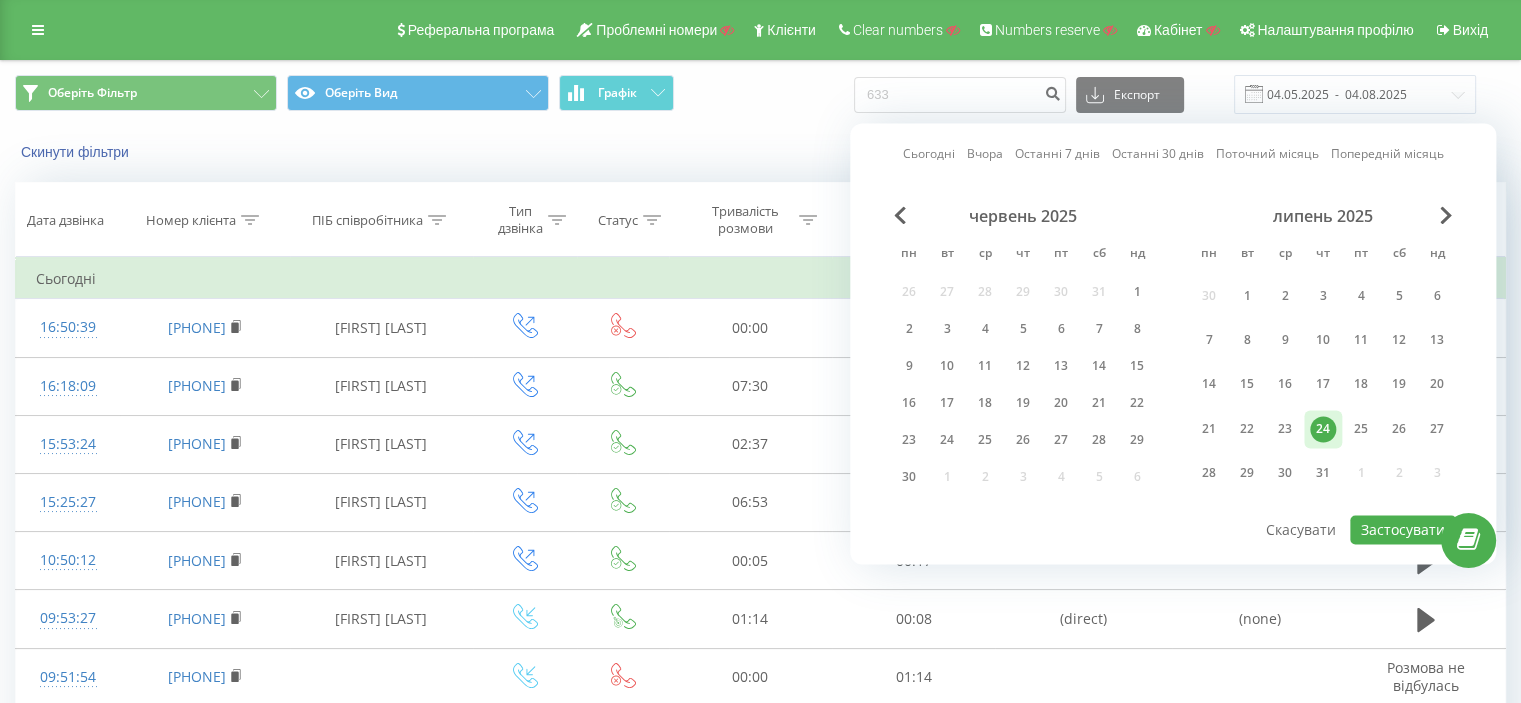 click on "Оберіть Фільтр Оберіть Вид Графік [NUMBER] Експорт .csv .xls .xlsx [DATE]  -  [DATE]" at bounding box center (760, 94) 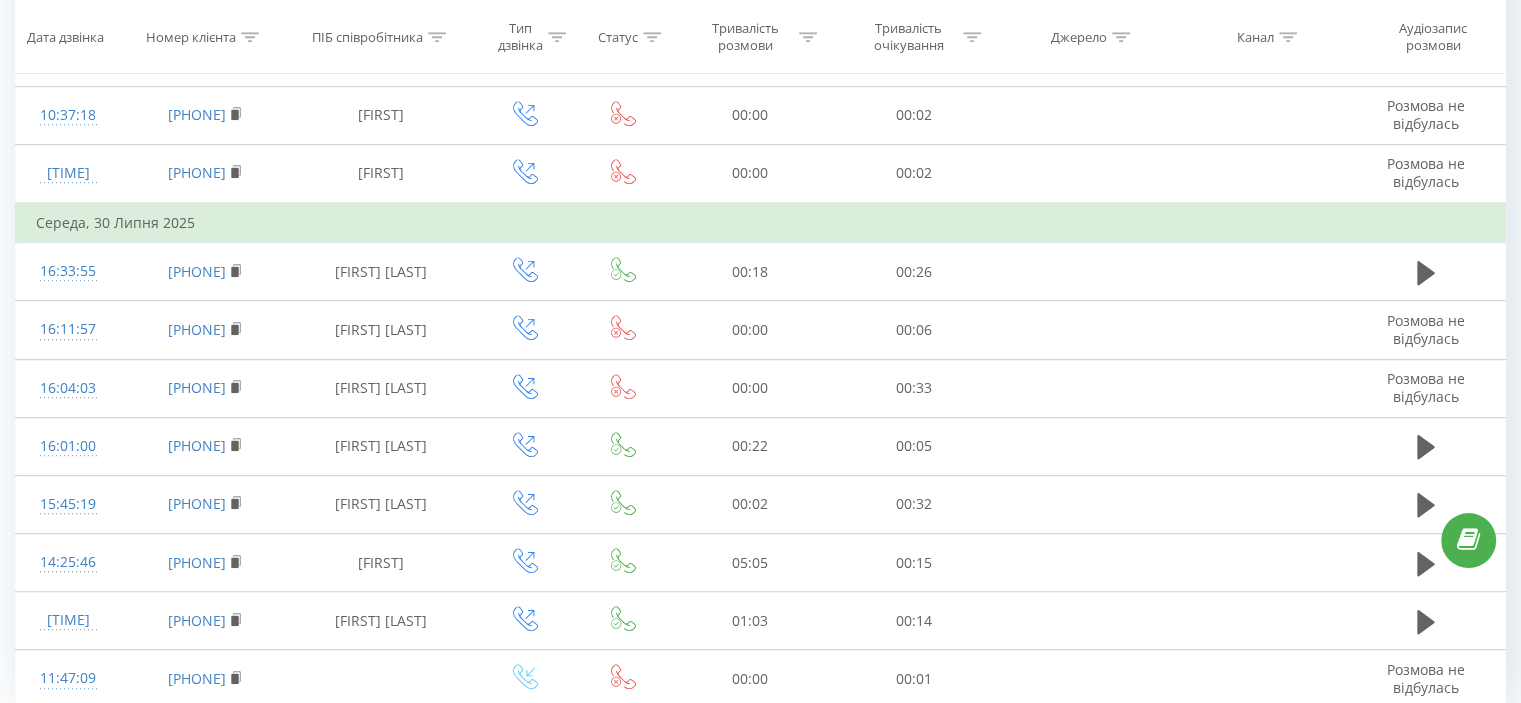 scroll, scrollTop: 1239, scrollLeft: 0, axis: vertical 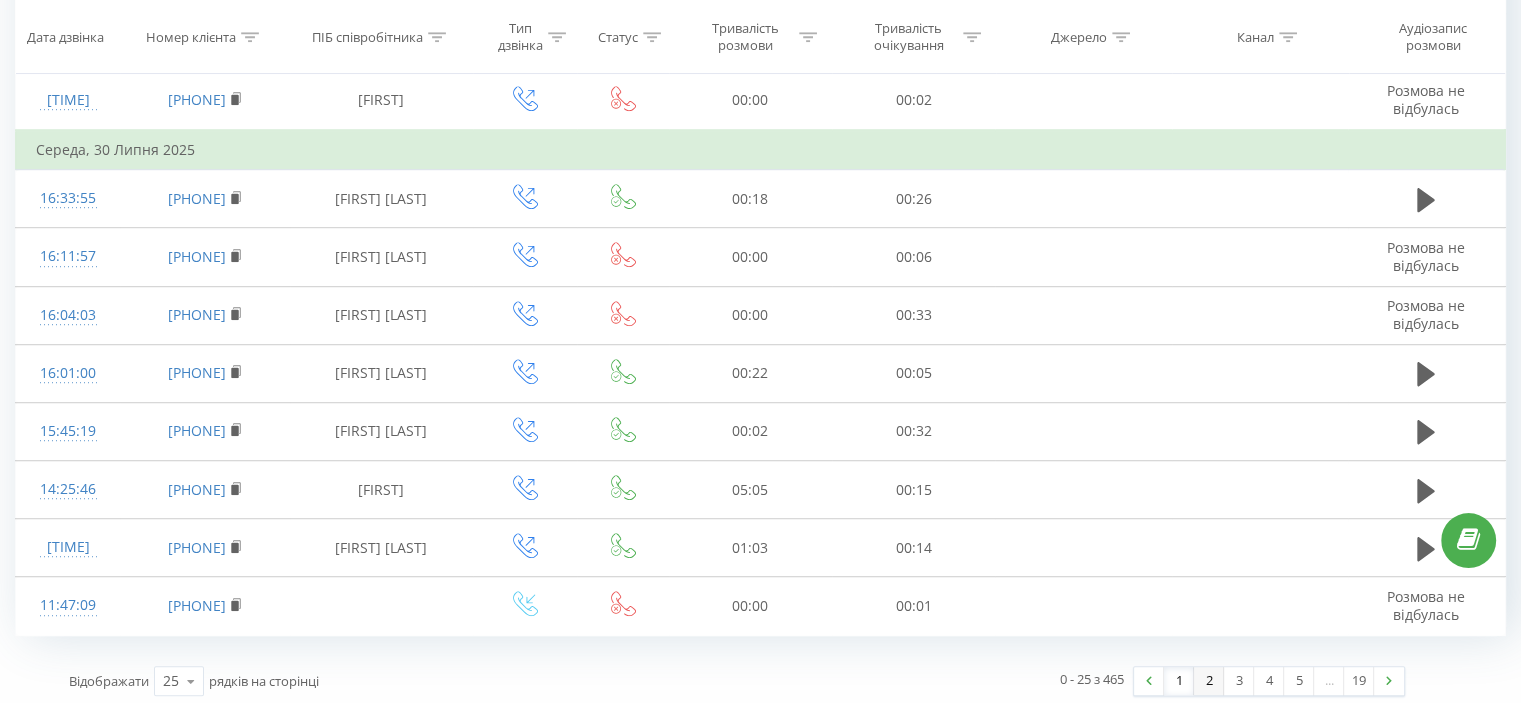 click on "2" at bounding box center [1209, 681] 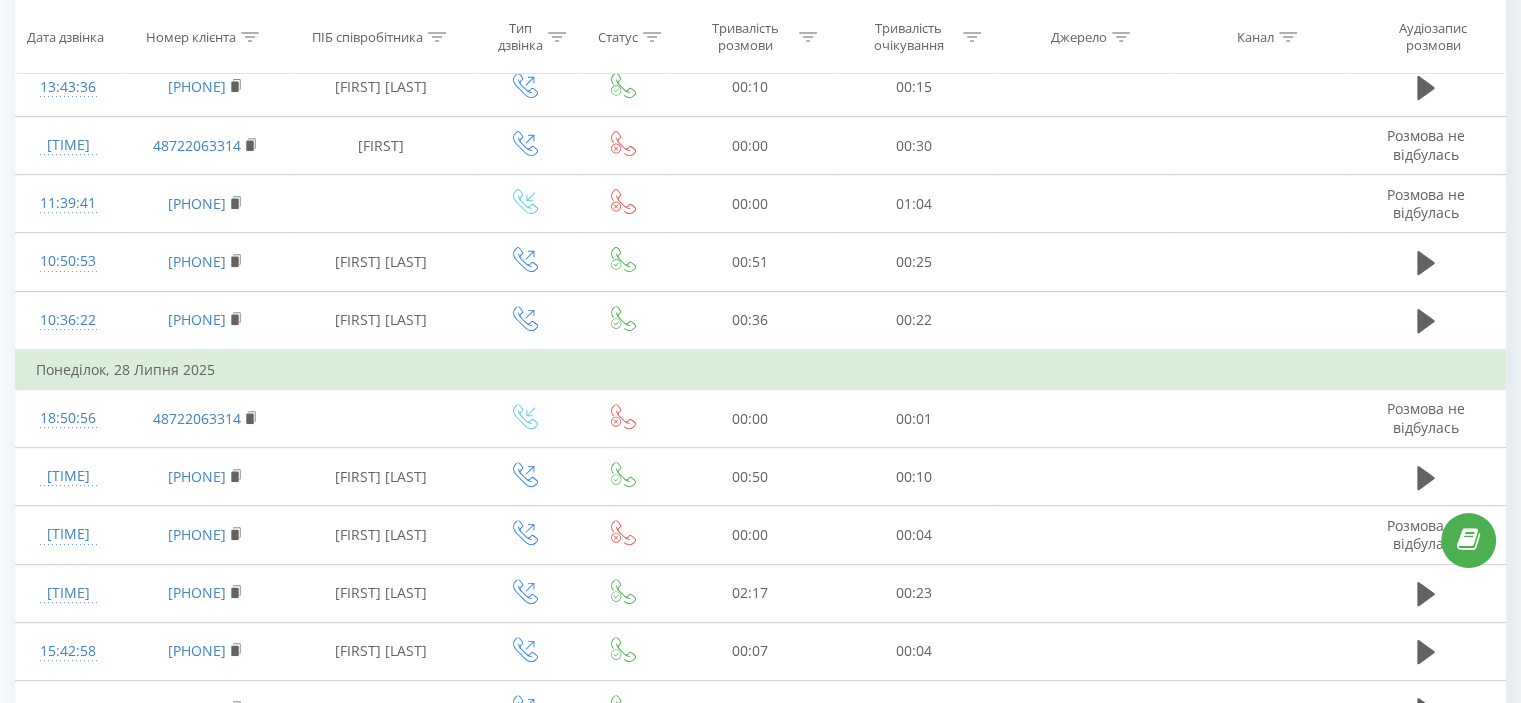 scroll, scrollTop: 1239, scrollLeft: 0, axis: vertical 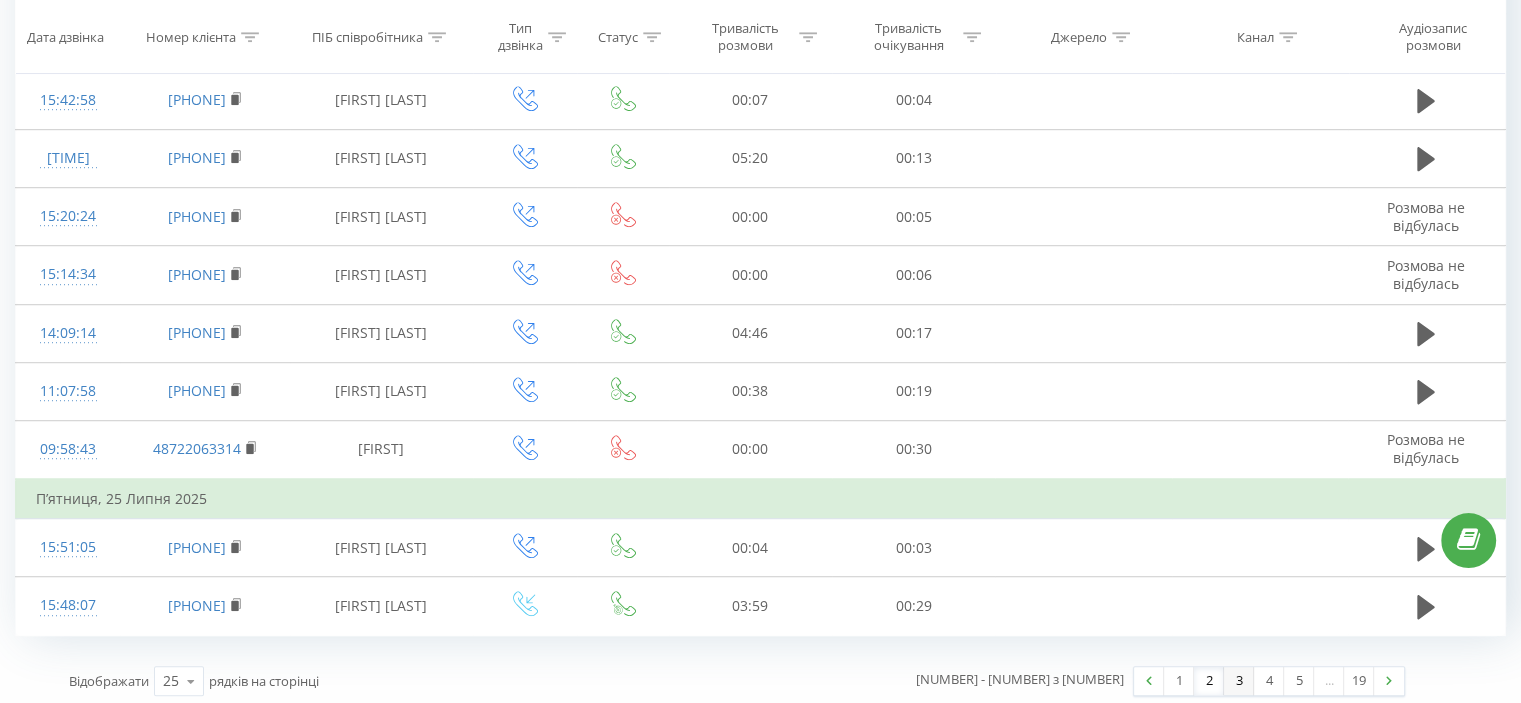 click on "3" at bounding box center (1239, 681) 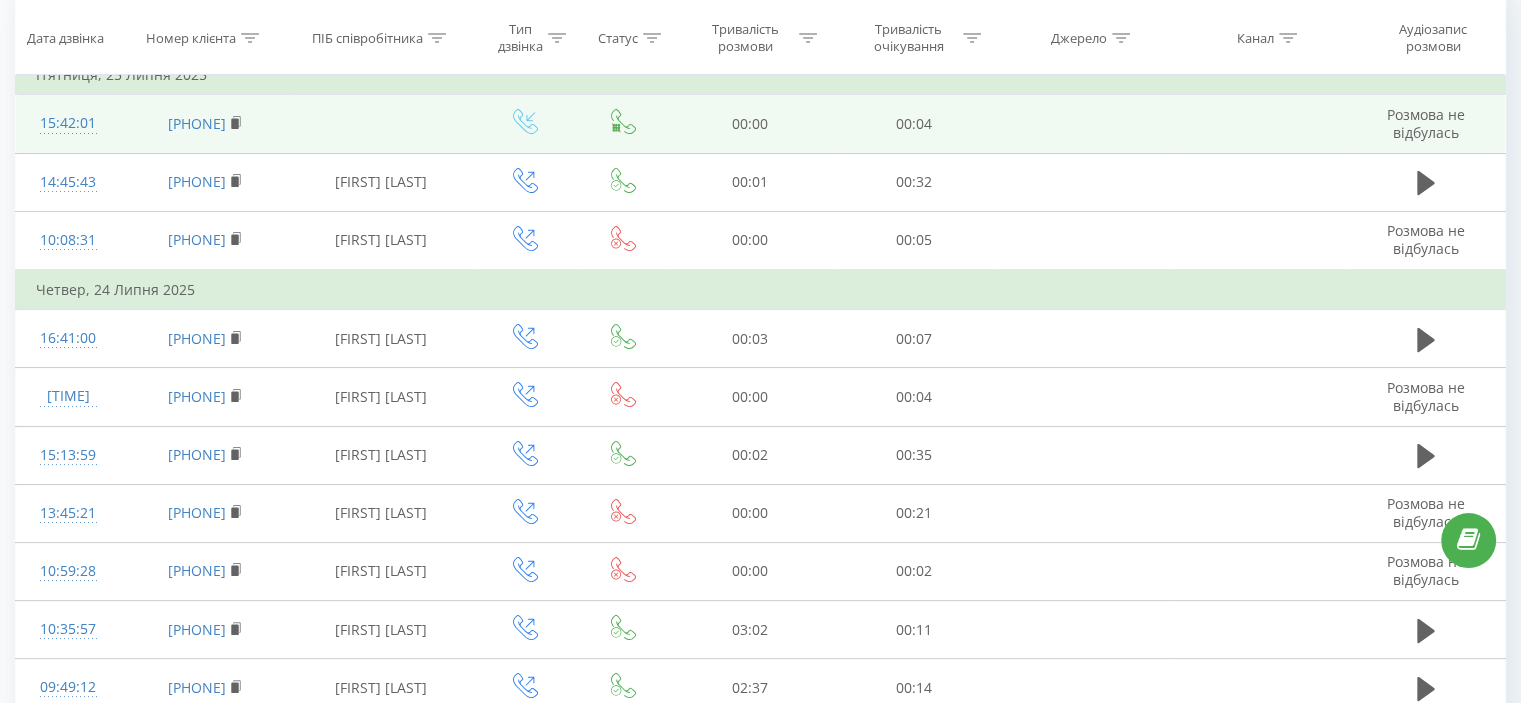 scroll, scrollTop: 0, scrollLeft: 0, axis: both 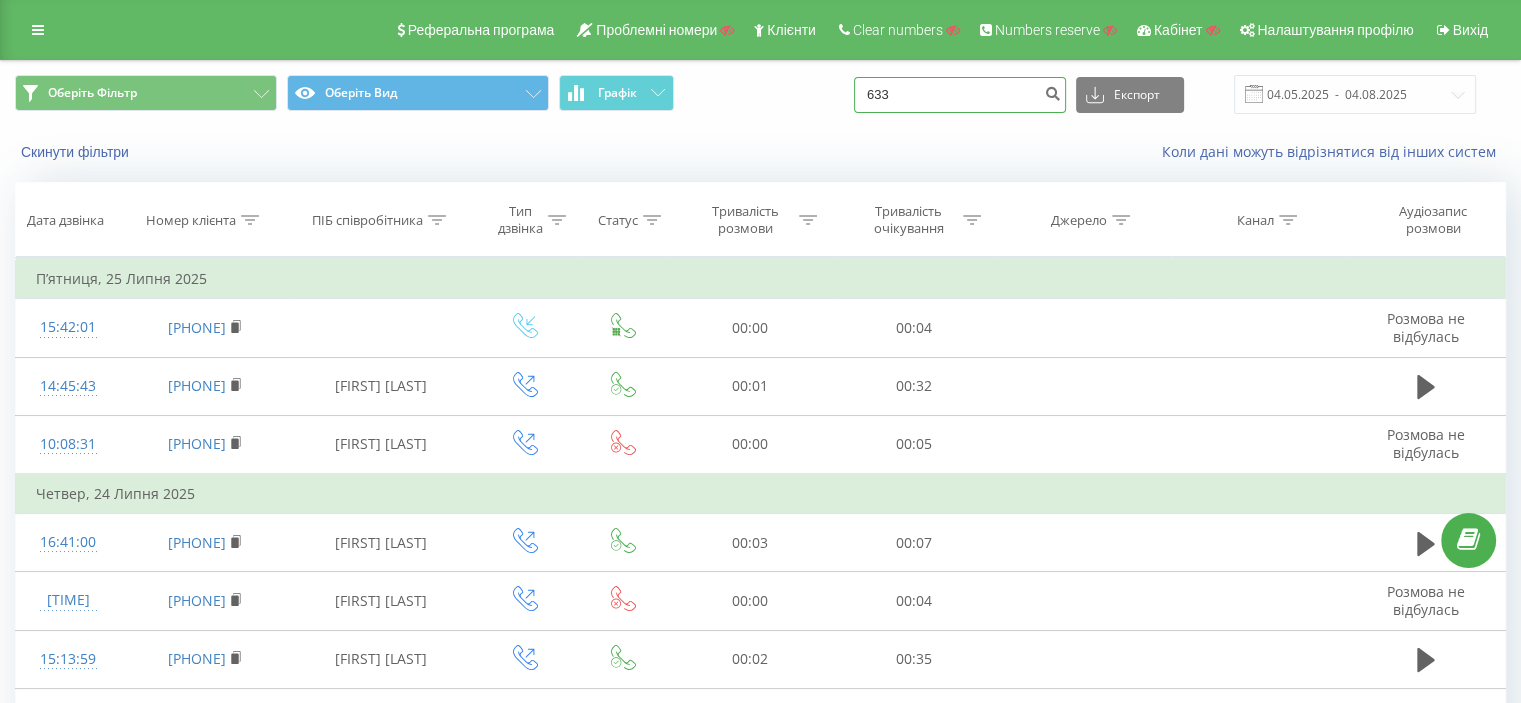 click on "633" at bounding box center (960, 95) 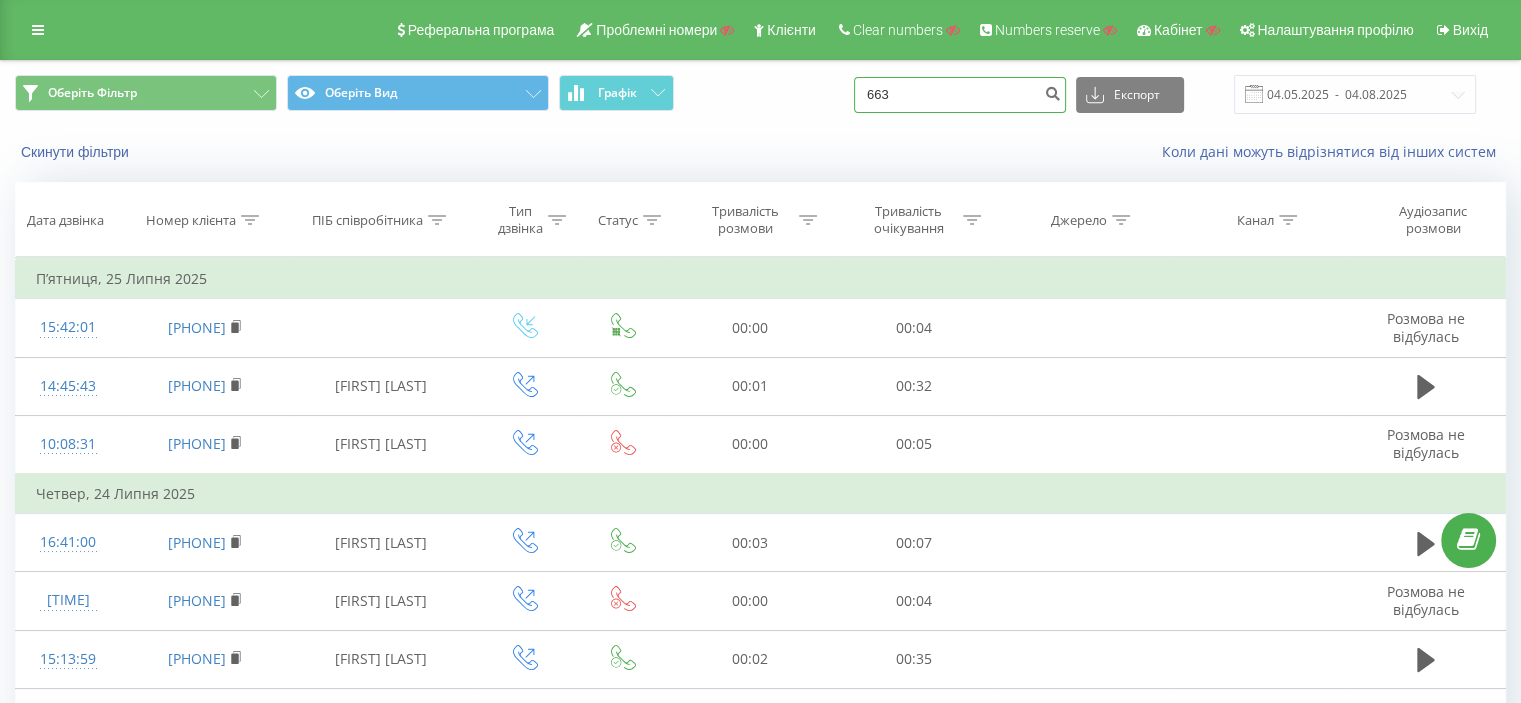 type on "663" 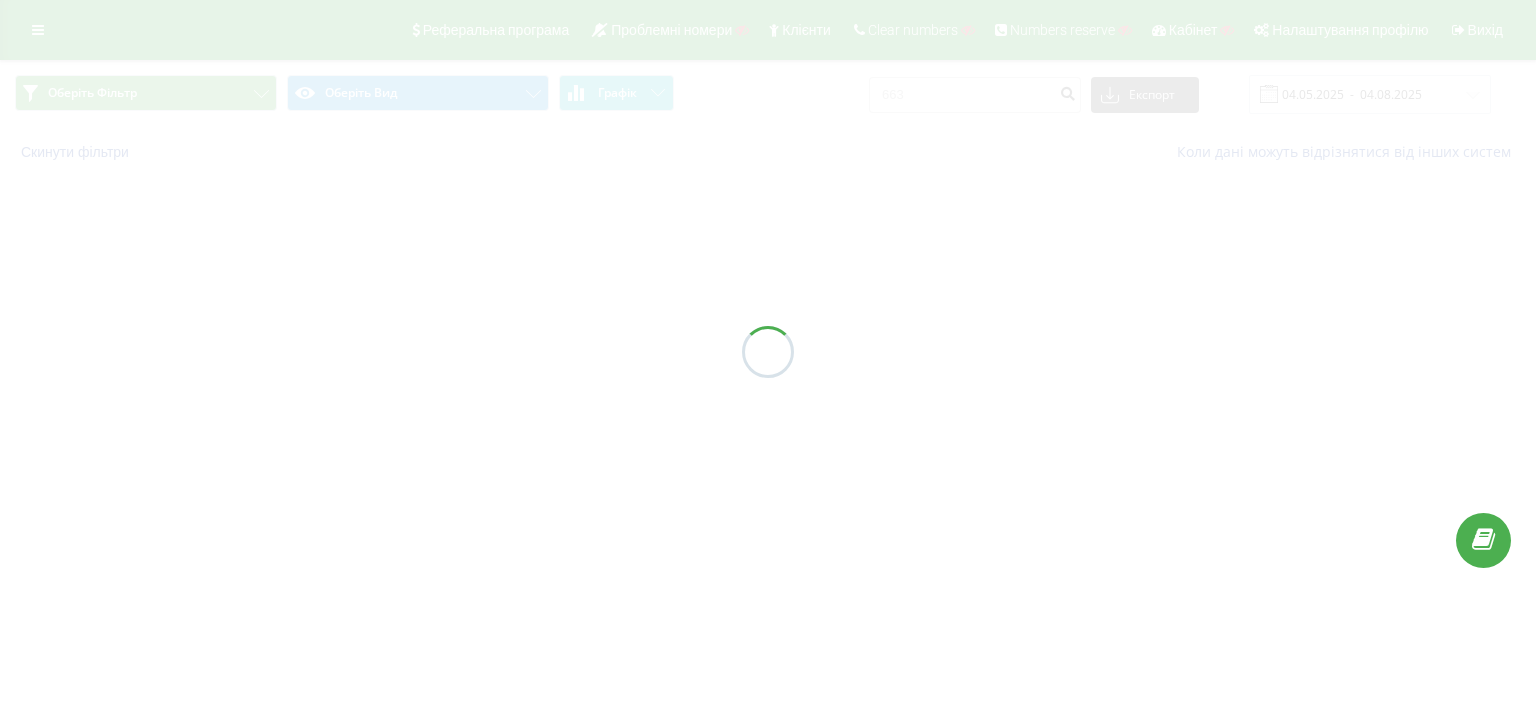 scroll, scrollTop: 0, scrollLeft: 0, axis: both 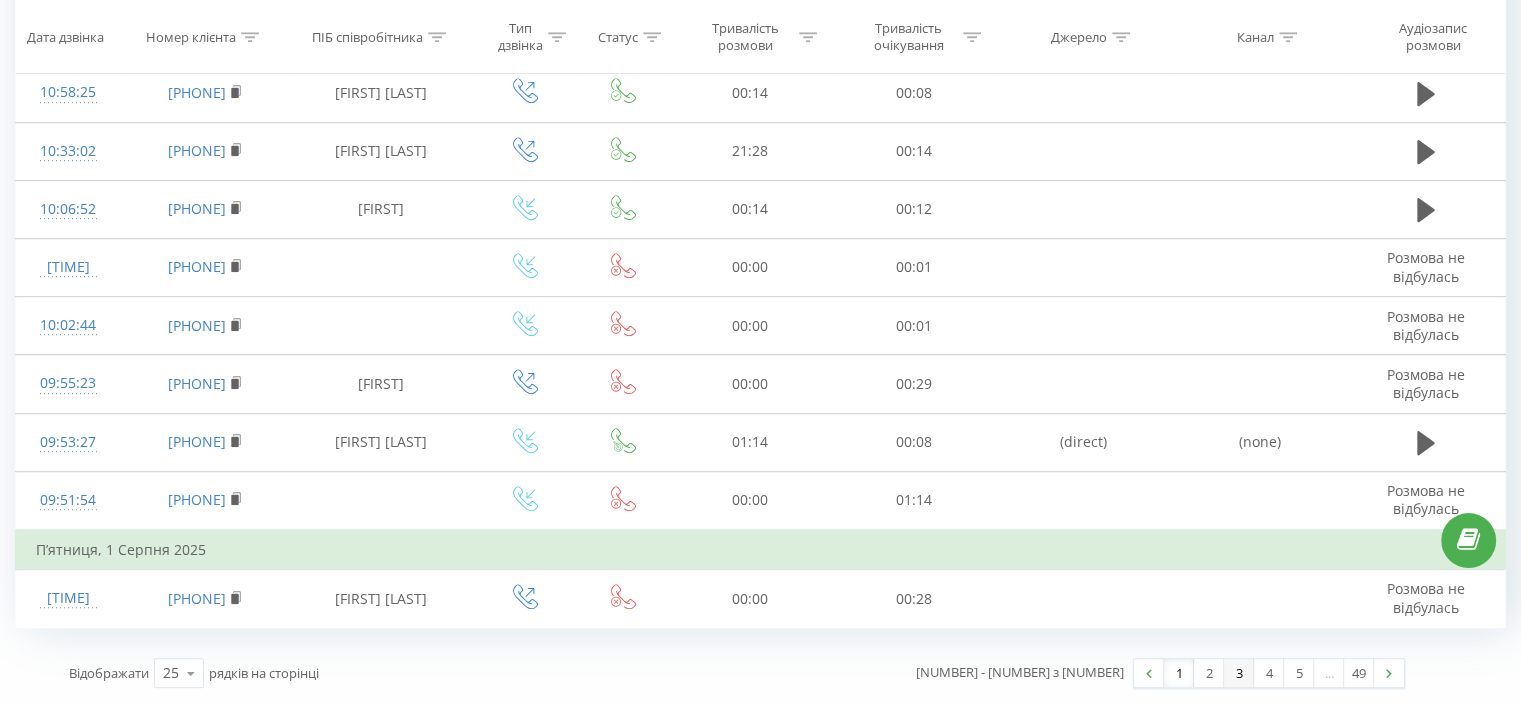 click on "3" at bounding box center [1239, 673] 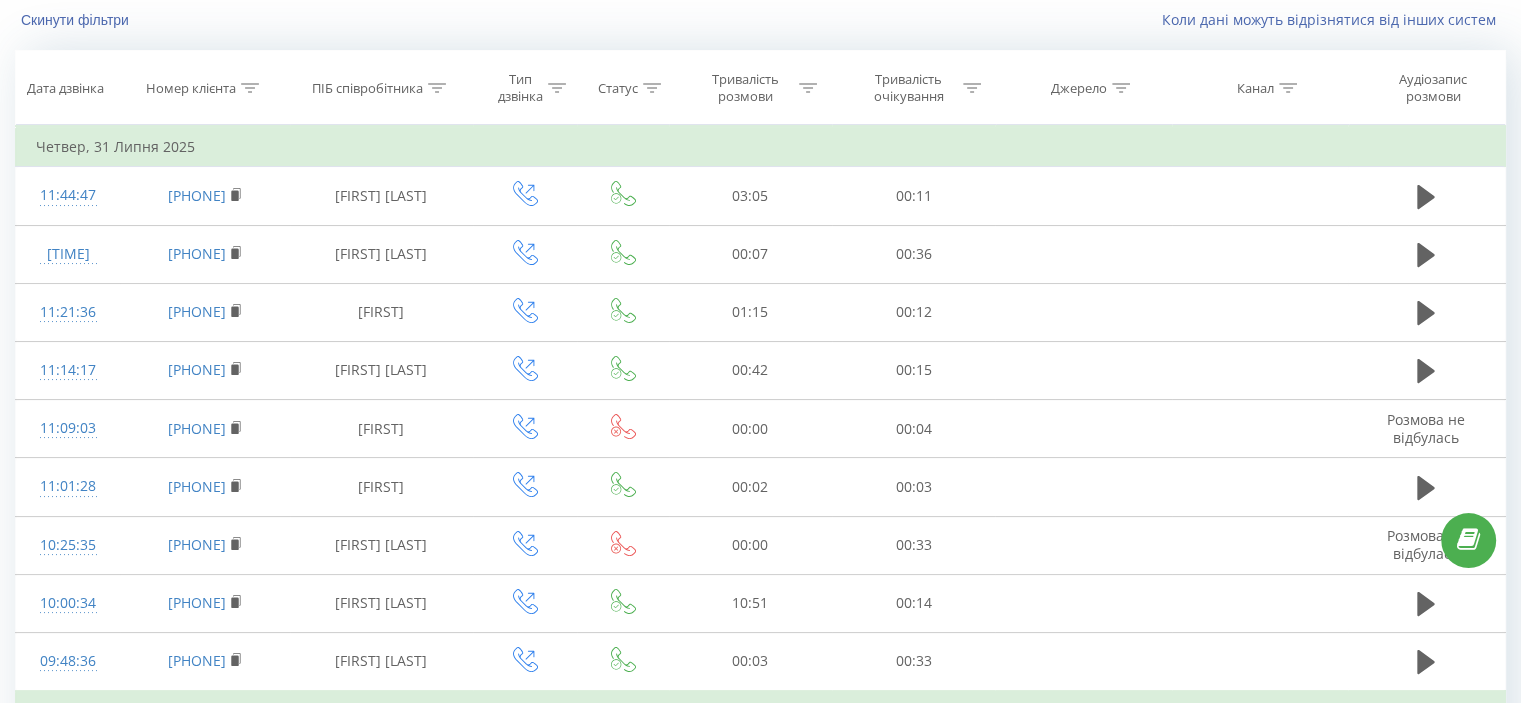 scroll, scrollTop: 1160, scrollLeft: 0, axis: vertical 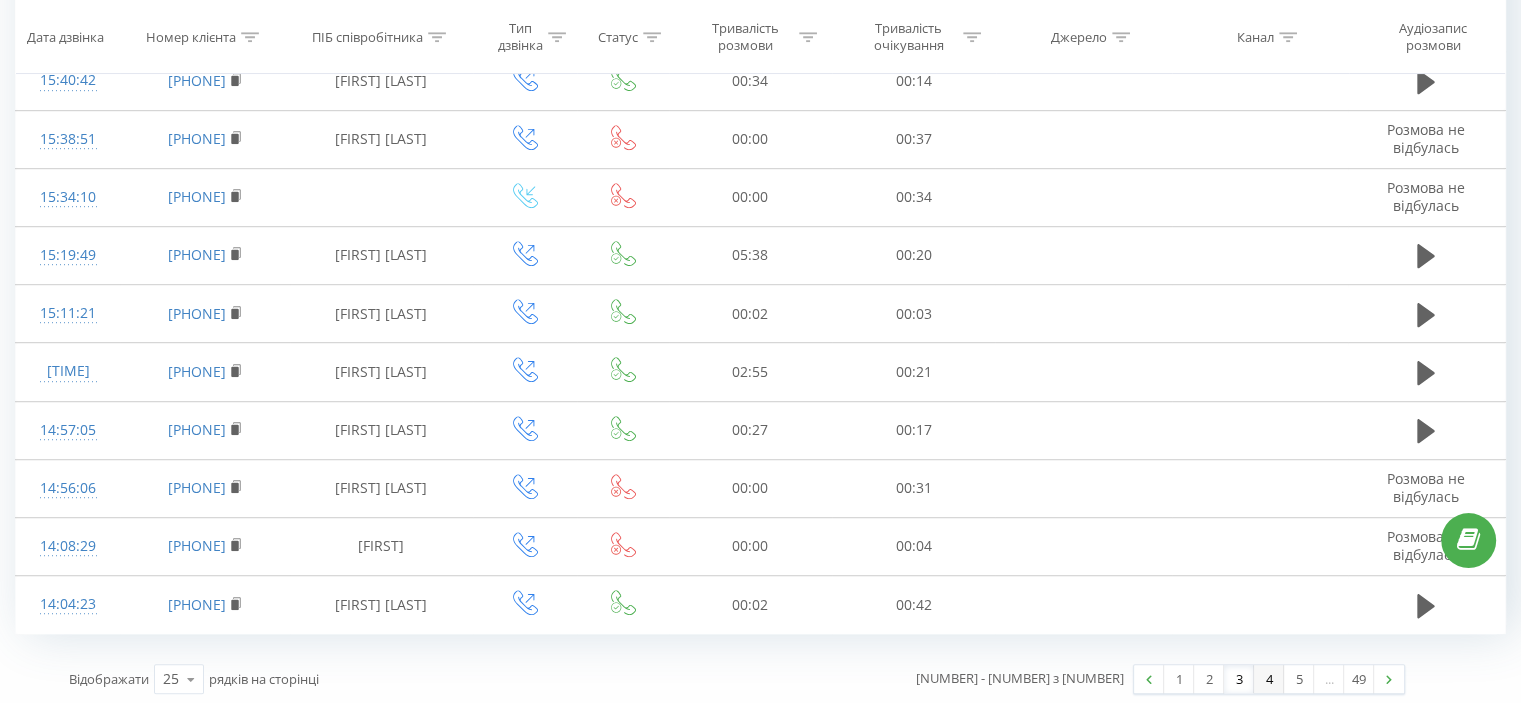 click on "4" at bounding box center (1269, 679) 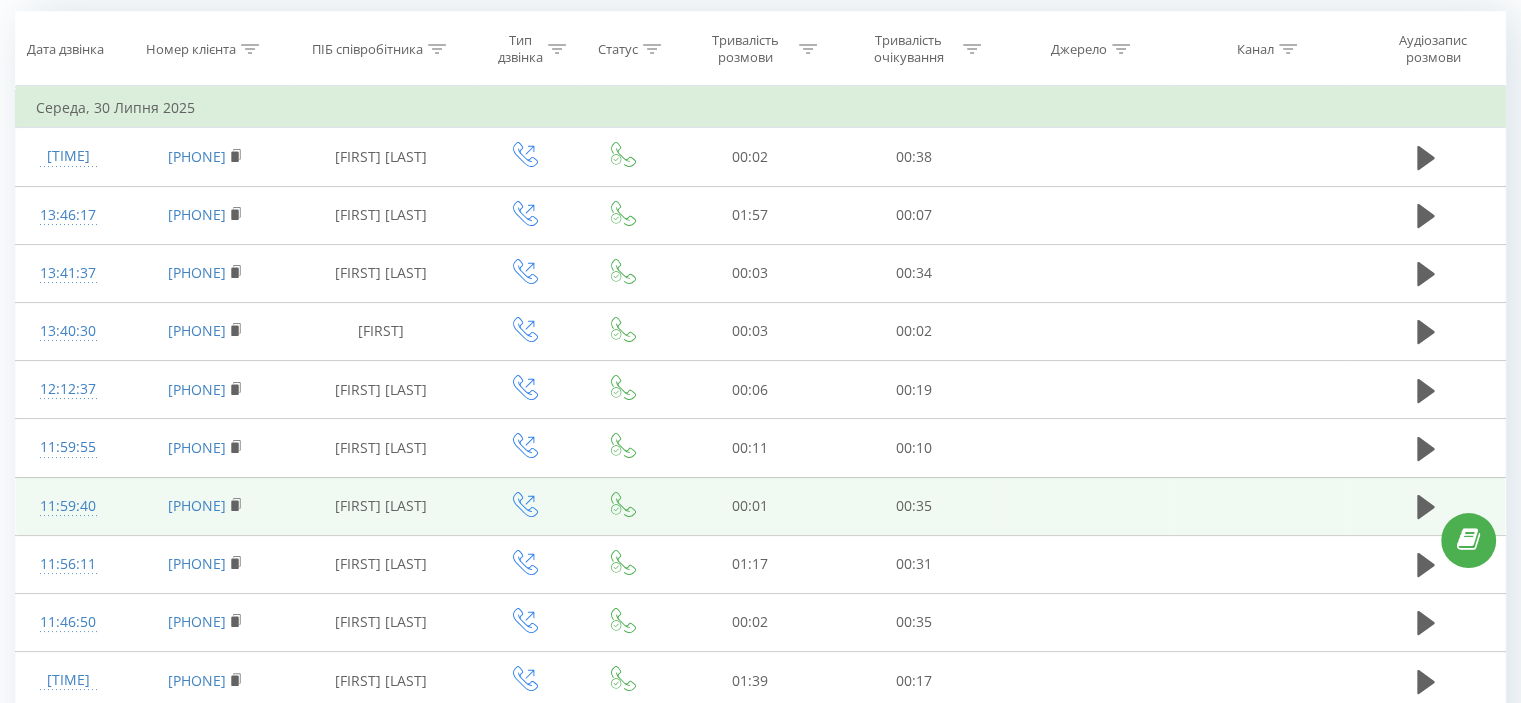 scroll, scrollTop: 0, scrollLeft: 0, axis: both 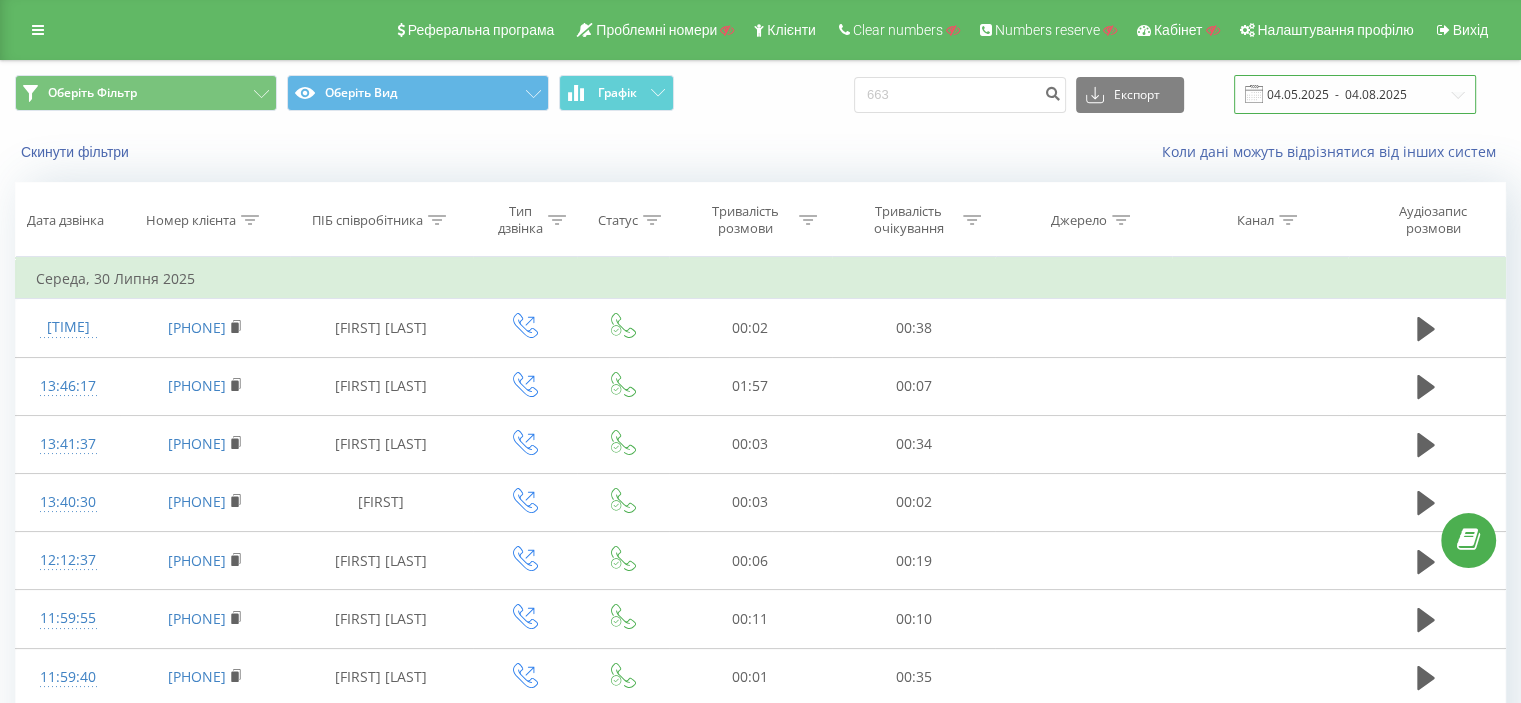 click on "04.05.2025  -  04.08.2025" at bounding box center [1355, 94] 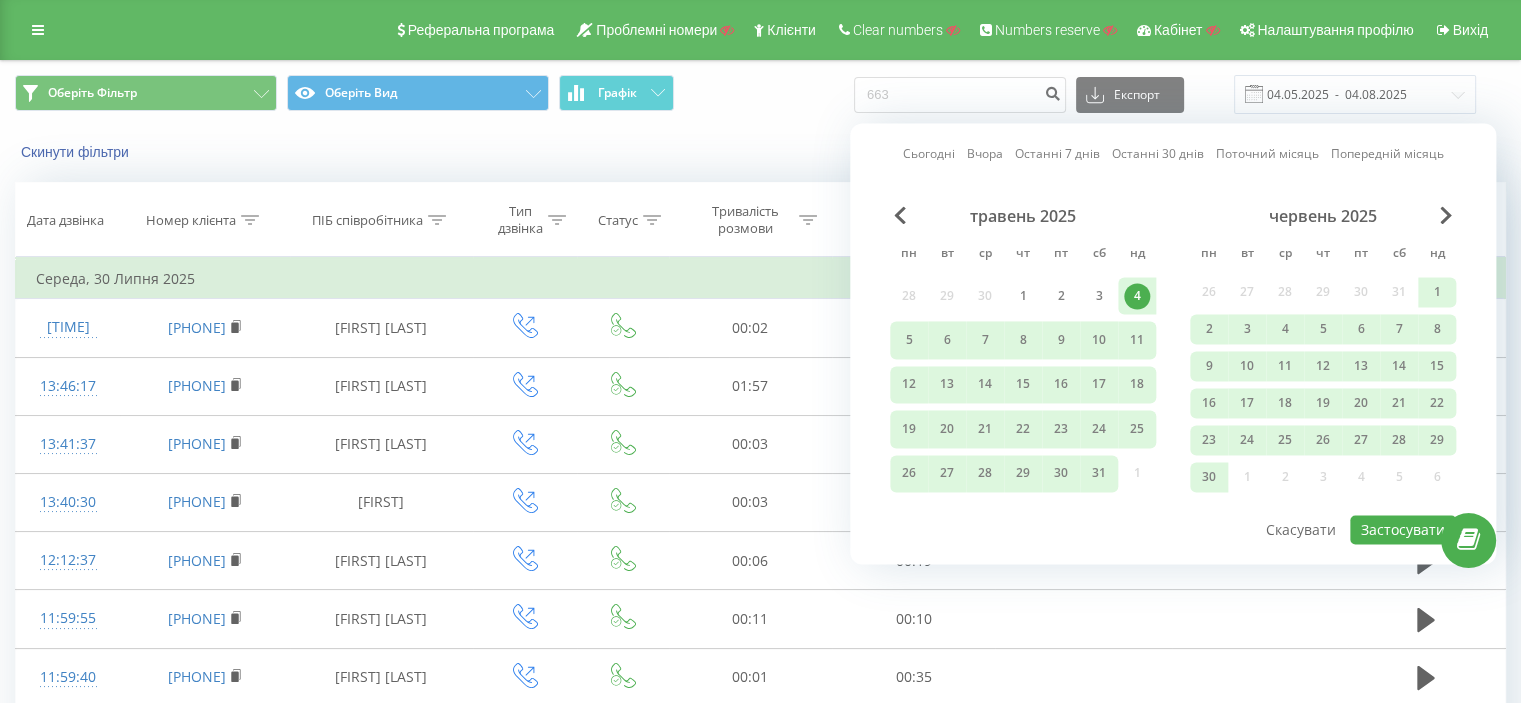 click on "червень 2025" at bounding box center (1323, 216) 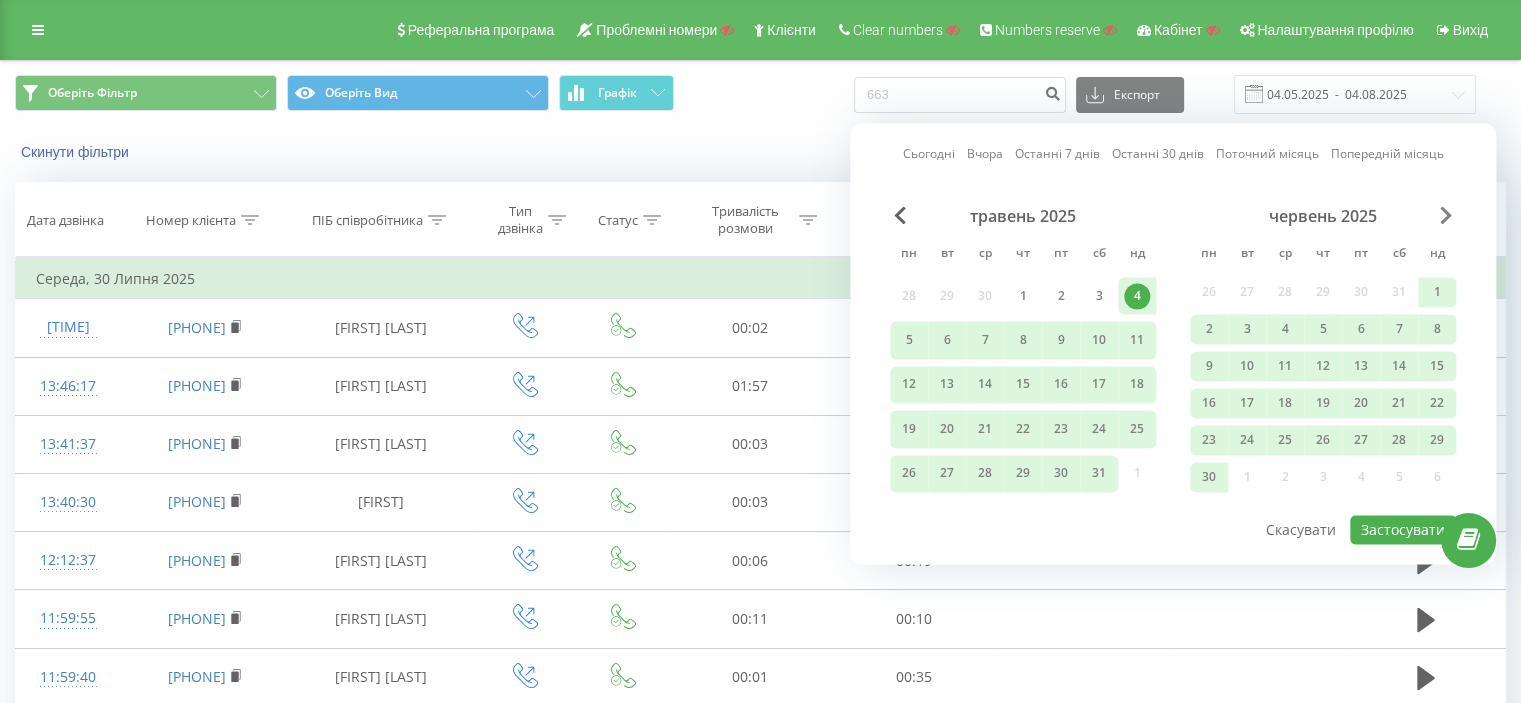 click at bounding box center [1446, 215] 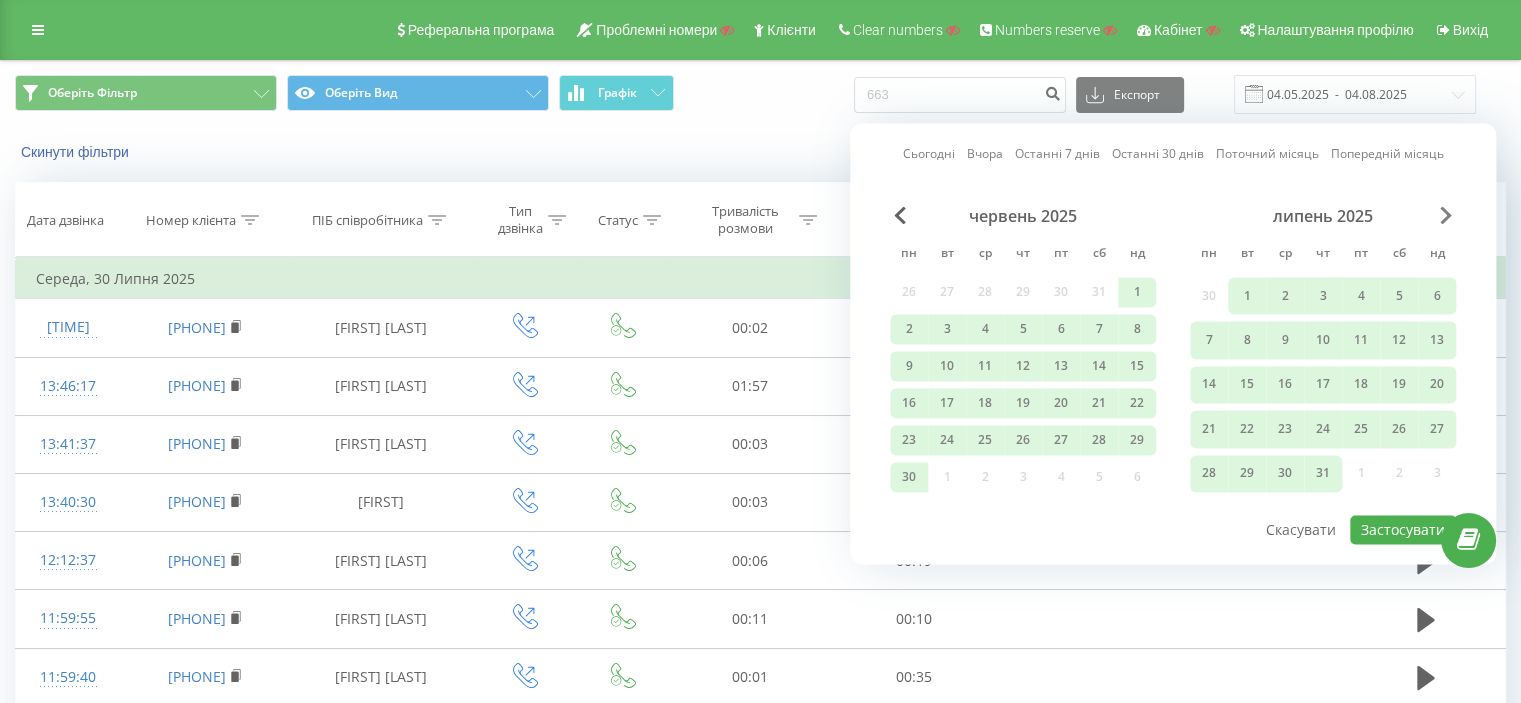 click at bounding box center [1446, 215] 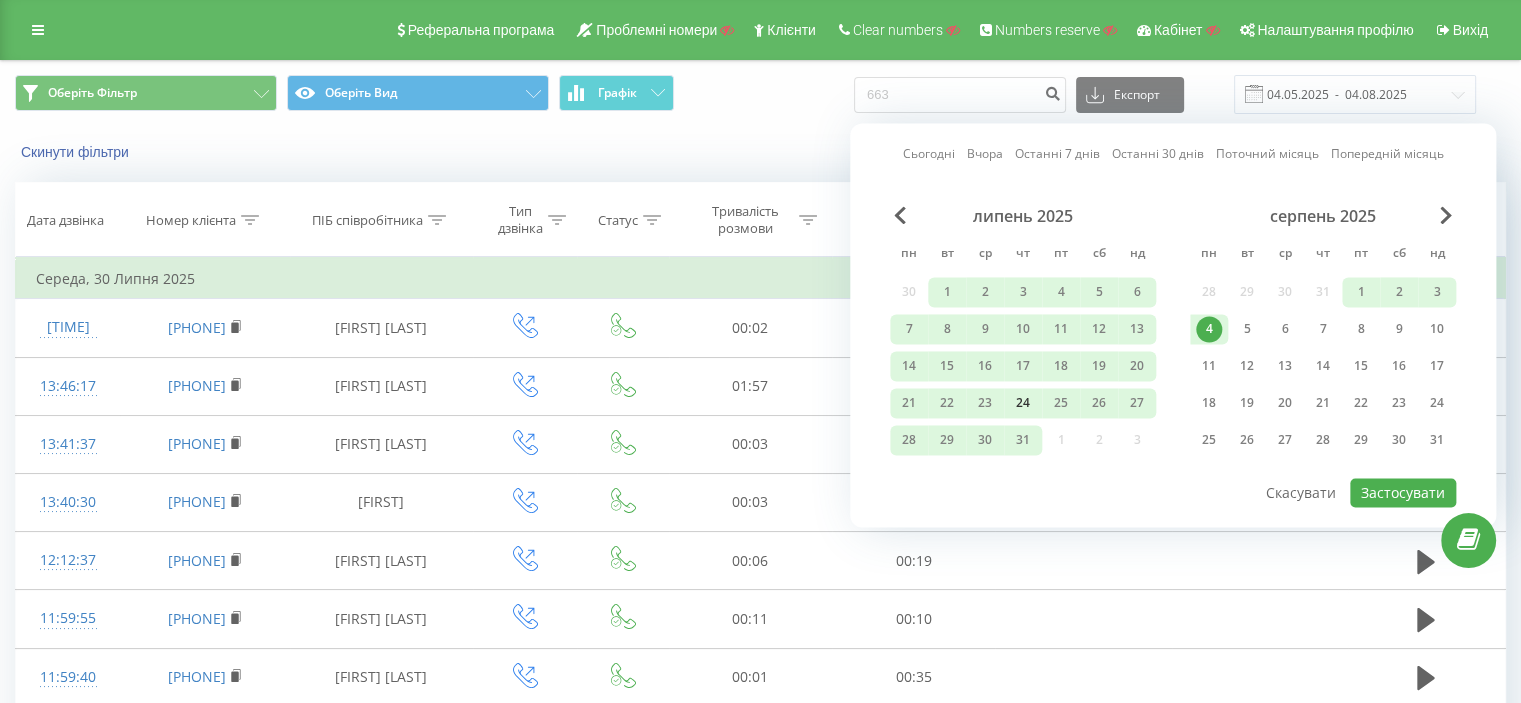 click on "24" at bounding box center [1023, 403] 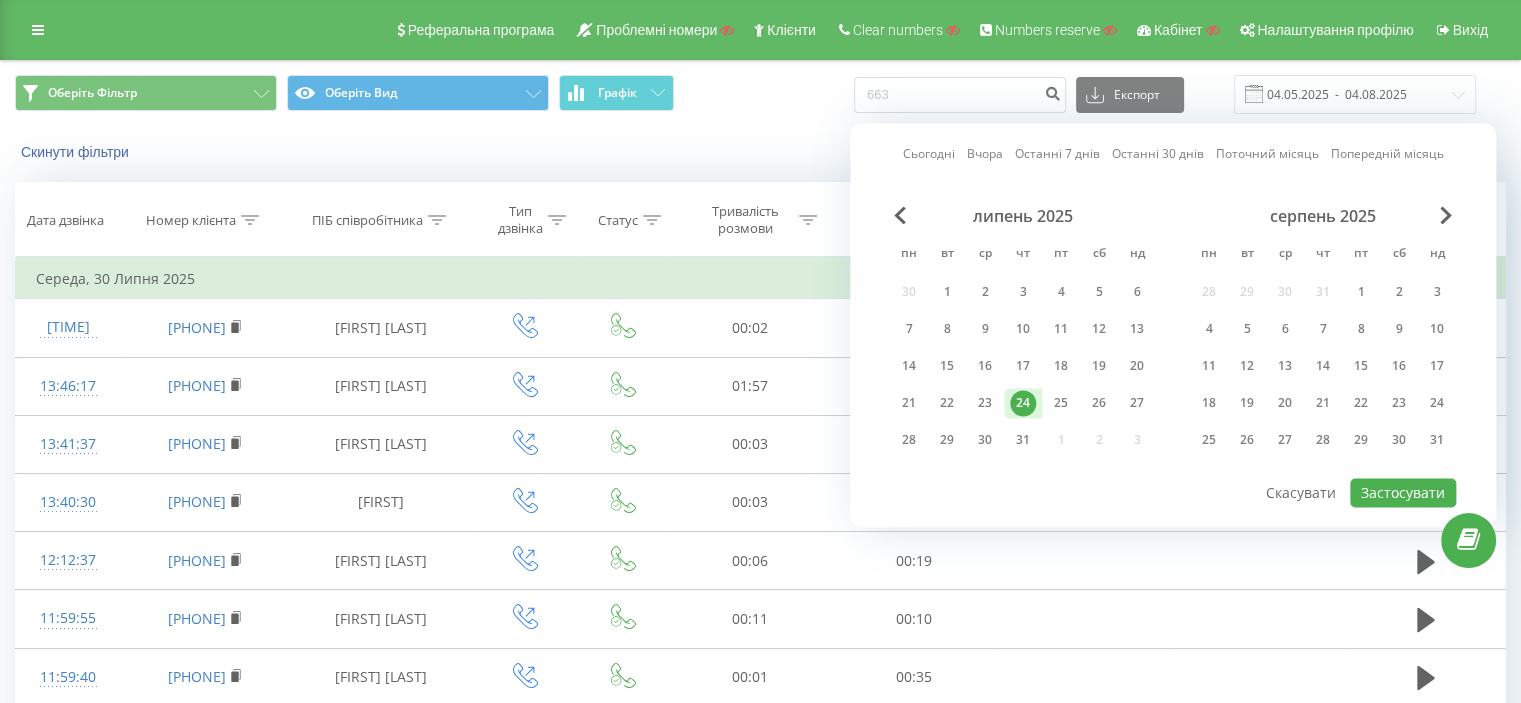 click on "24" at bounding box center [1023, 403] 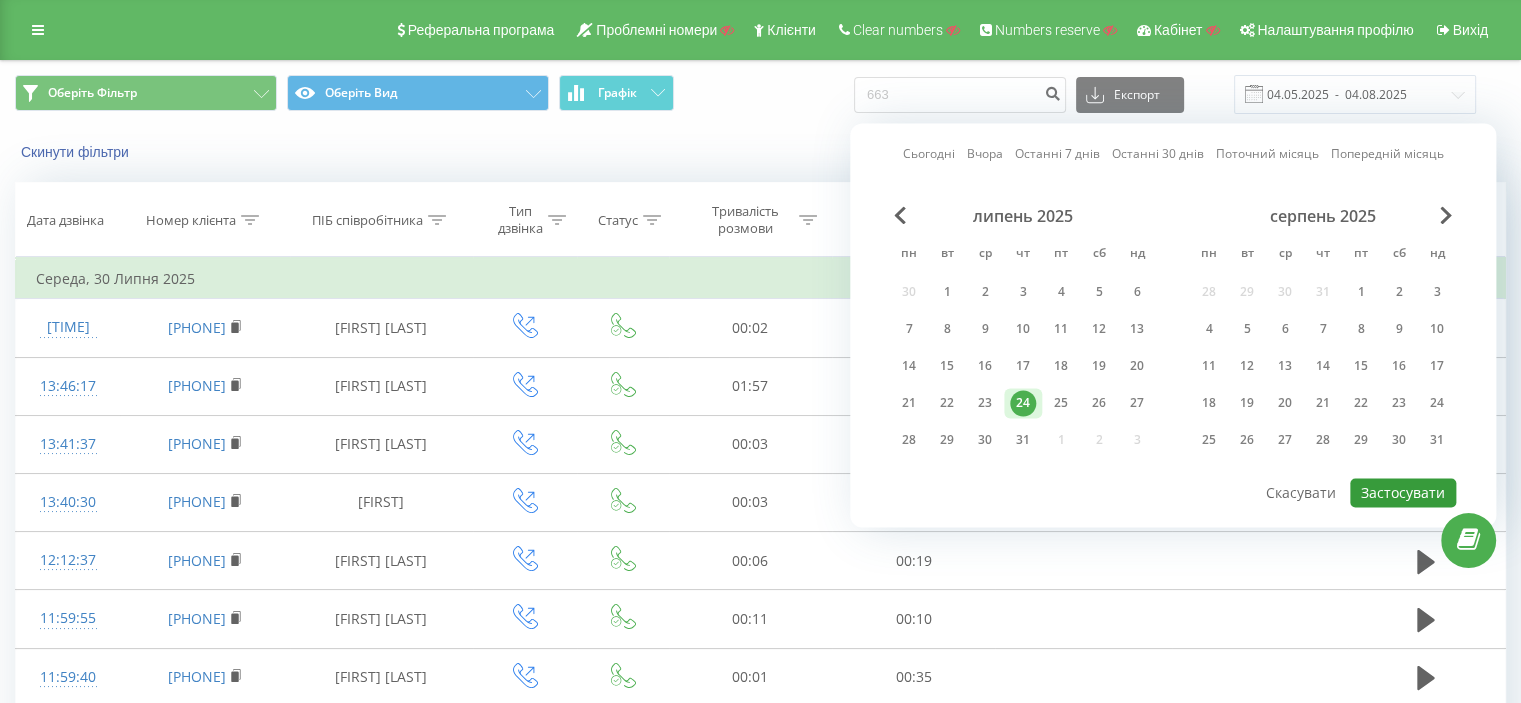 click on "Застосувати" at bounding box center (1403, 492) 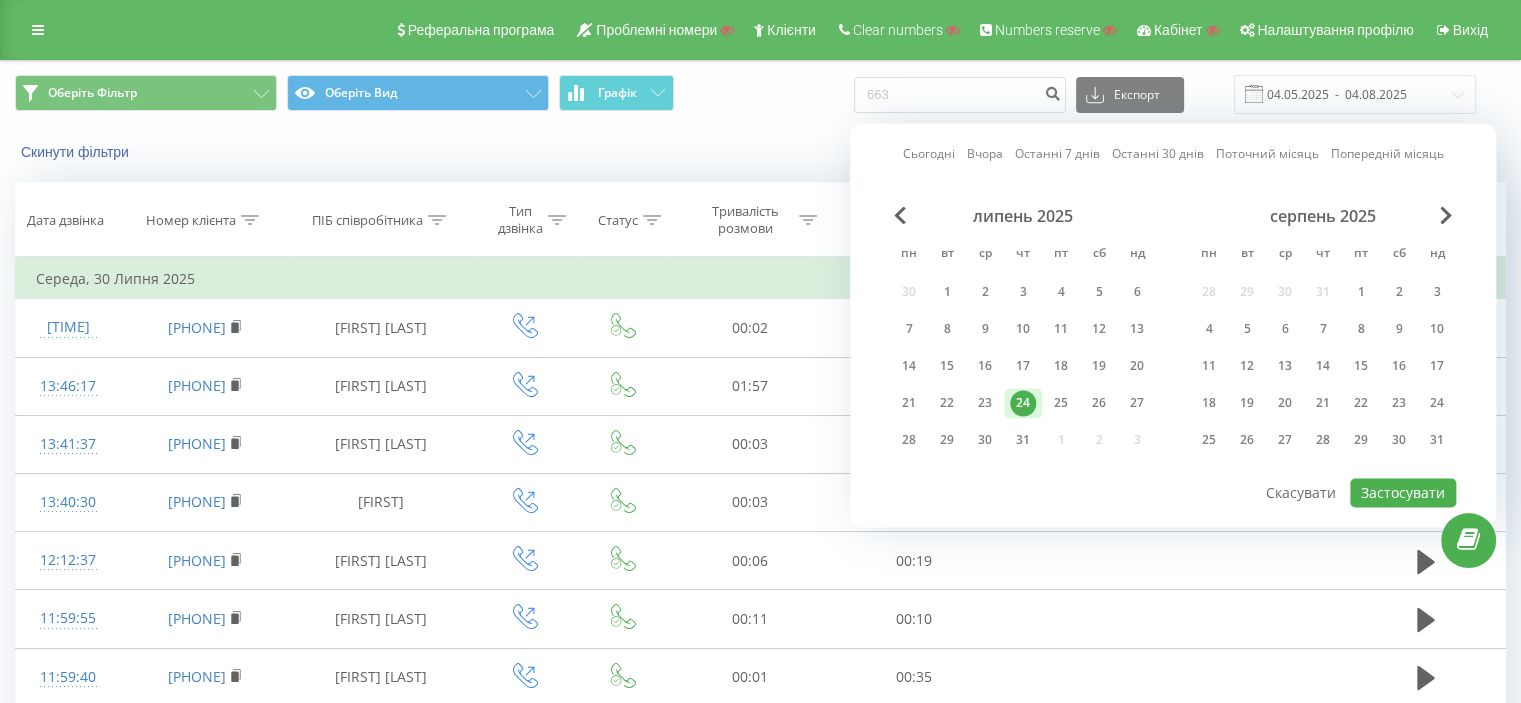 type on "[DATE]  -  [DATE]" 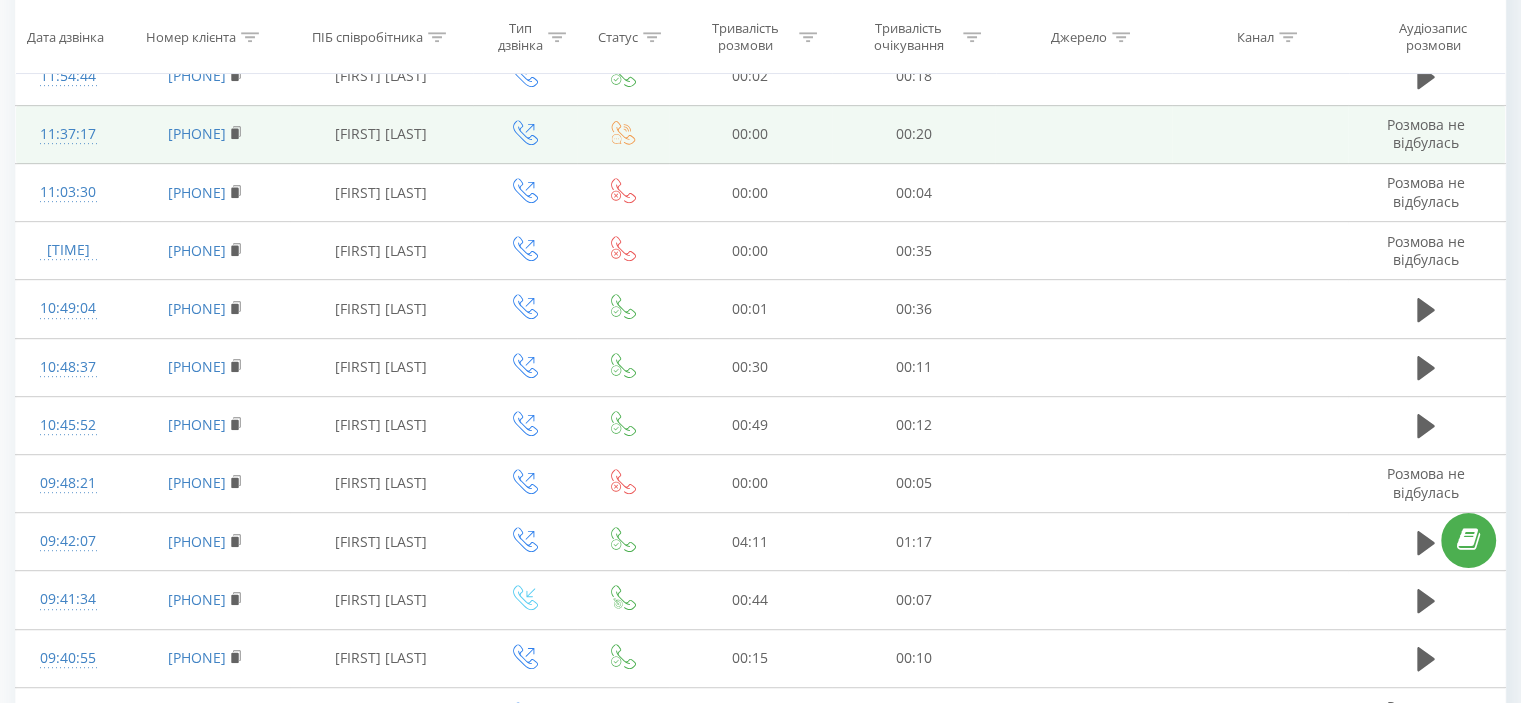 scroll, scrollTop: 955, scrollLeft: 0, axis: vertical 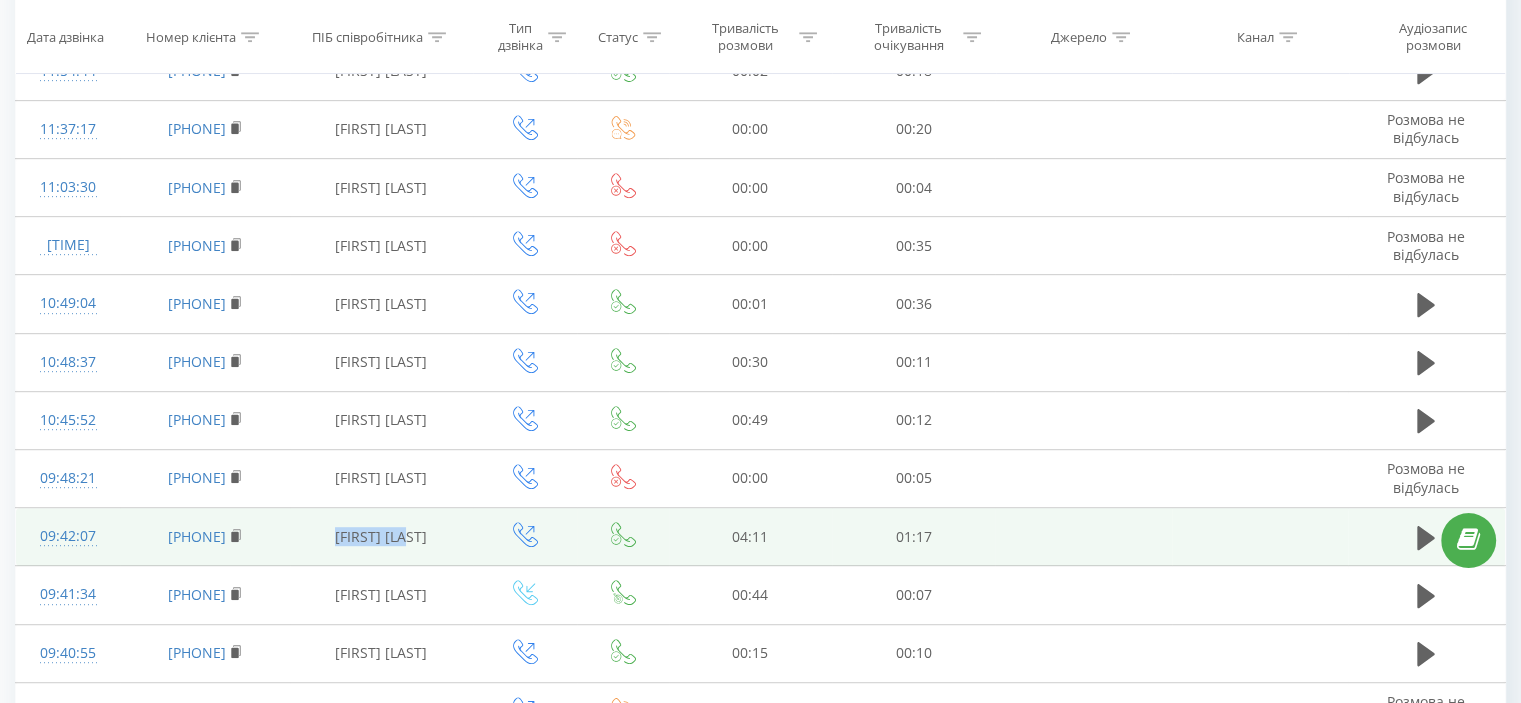 drag, startPoint x: 343, startPoint y: 531, endPoint x: 438, endPoint y: 534, distance: 95.047356 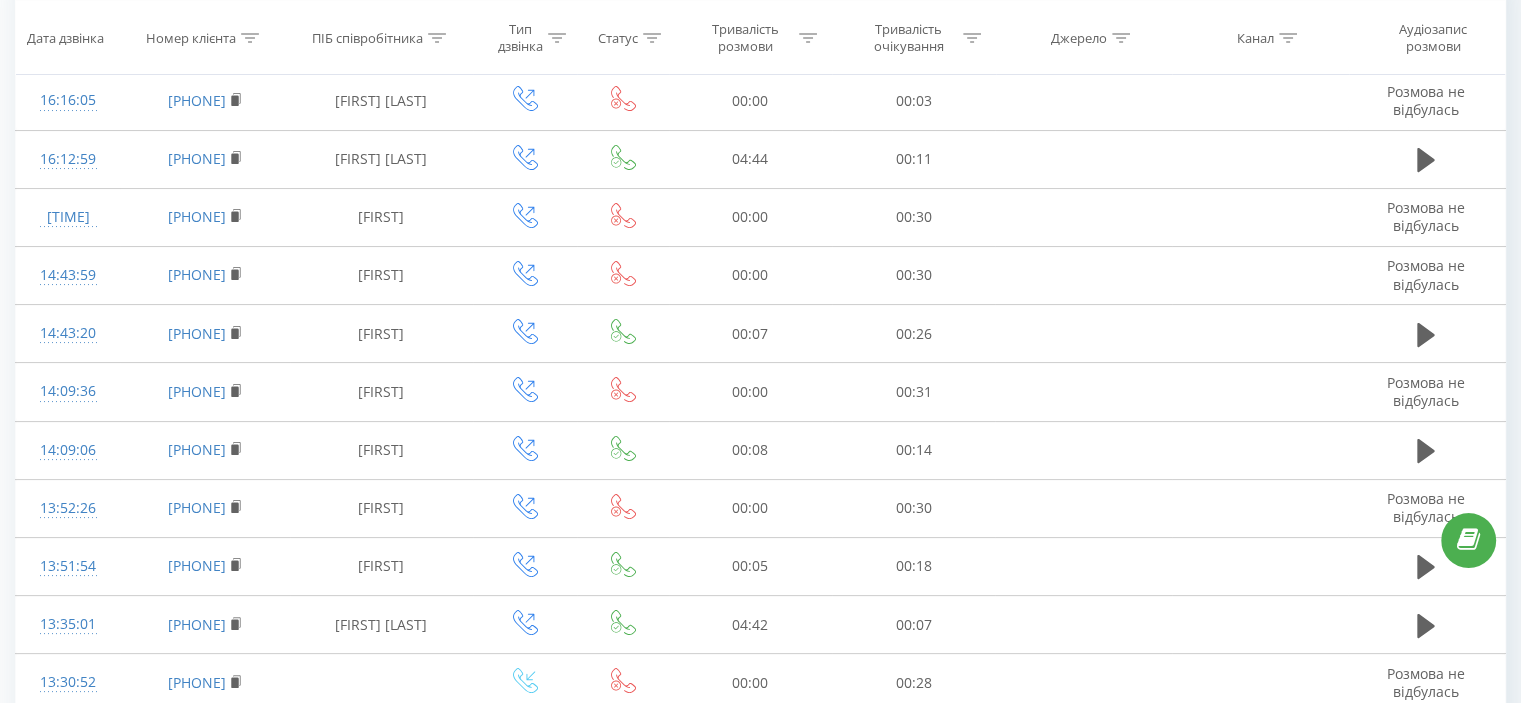 scroll, scrollTop: 0, scrollLeft: 0, axis: both 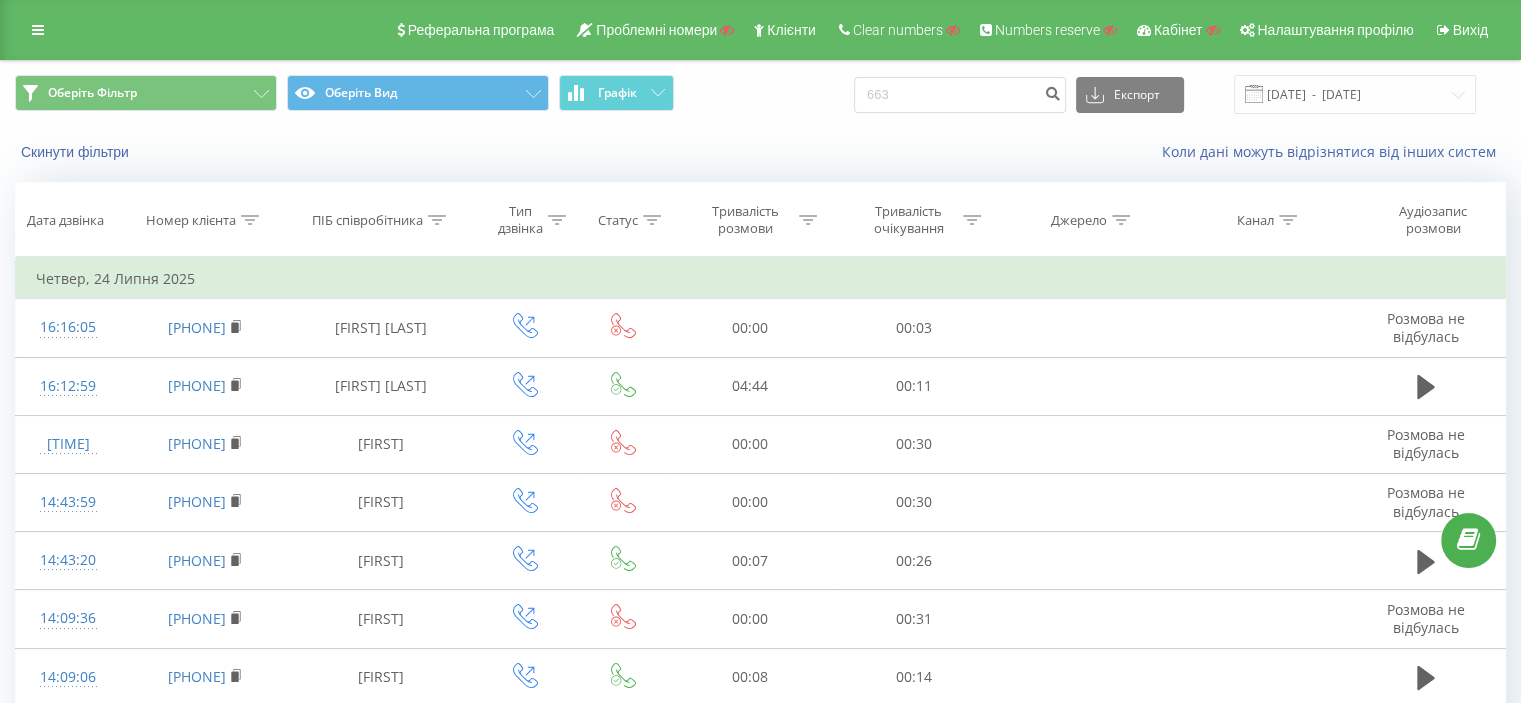 click 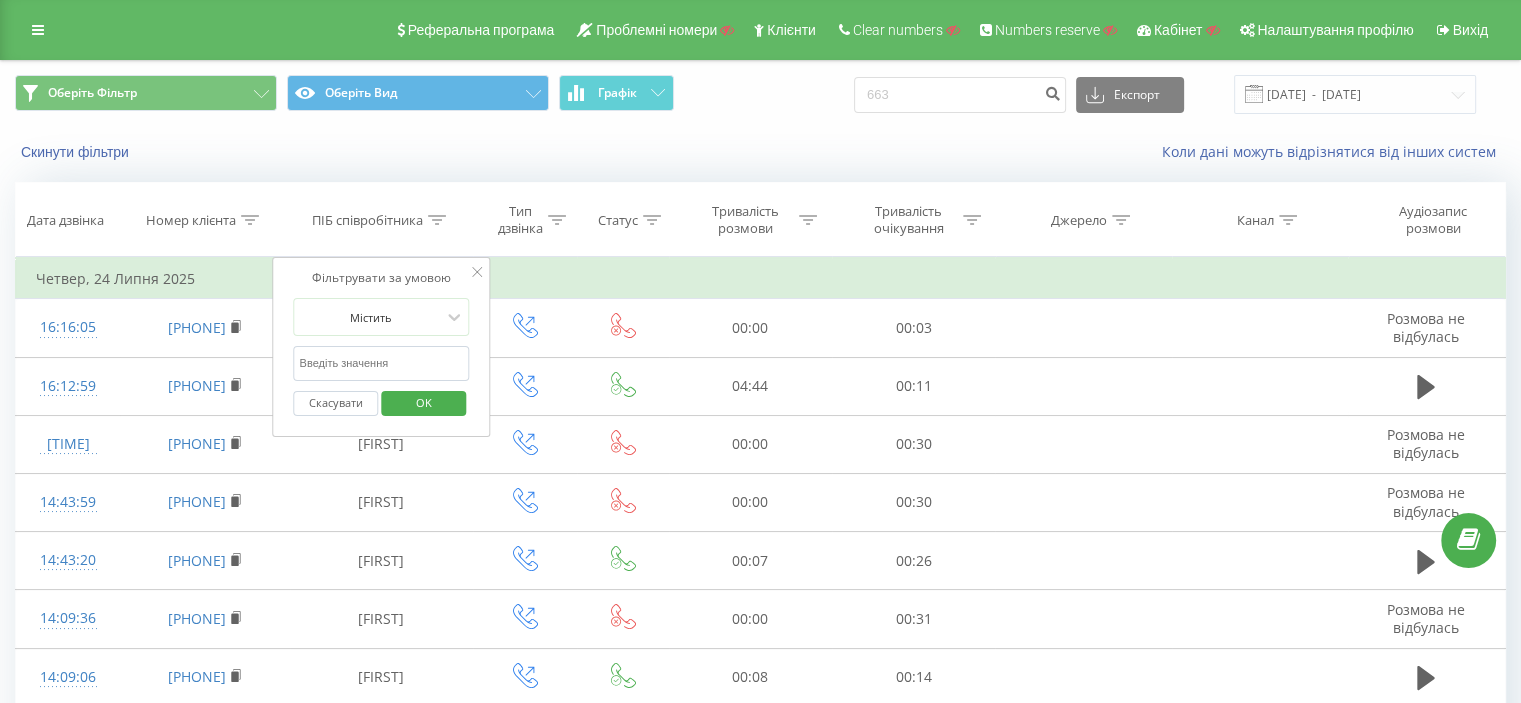 click at bounding box center [382, 363] 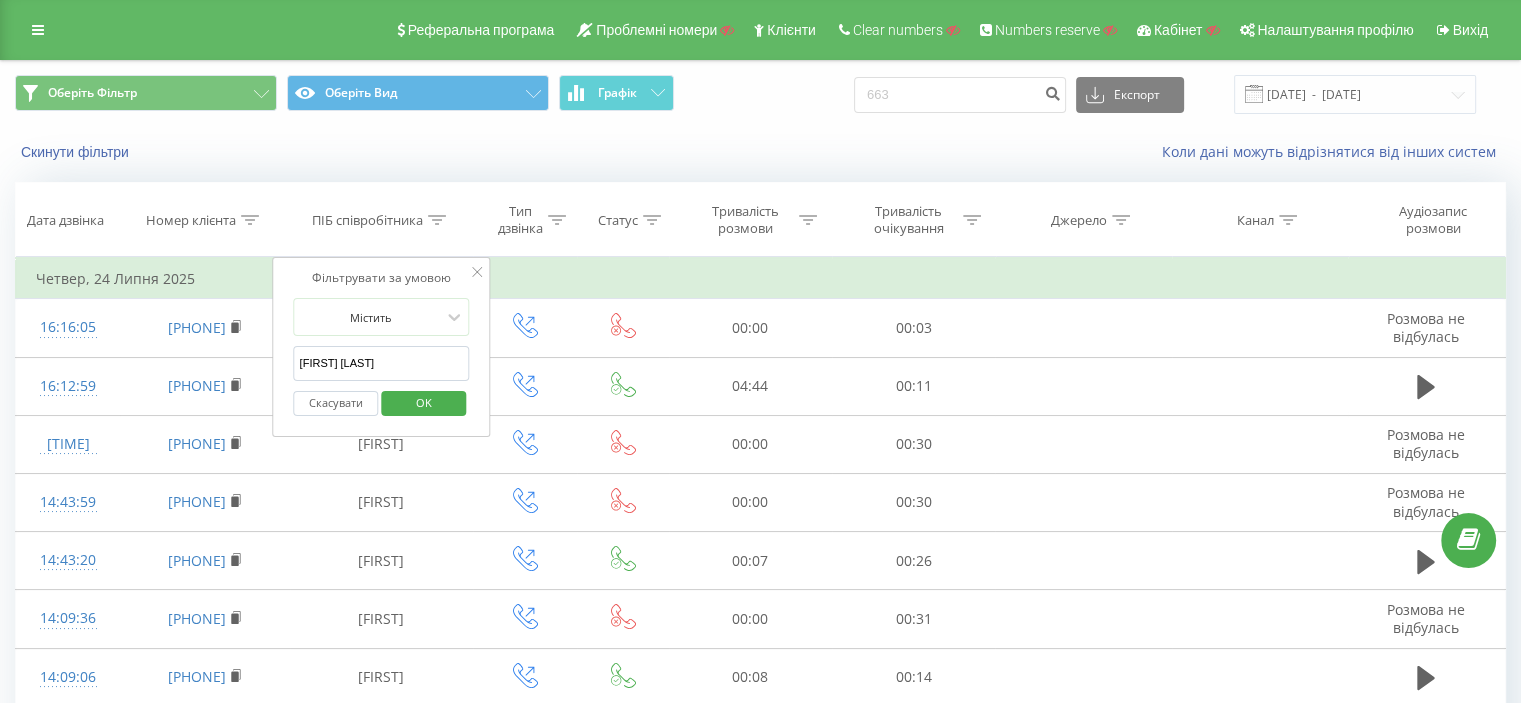 click on "OK" at bounding box center (424, 402) 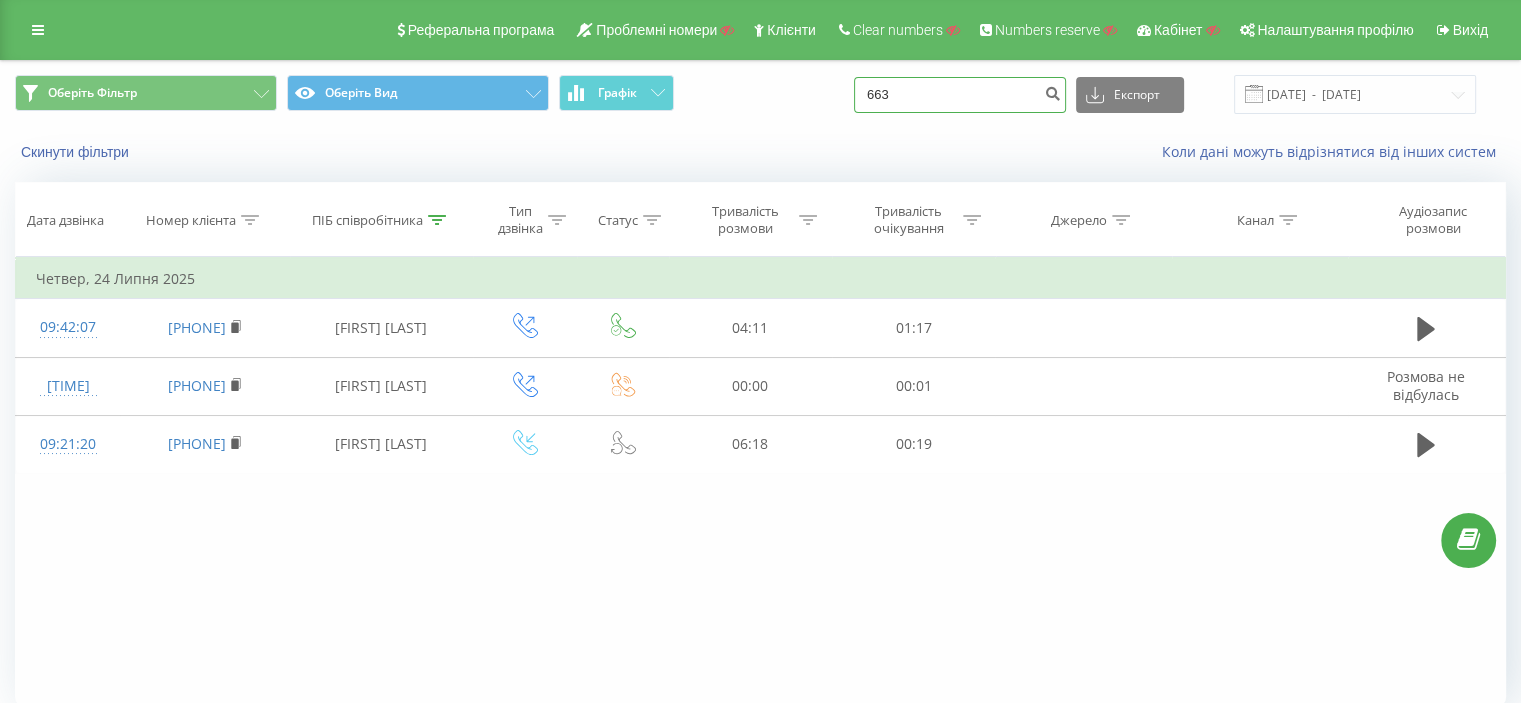 click on "663" at bounding box center [960, 95] 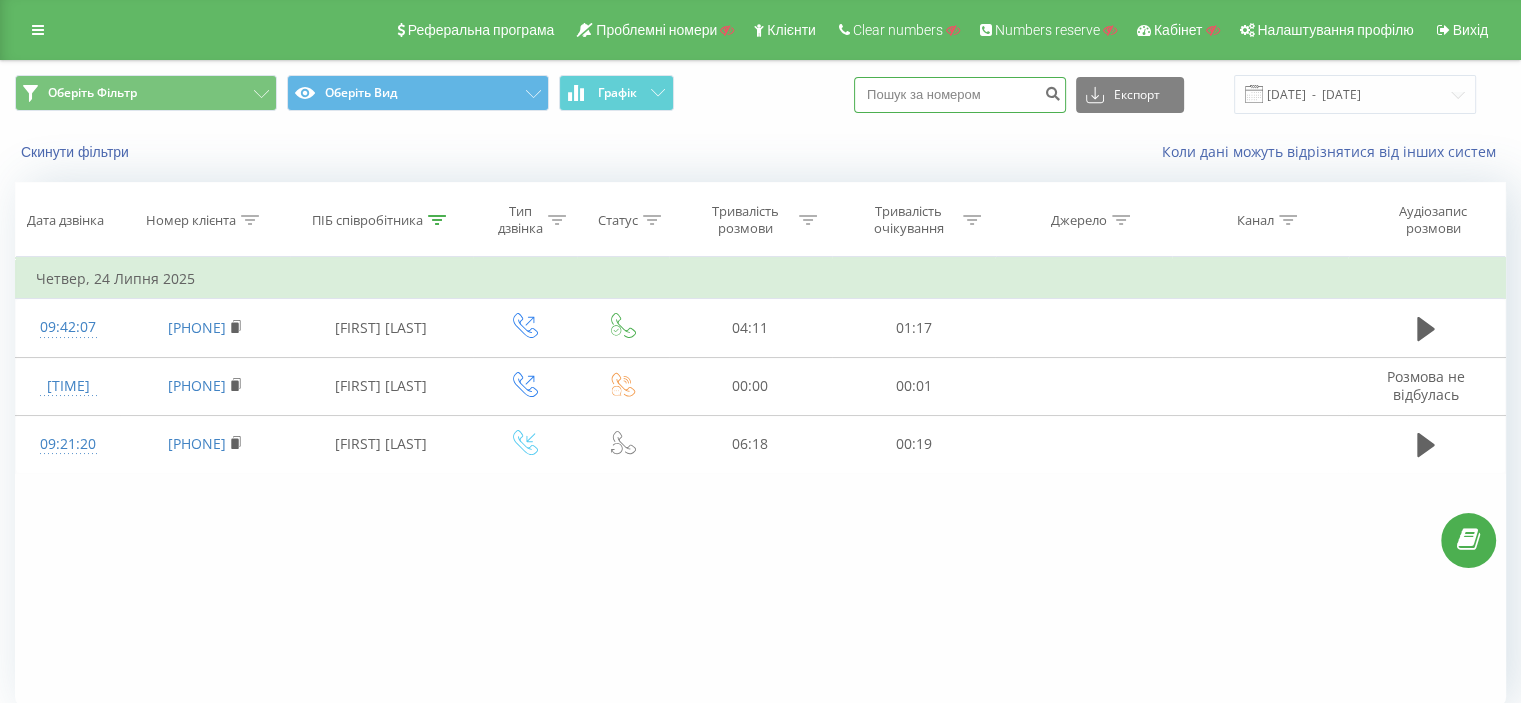 click at bounding box center (960, 95) 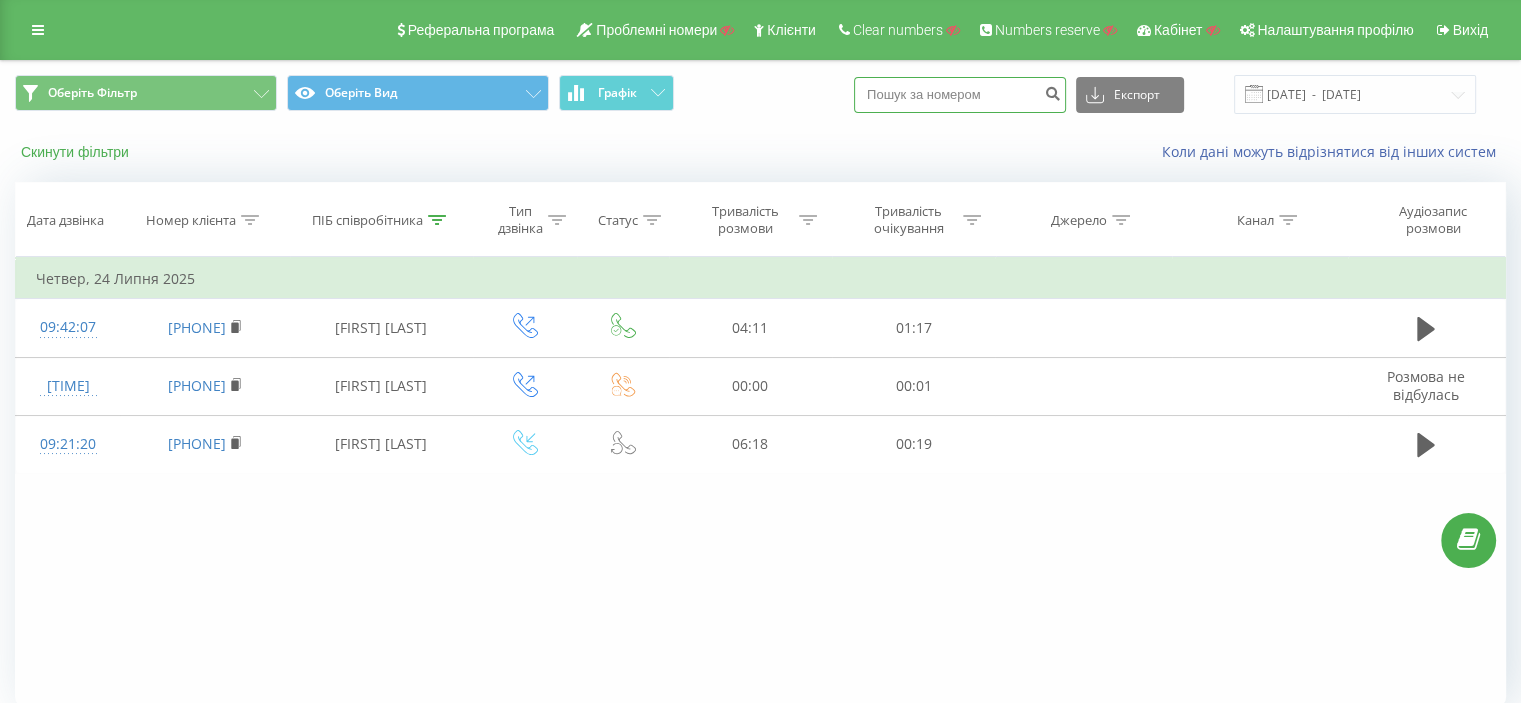 type 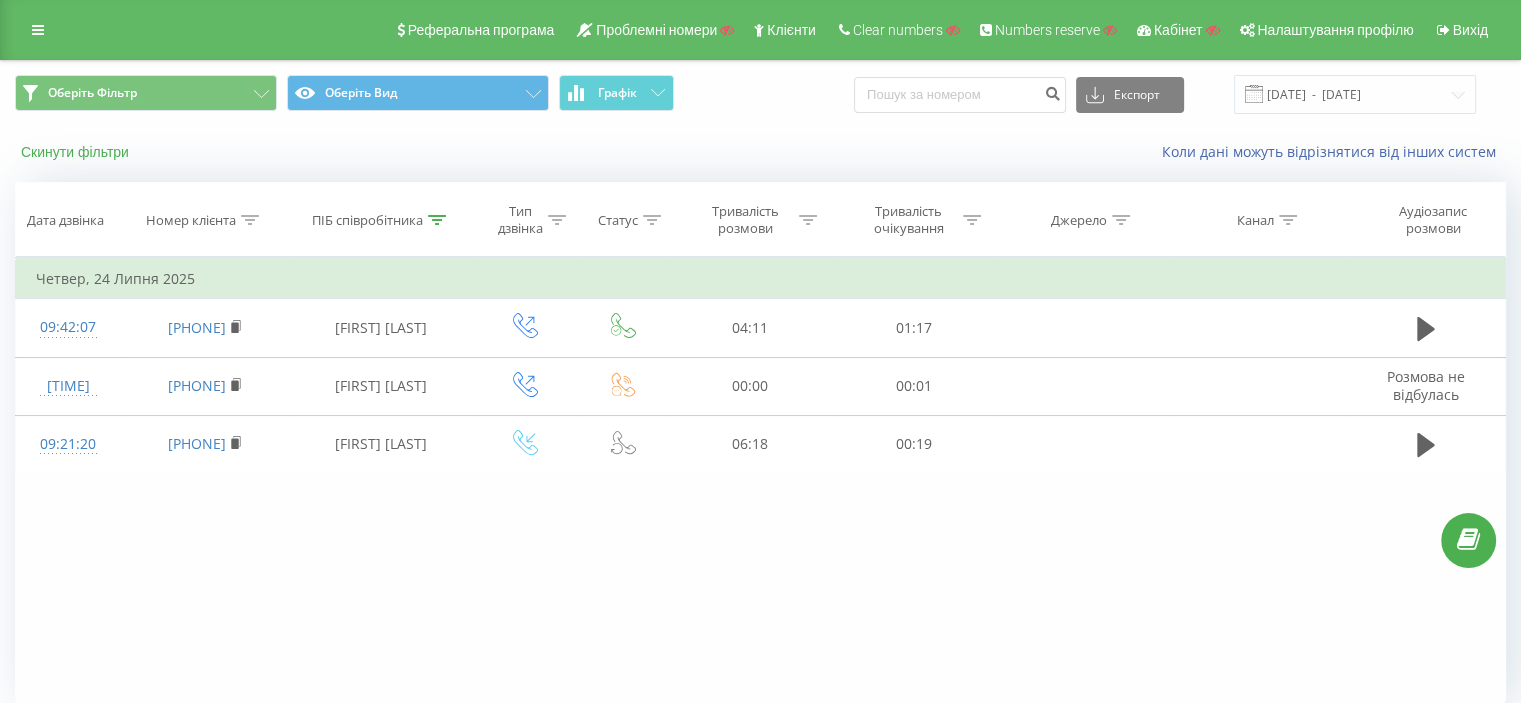 click on "Скинути фільтри" at bounding box center (77, 152) 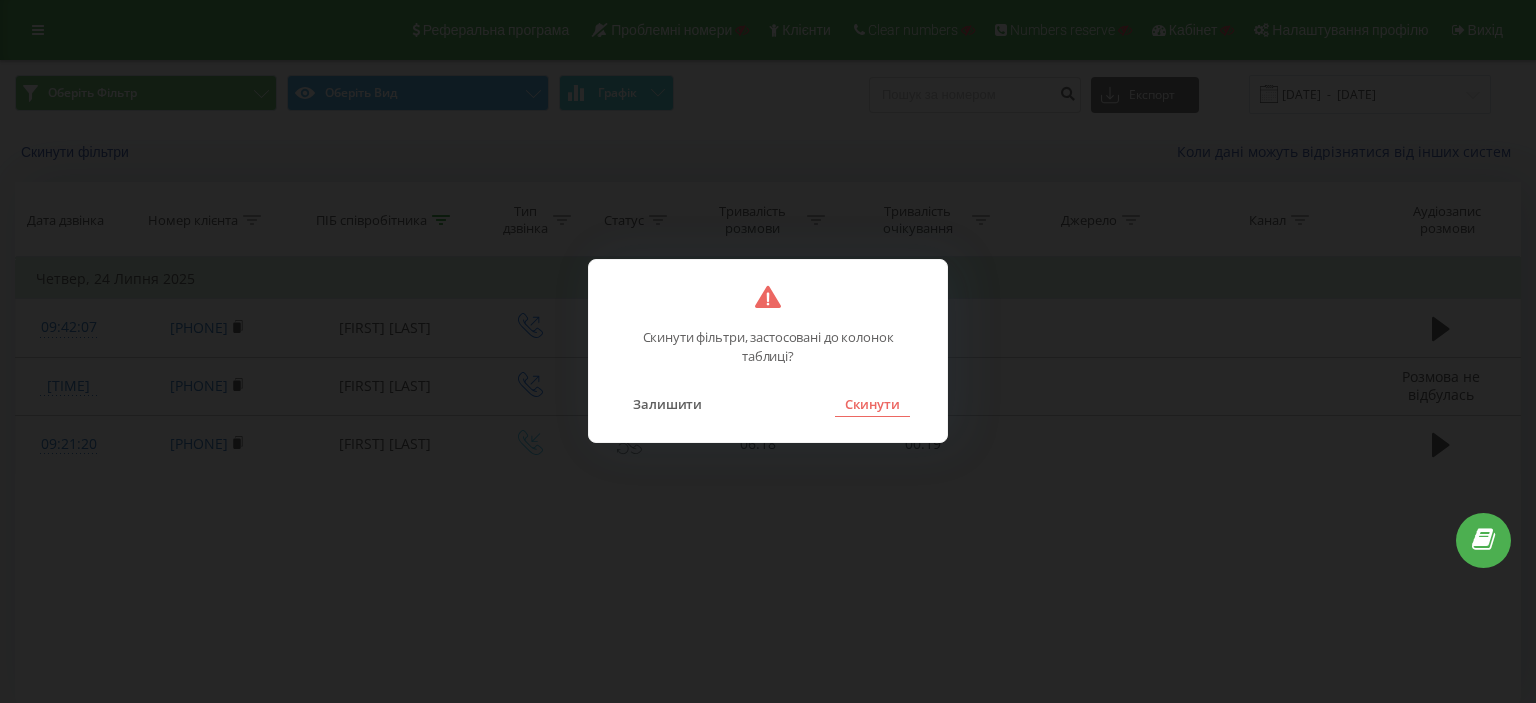 click on "Скинути" at bounding box center [872, 404] 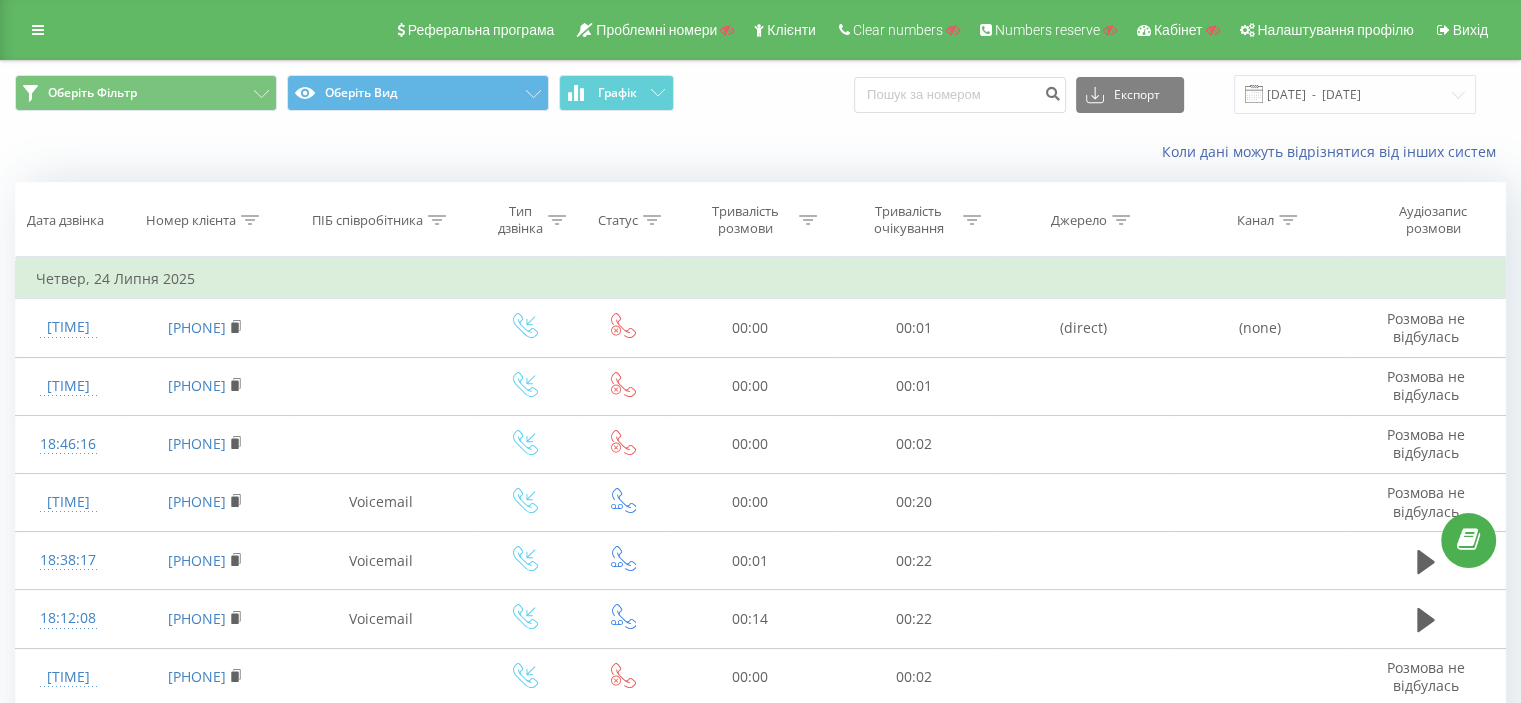 click 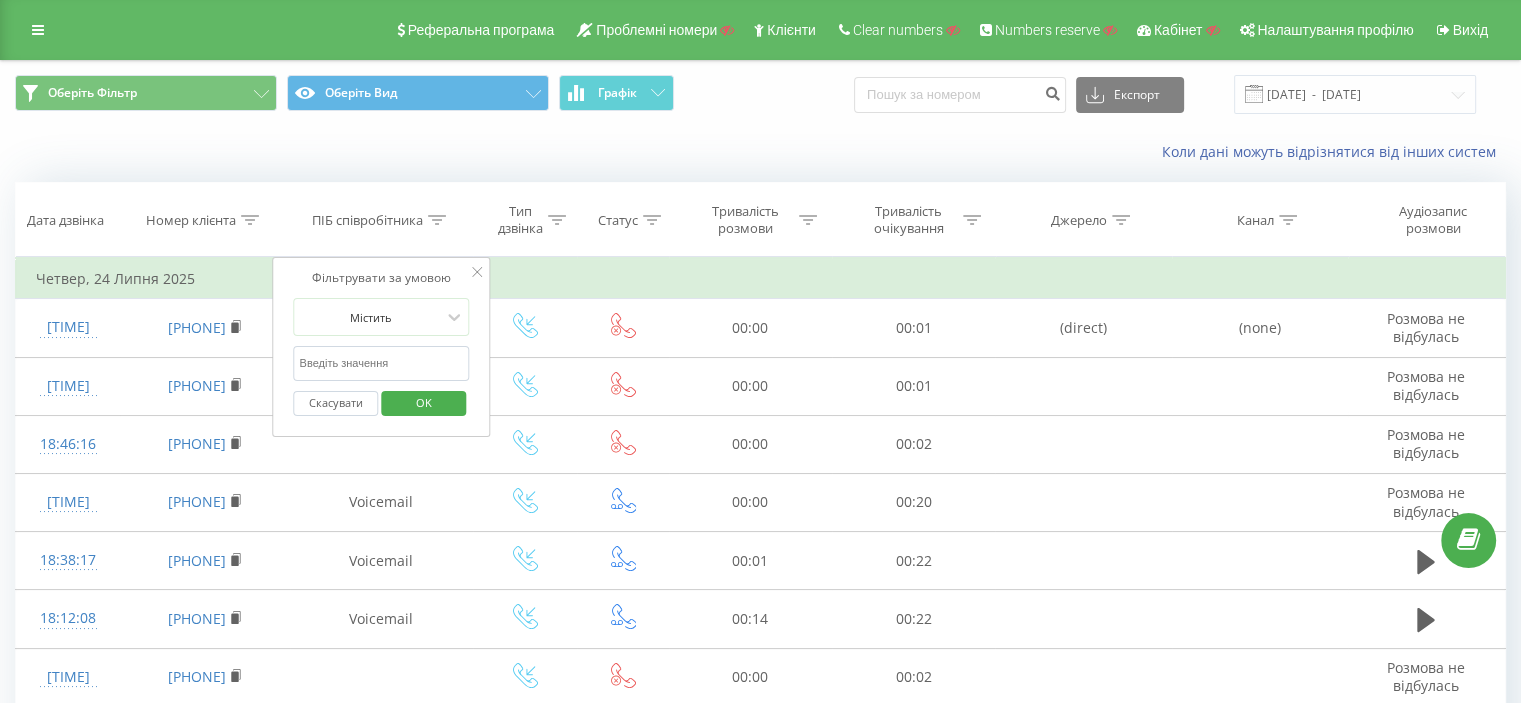 click at bounding box center (382, 363) 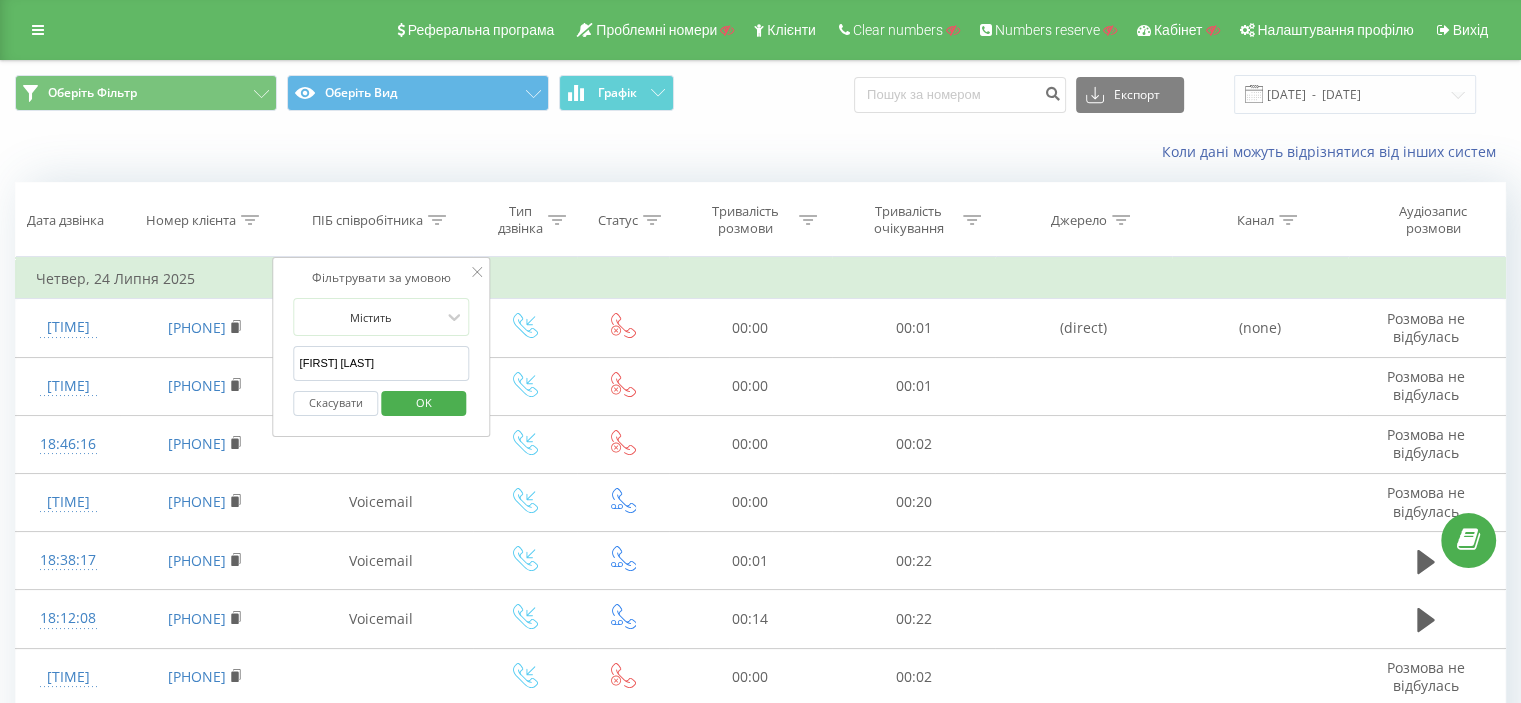 type on "[FIRST] [LAST]" 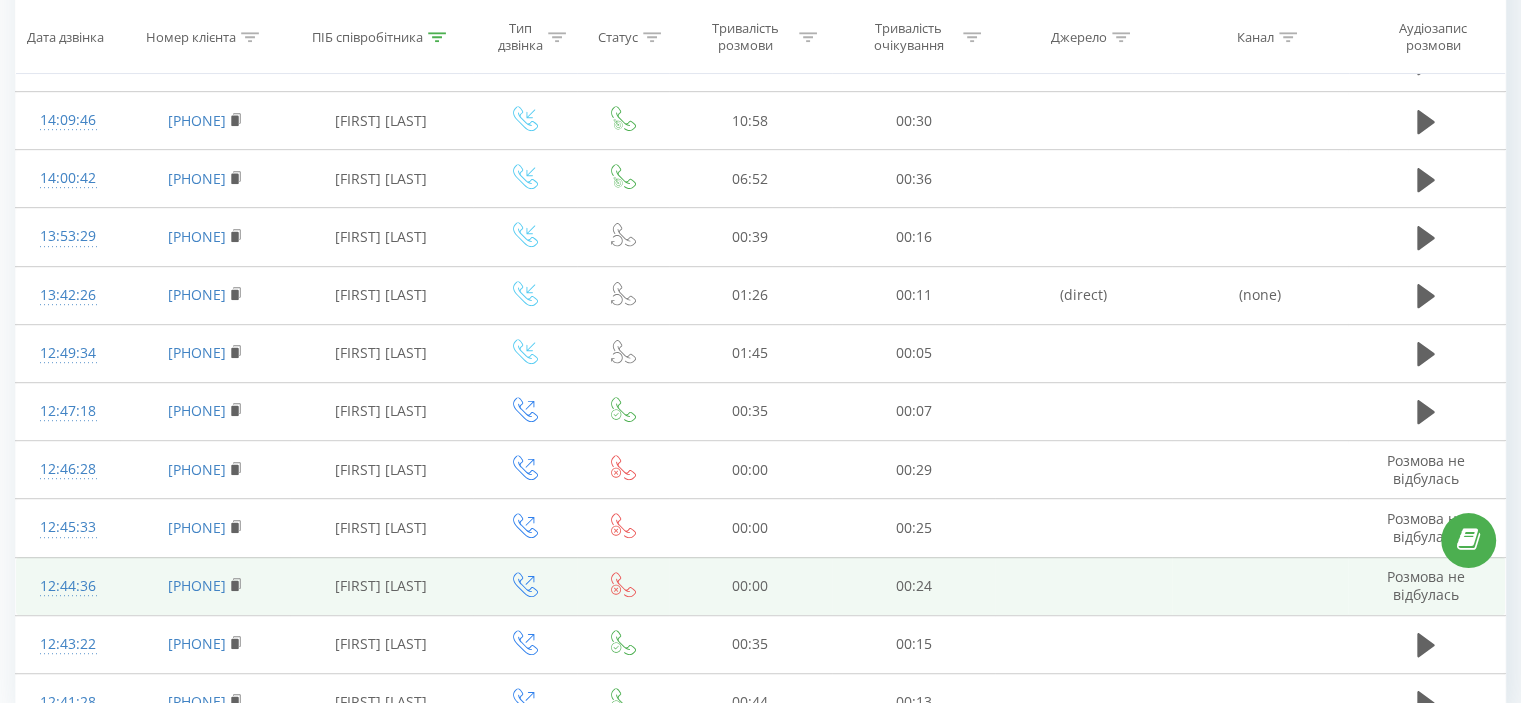 scroll, scrollTop: 1120, scrollLeft: 0, axis: vertical 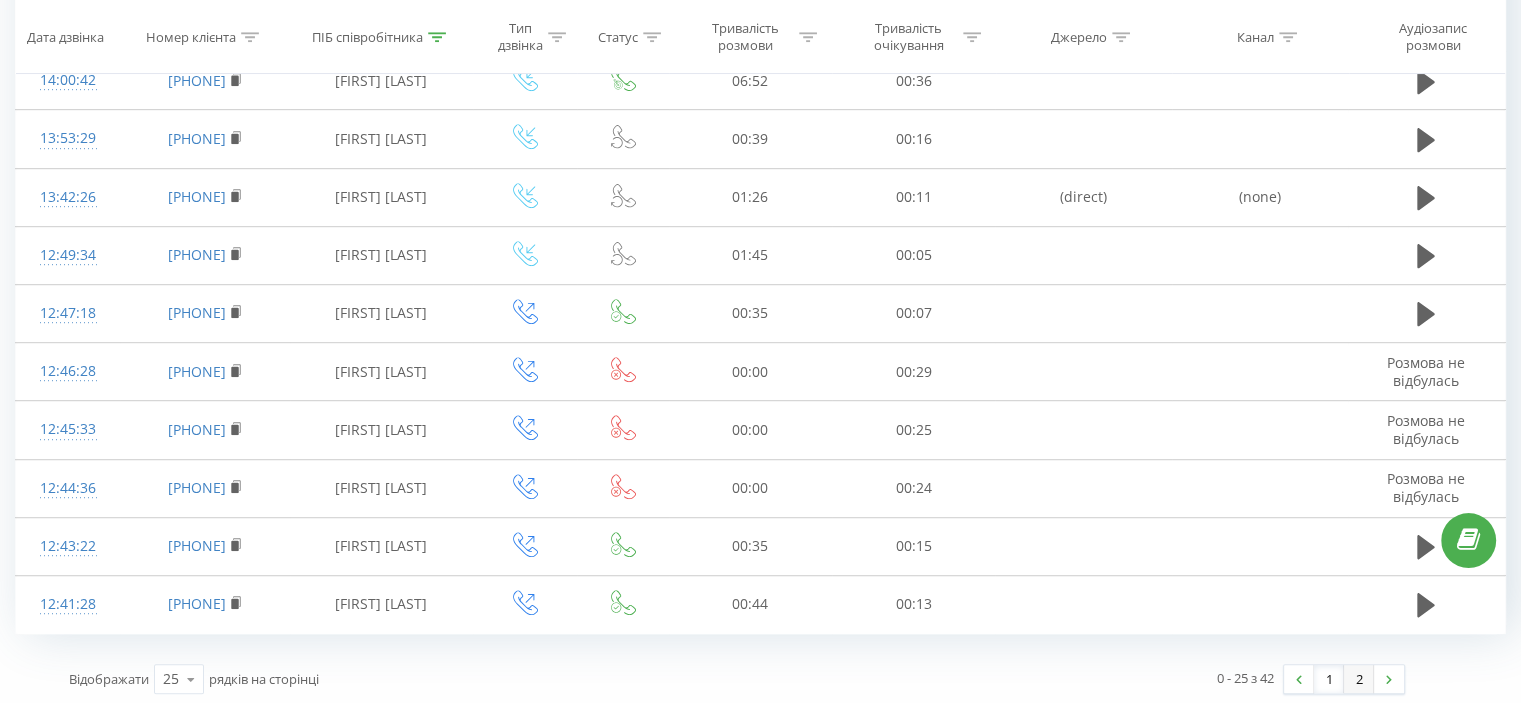 click on "2" at bounding box center (1359, 679) 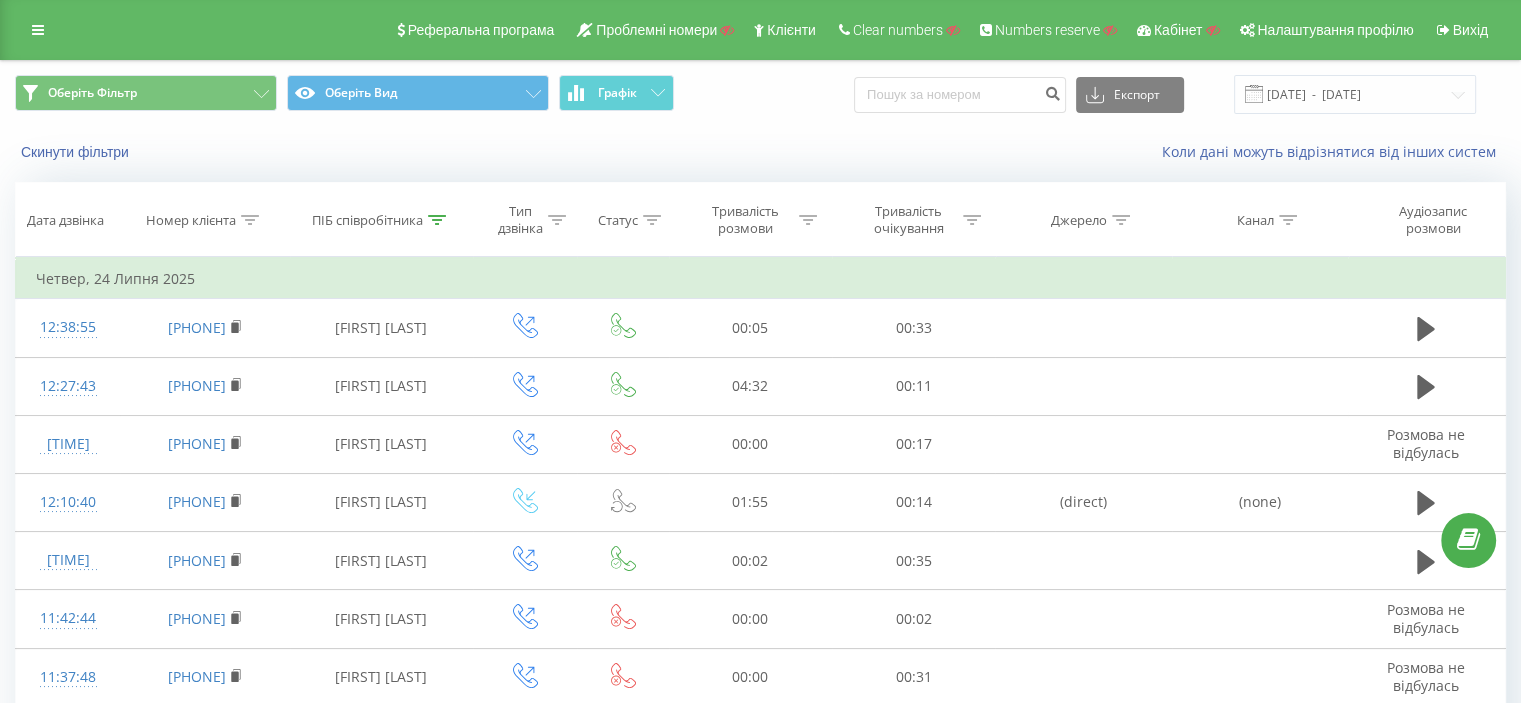 scroll, scrollTop: 656, scrollLeft: 0, axis: vertical 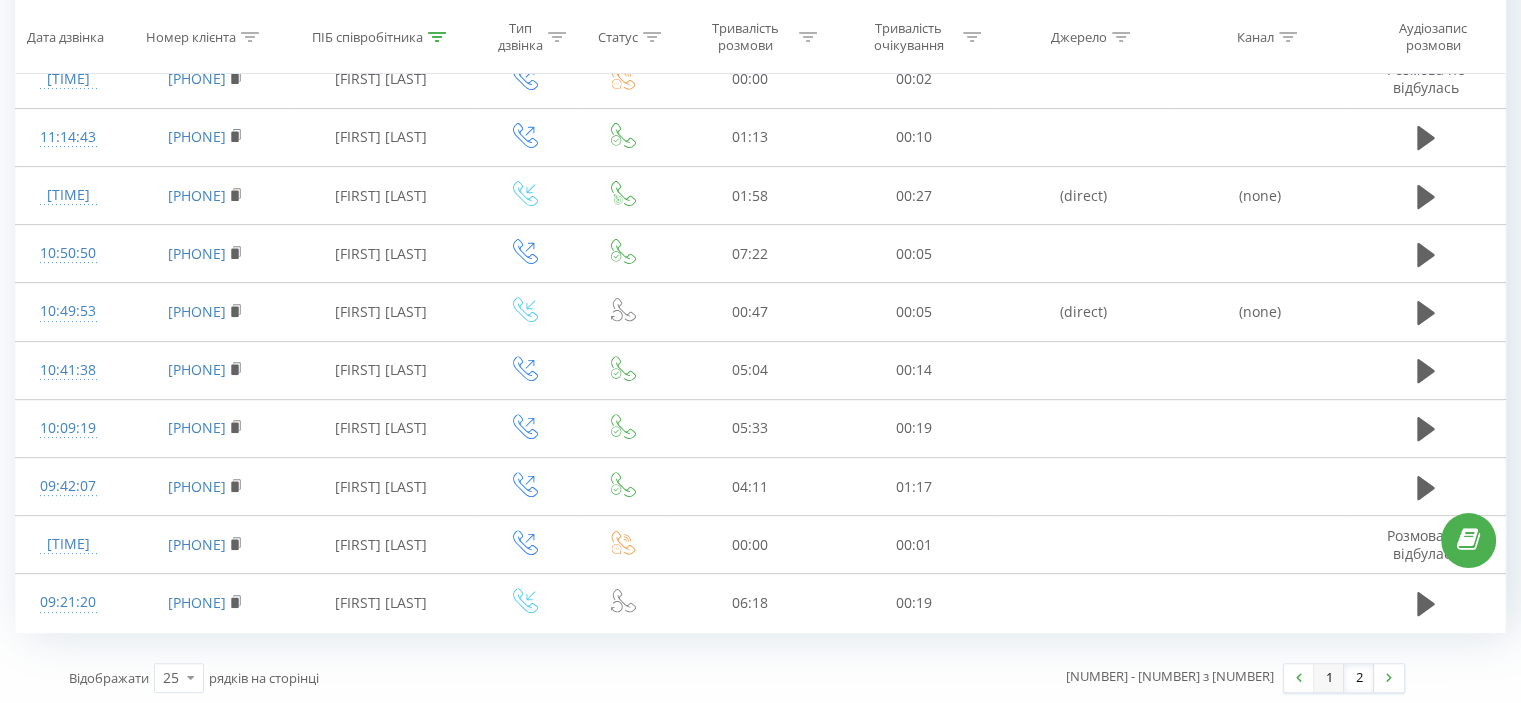 click on "1" at bounding box center [1329, 678] 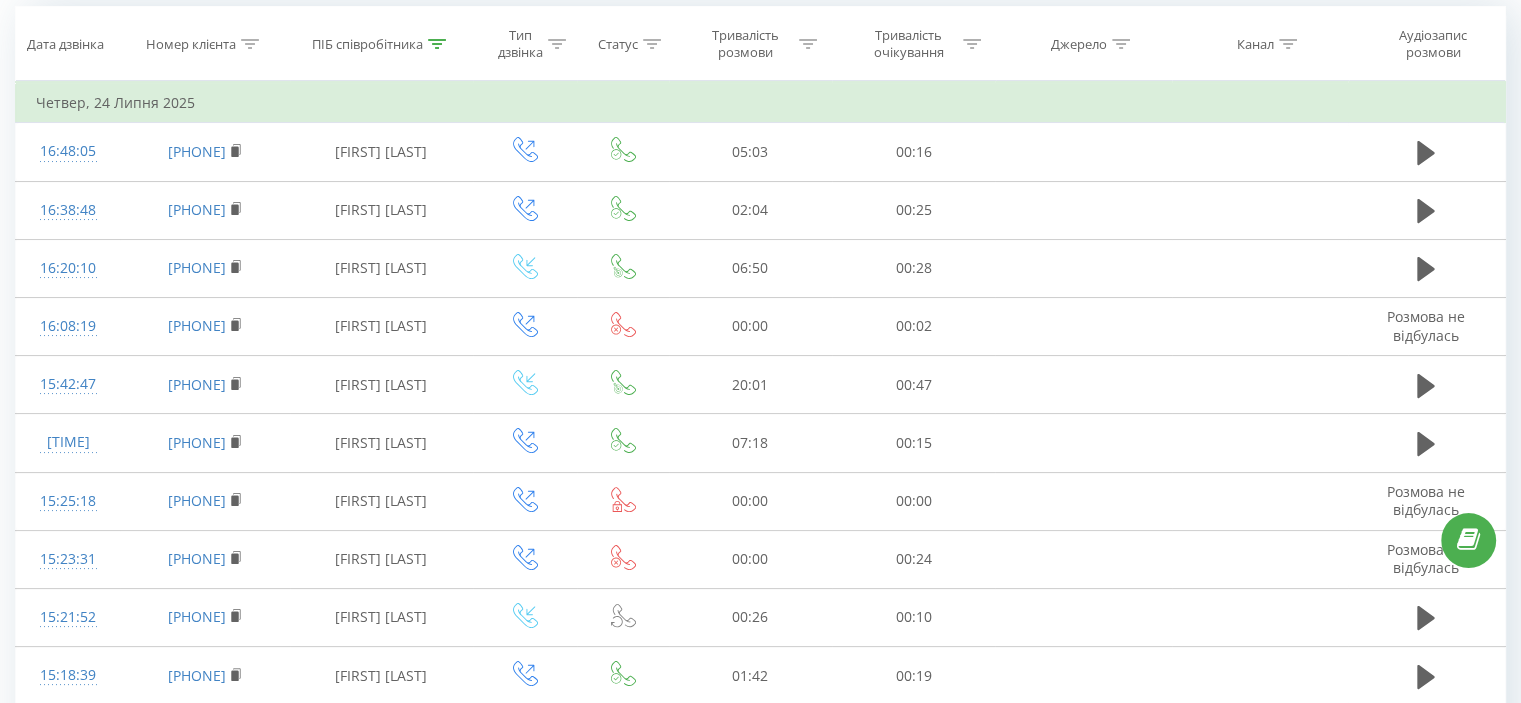 scroll, scrollTop: 0, scrollLeft: 0, axis: both 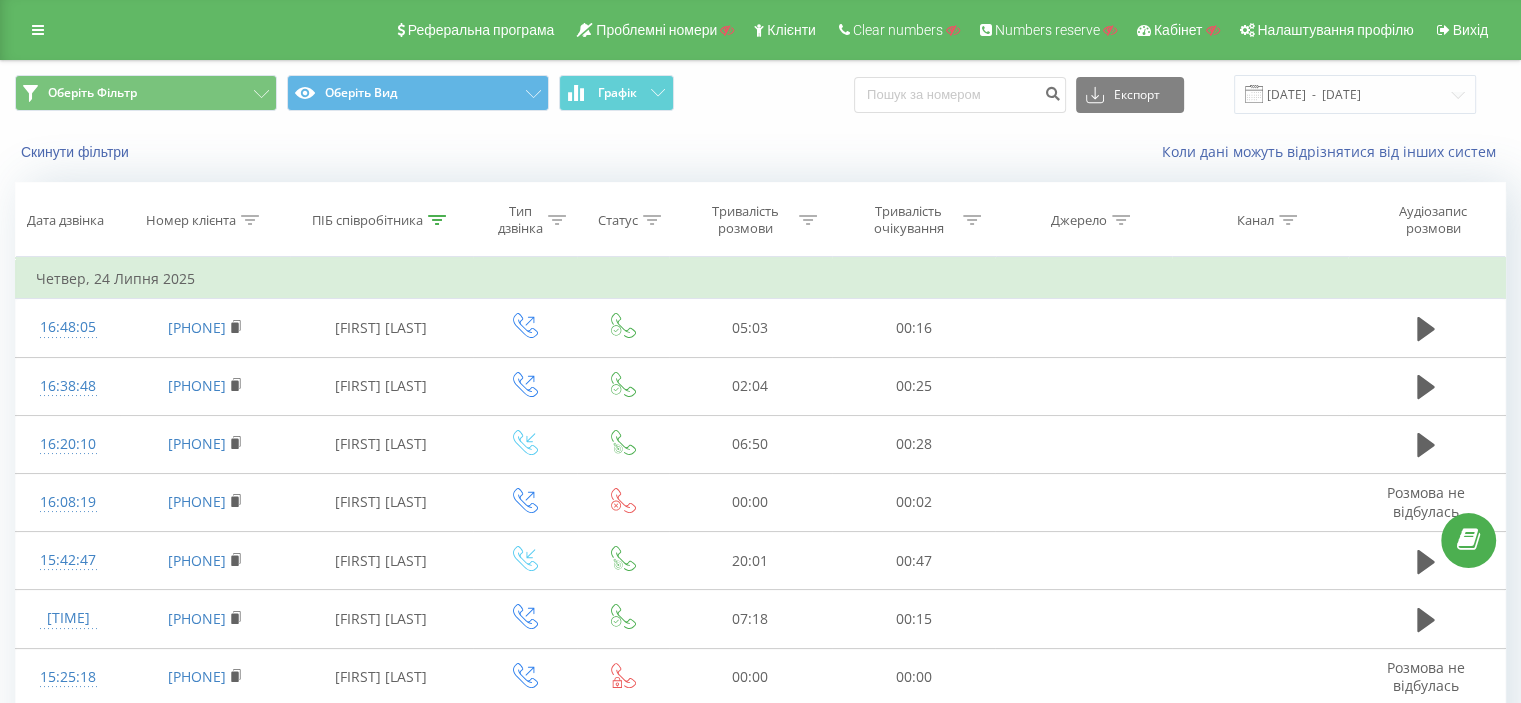 click on "ПІБ співробітника" at bounding box center [367, 220] 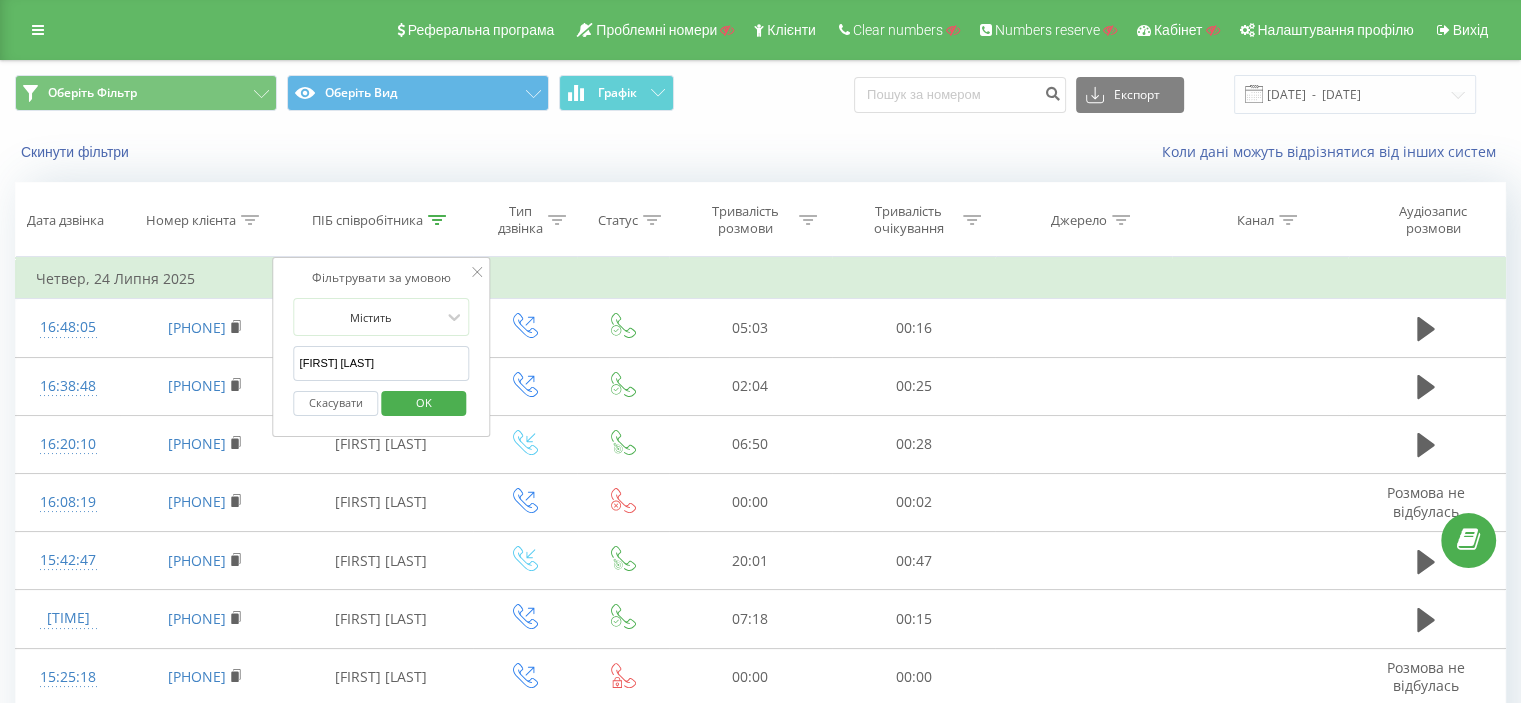 drag, startPoint x: 397, startPoint y: 363, endPoint x: 273, endPoint y: 370, distance: 124.197426 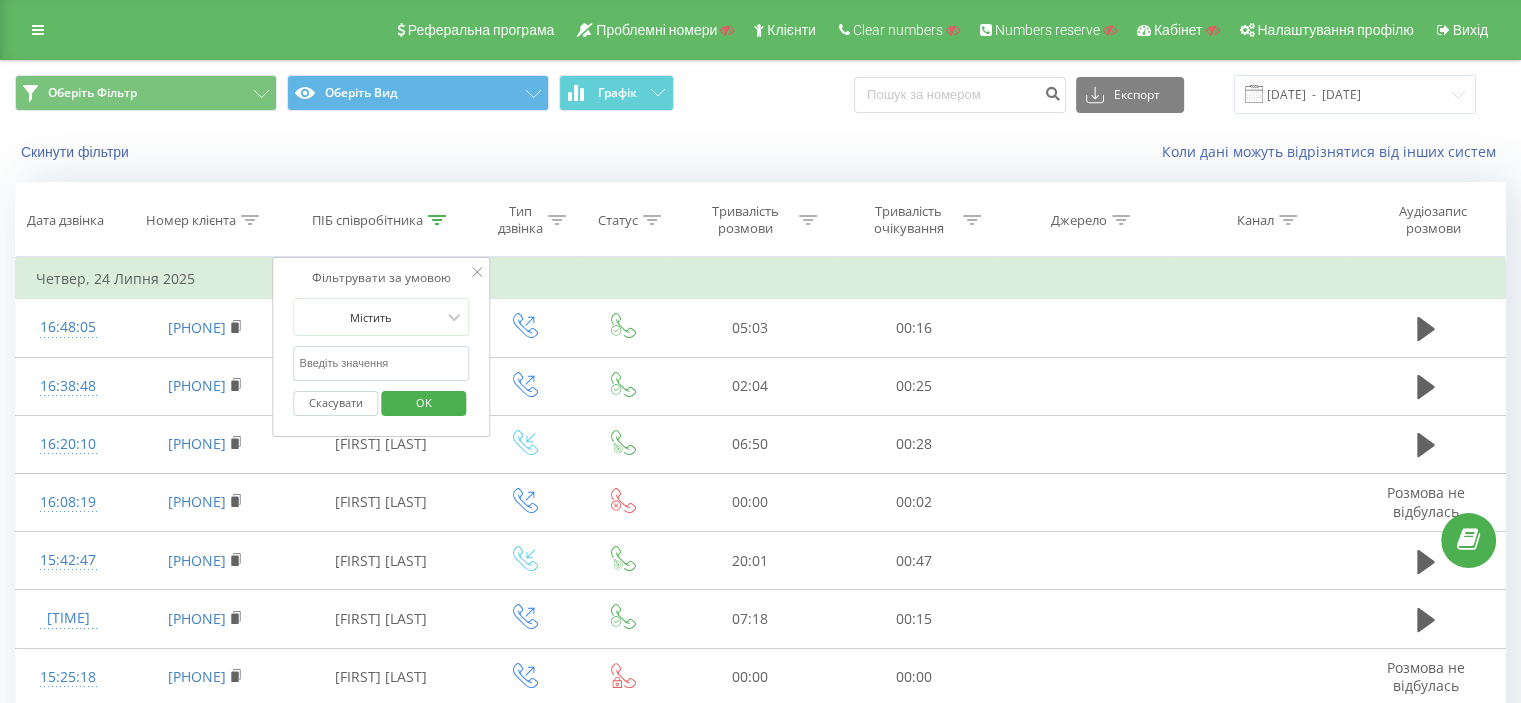 click on "OK" at bounding box center (424, 402) 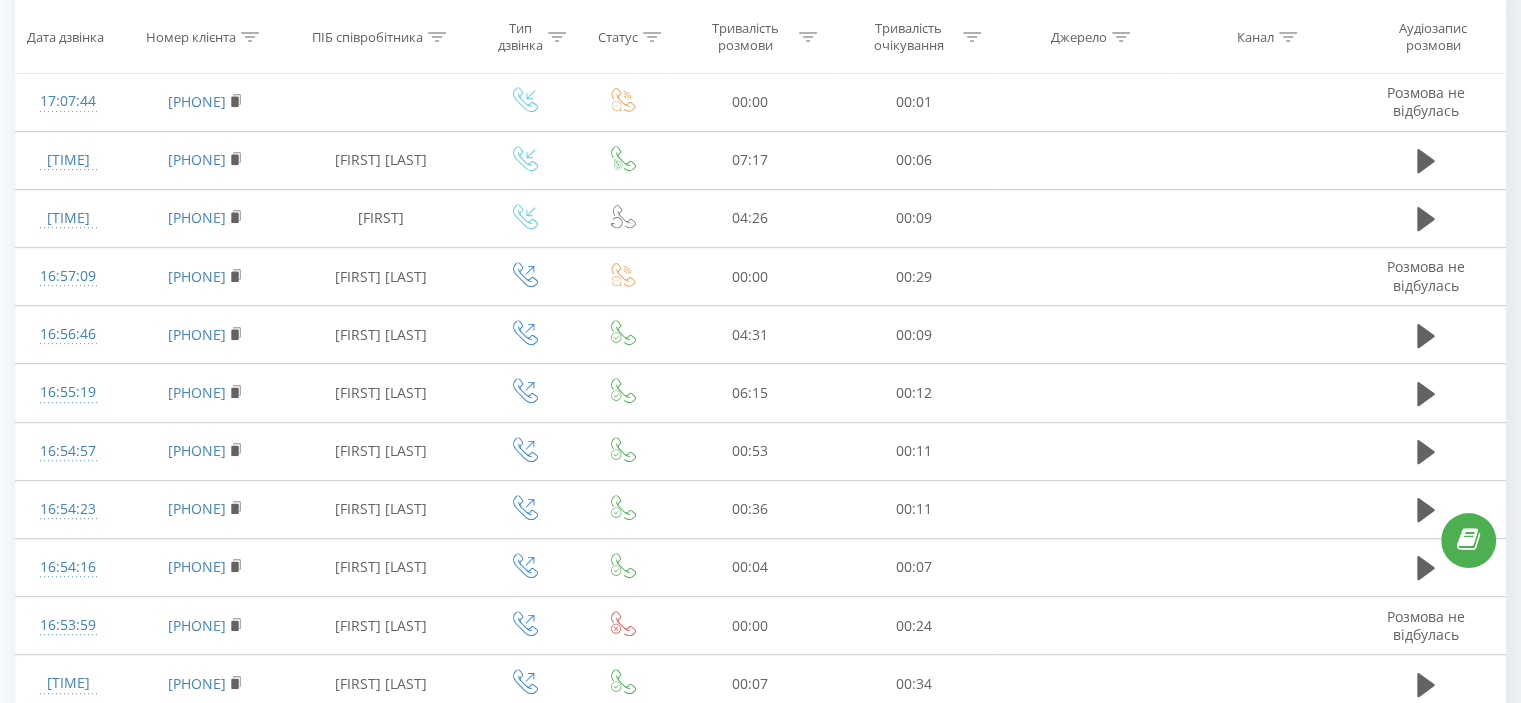 scroll, scrollTop: 1120, scrollLeft: 0, axis: vertical 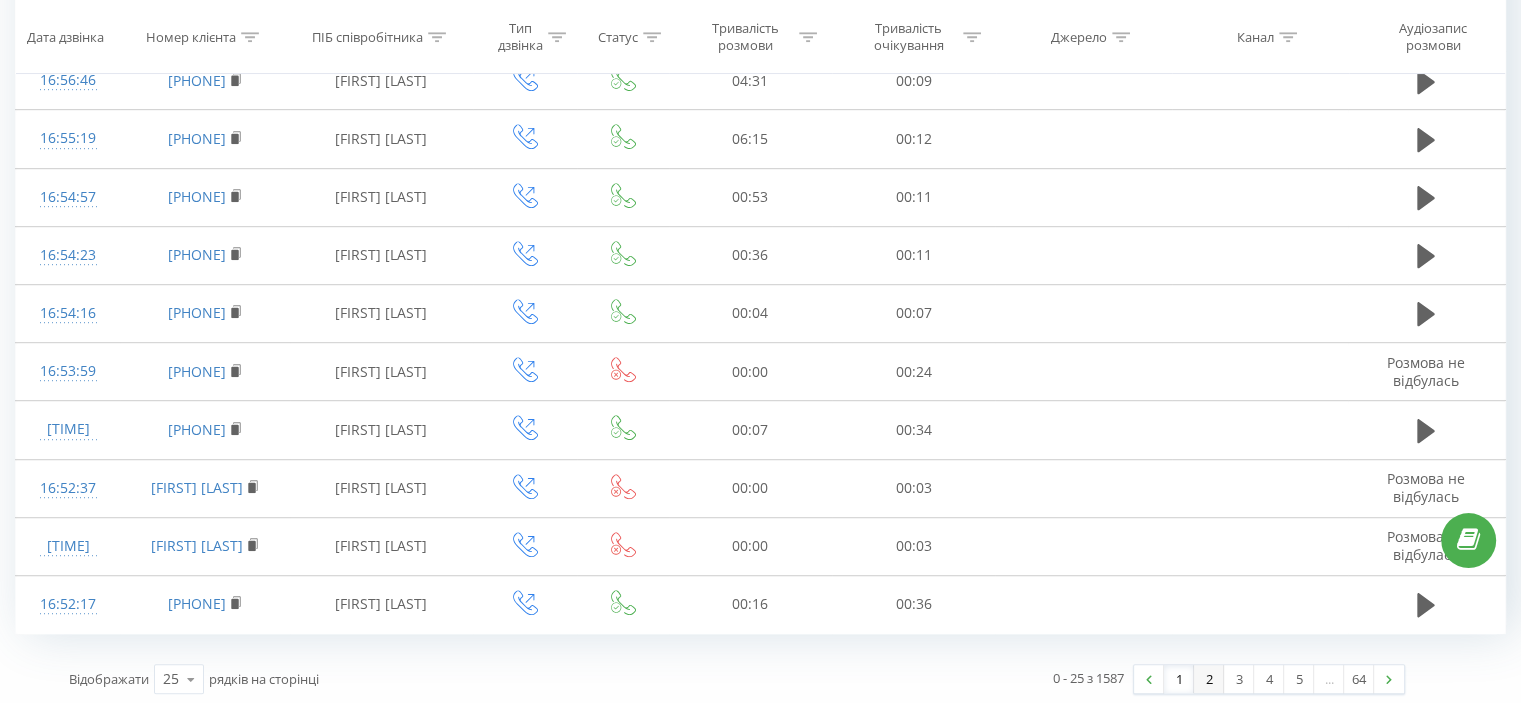 click on "2" at bounding box center (1209, 679) 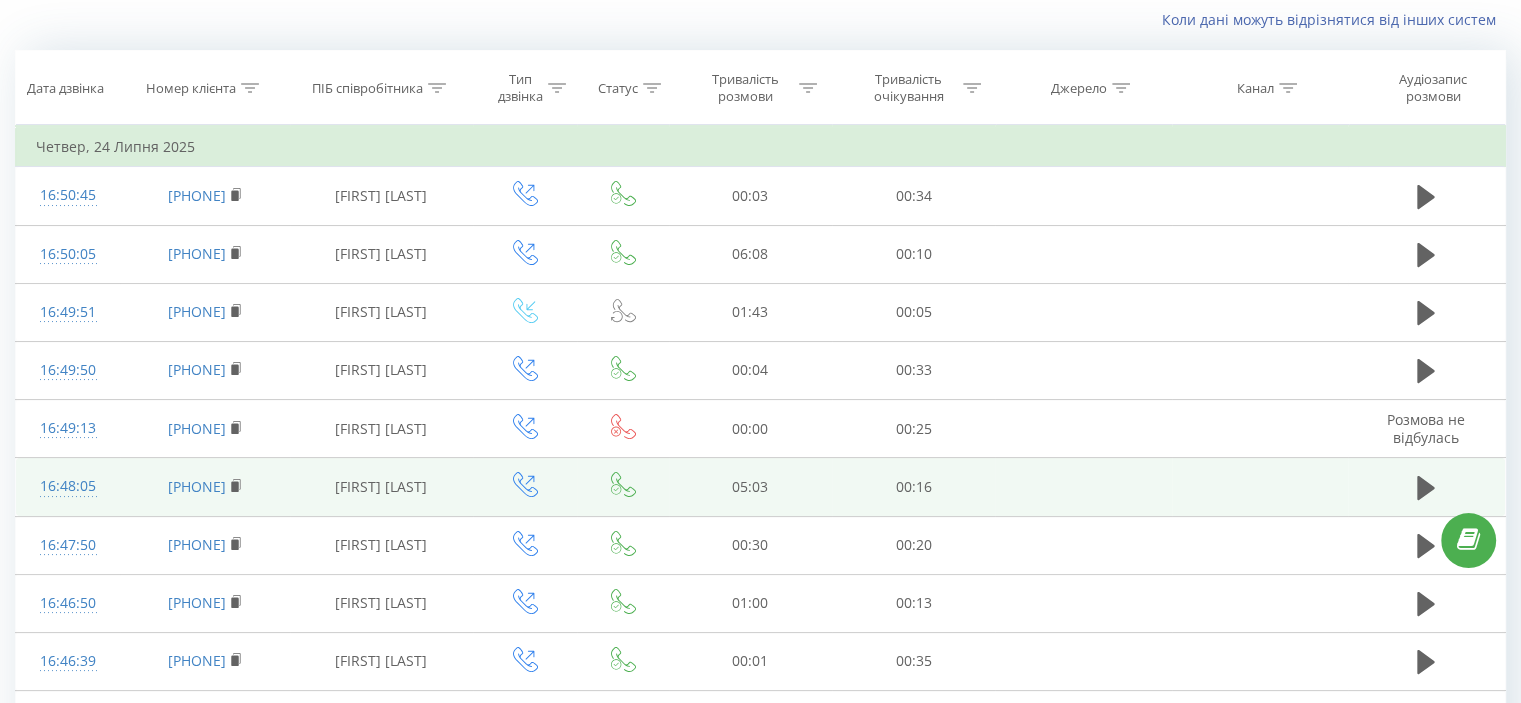 scroll, scrollTop: 1120, scrollLeft: 0, axis: vertical 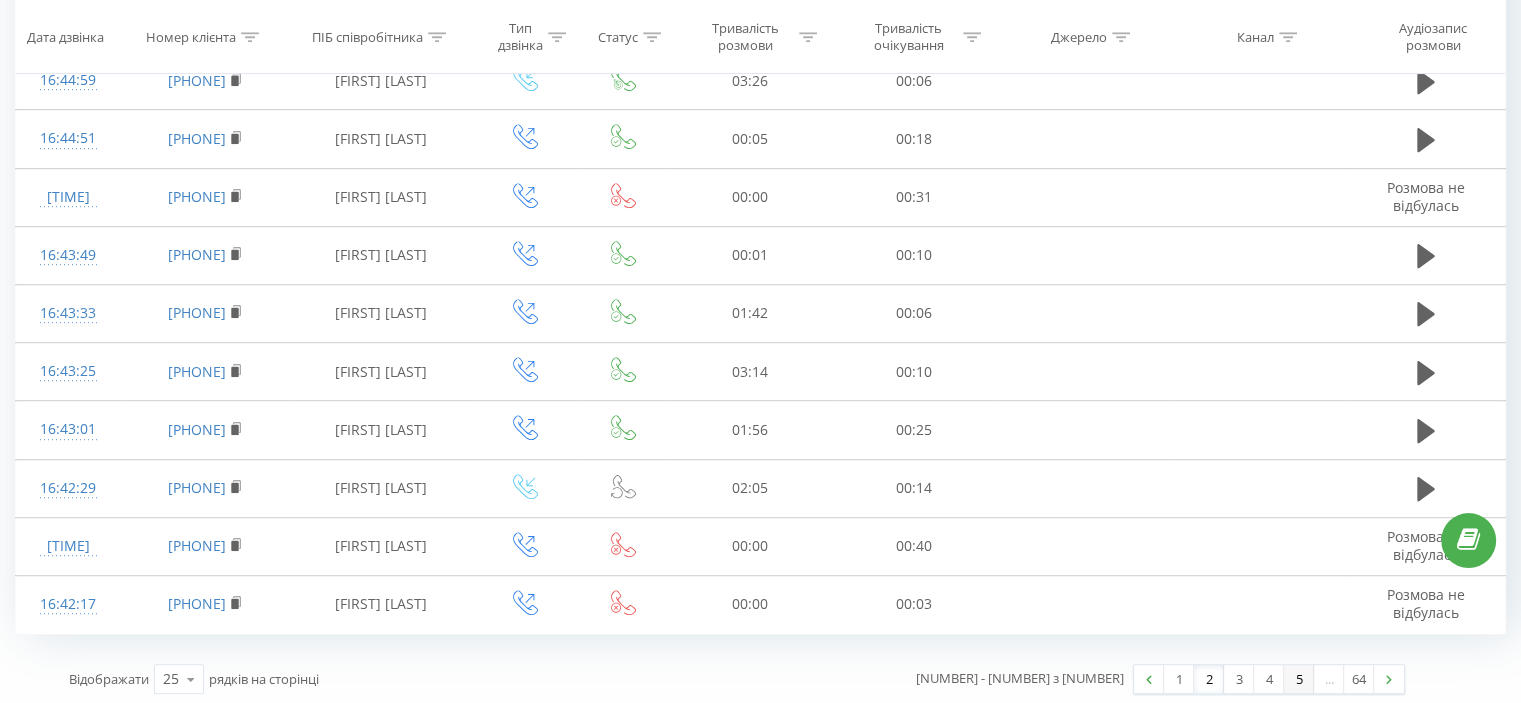 click on "5" at bounding box center (1299, 679) 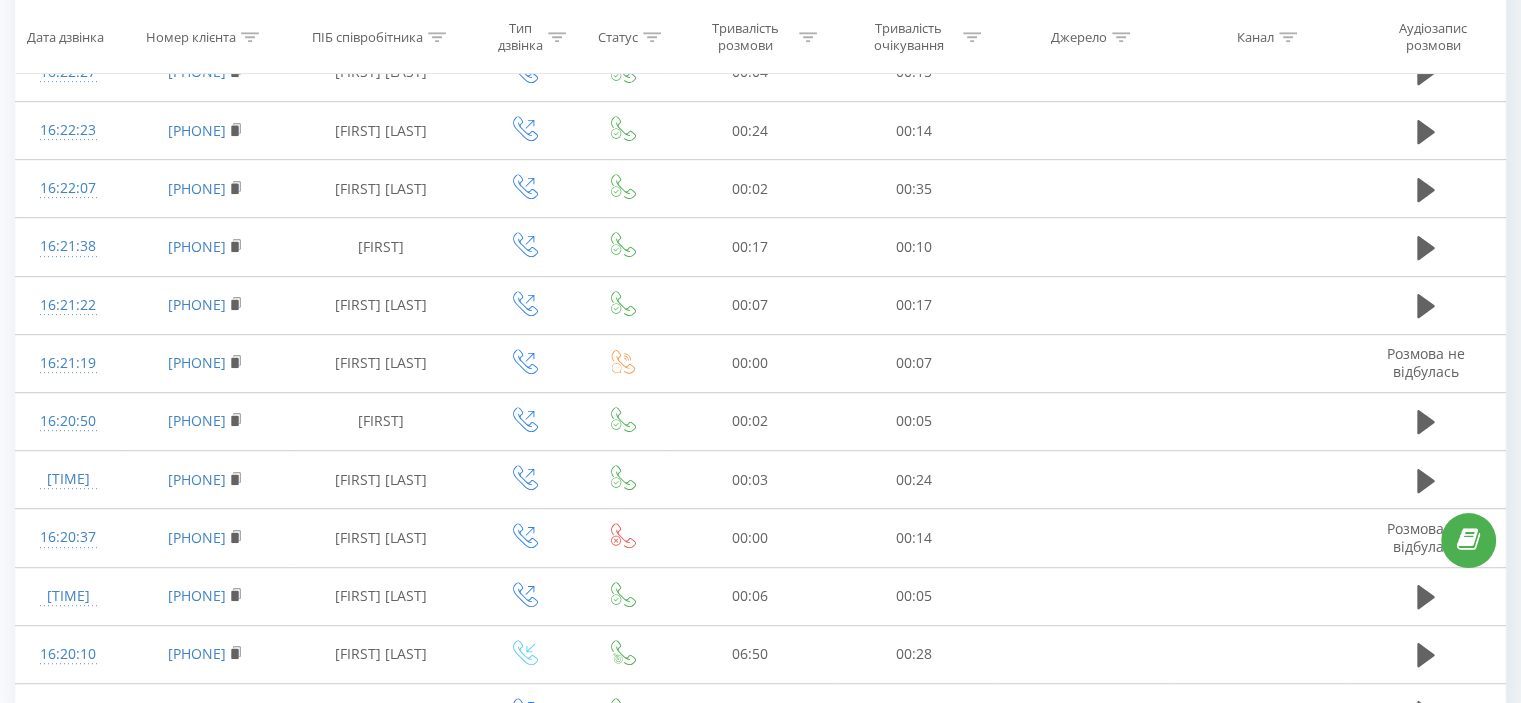 scroll, scrollTop: 1120, scrollLeft: 0, axis: vertical 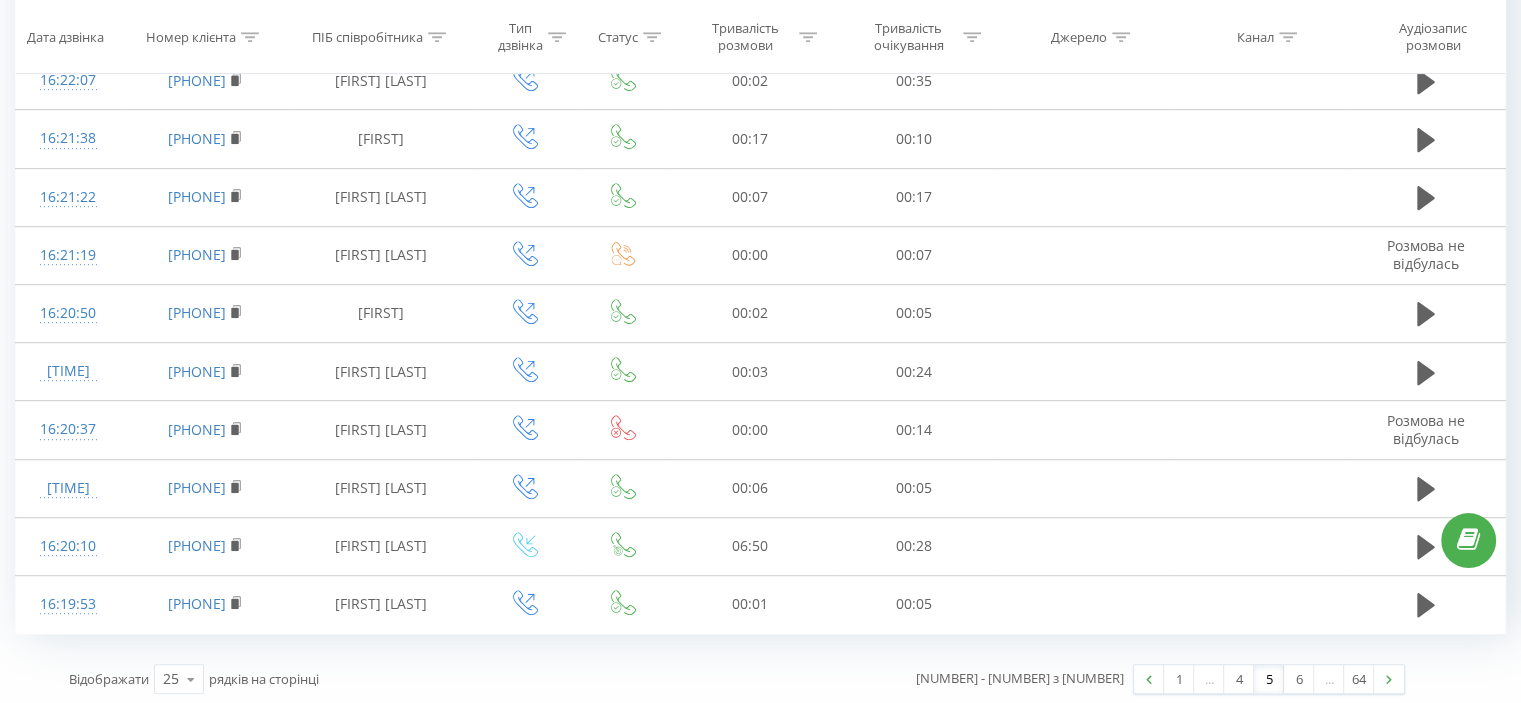 click on "5" at bounding box center [1269, 679] 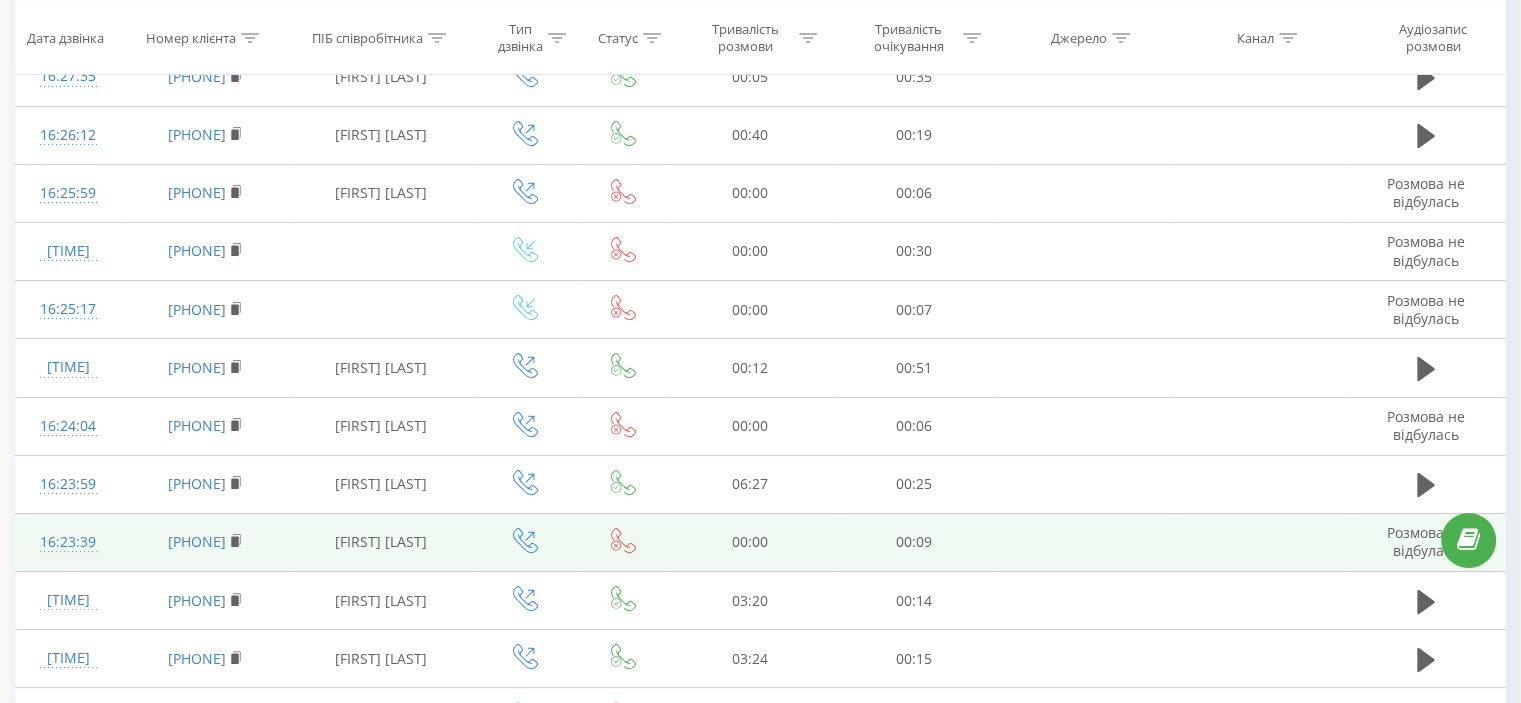 scroll, scrollTop: 0, scrollLeft: 0, axis: both 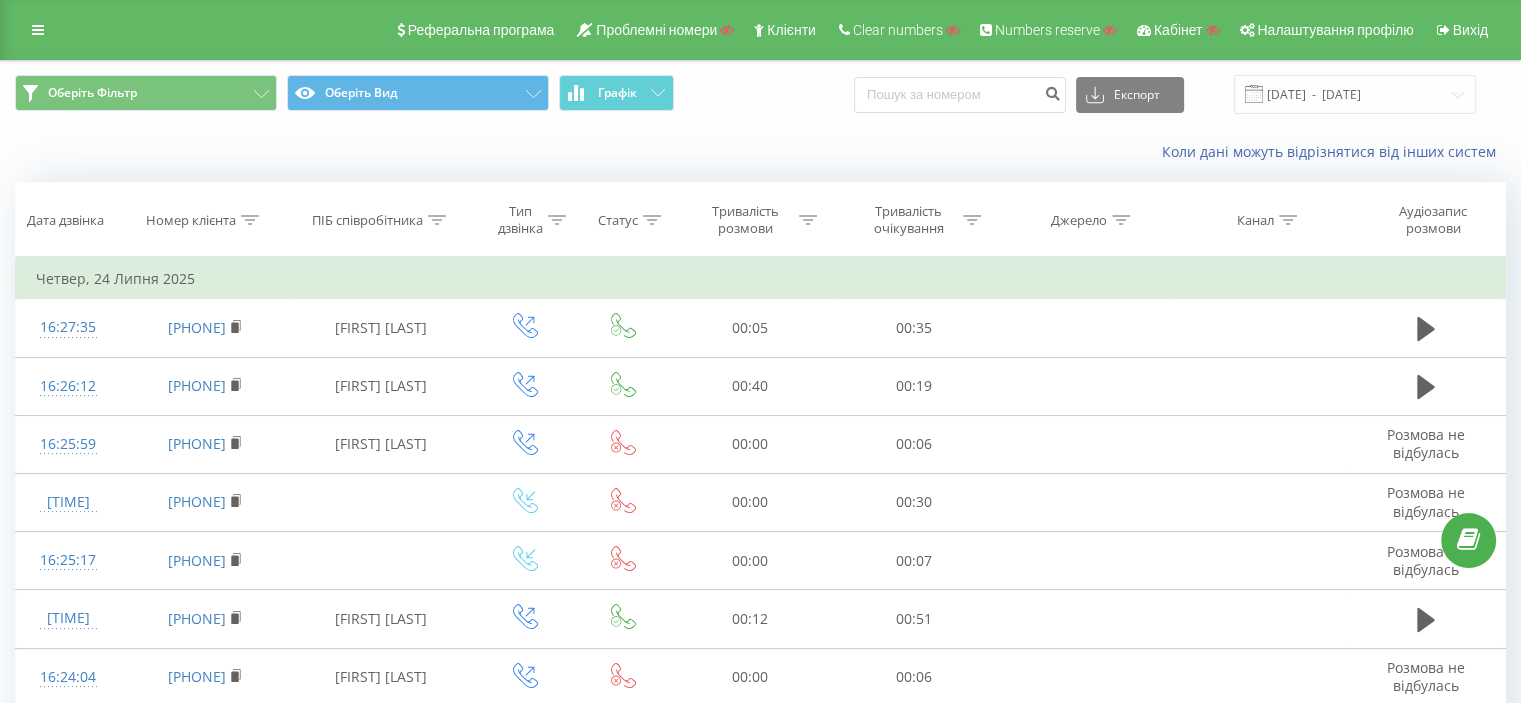 click 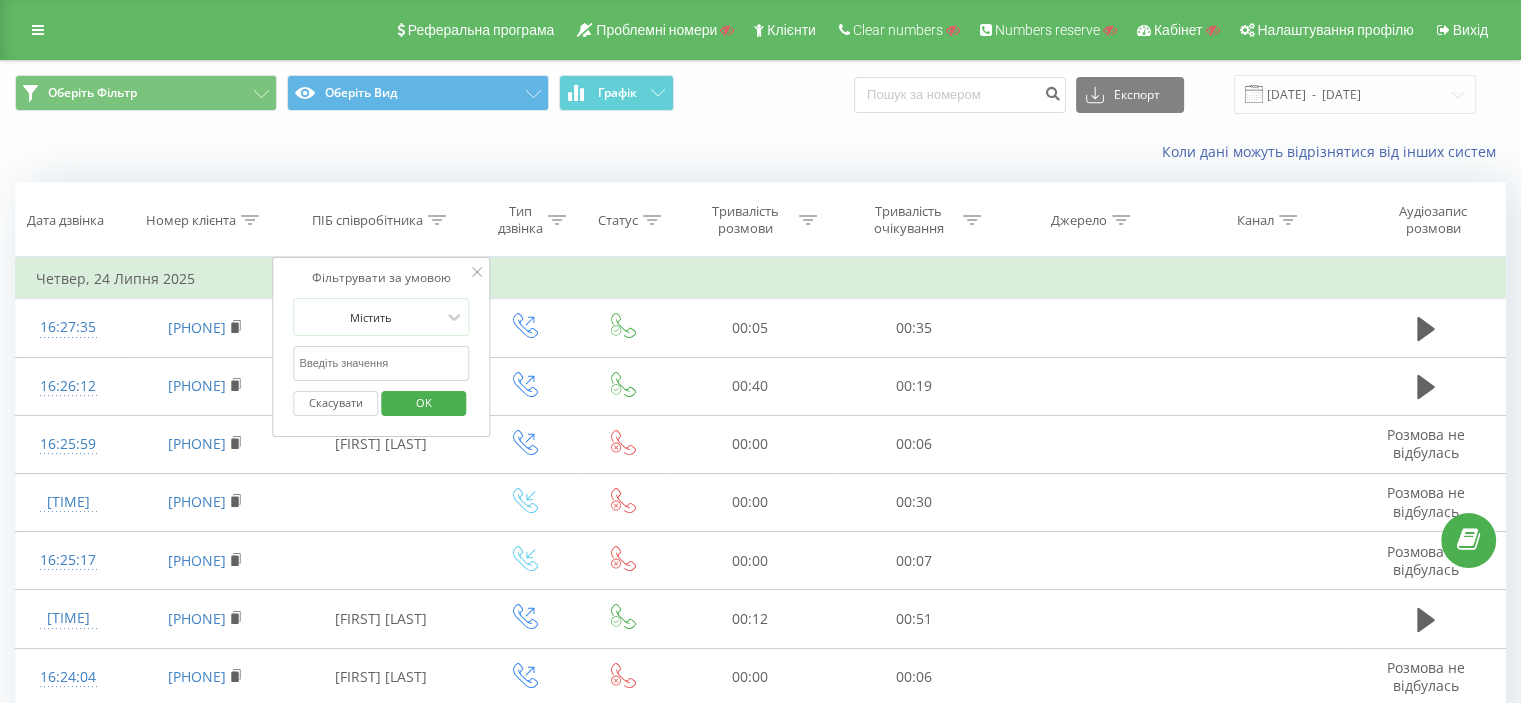 click at bounding box center (382, 363) 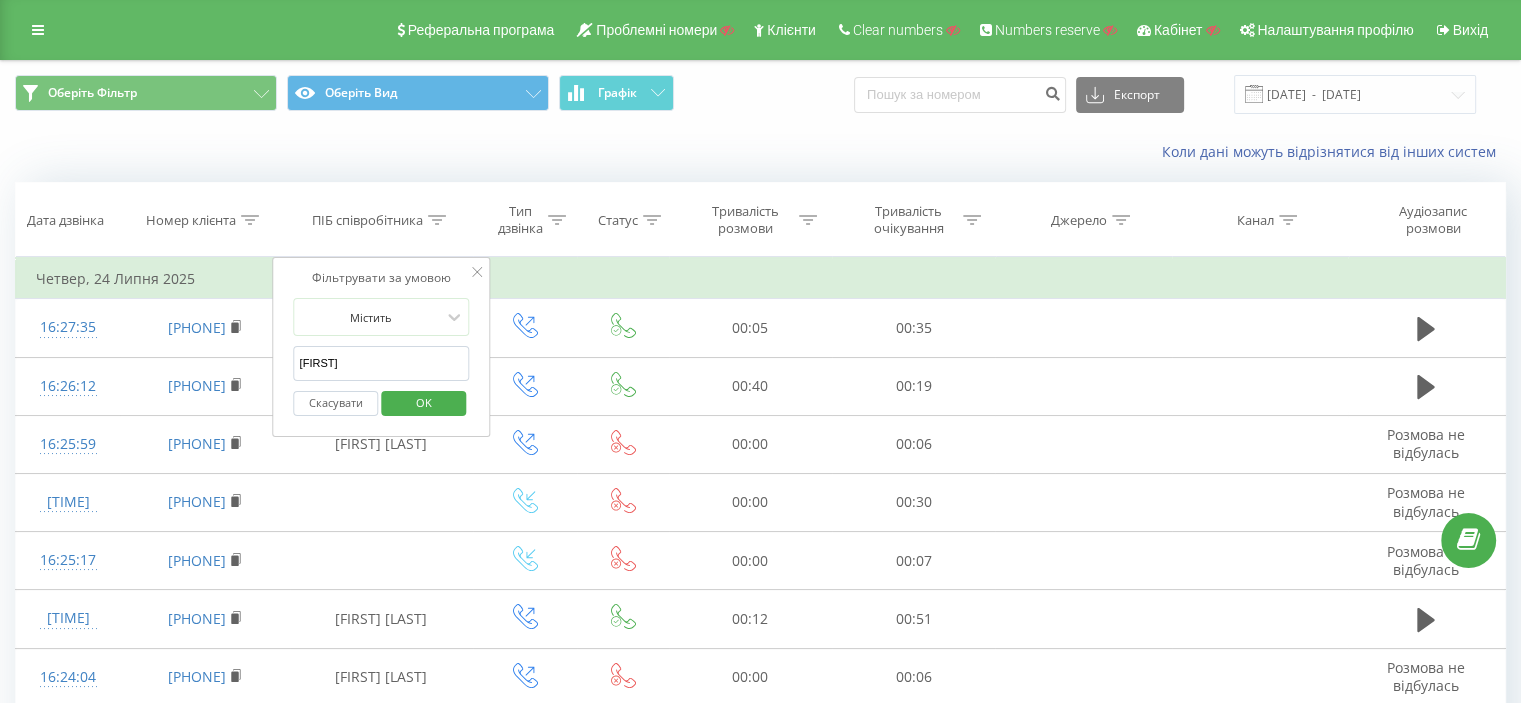 click 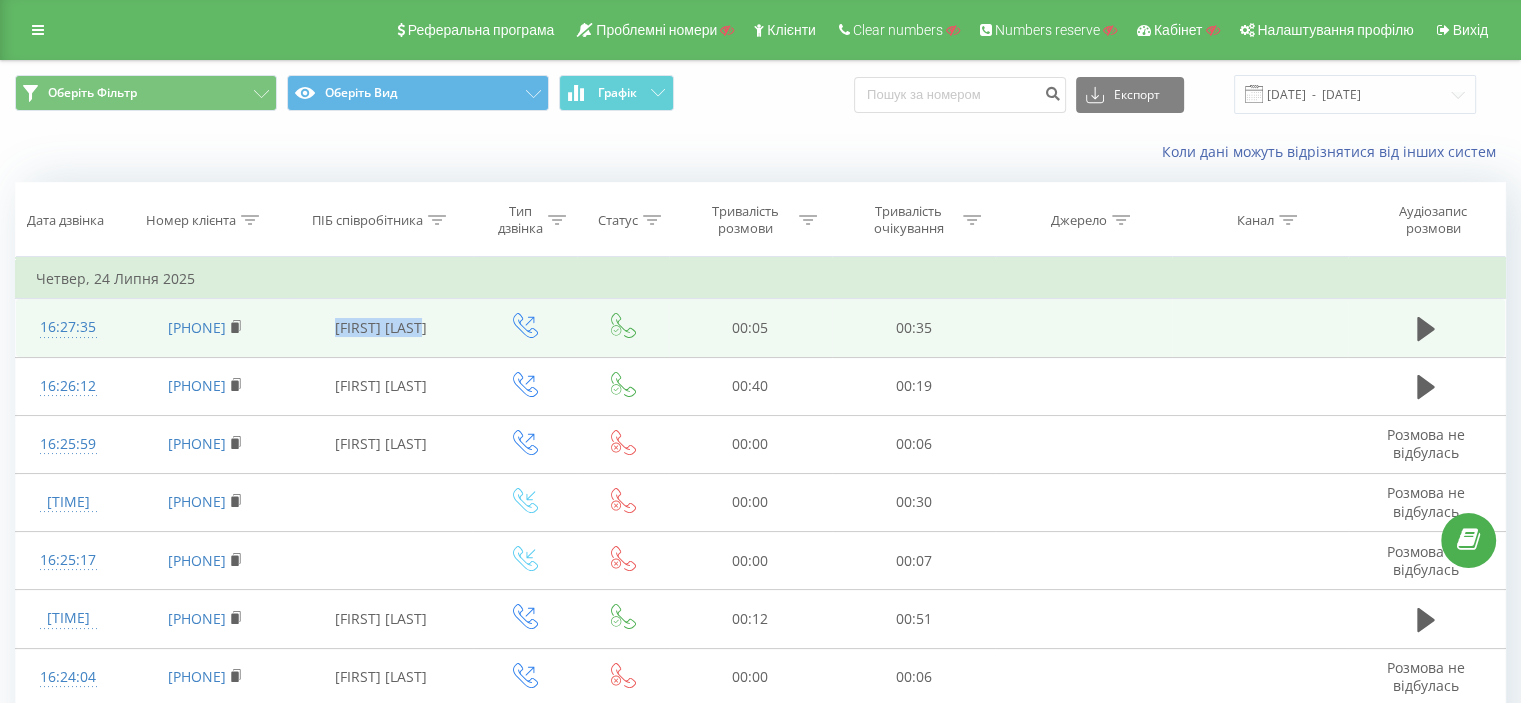 drag, startPoint x: 341, startPoint y: 326, endPoint x: 432, endPoint y: 328, distance: 91.02197 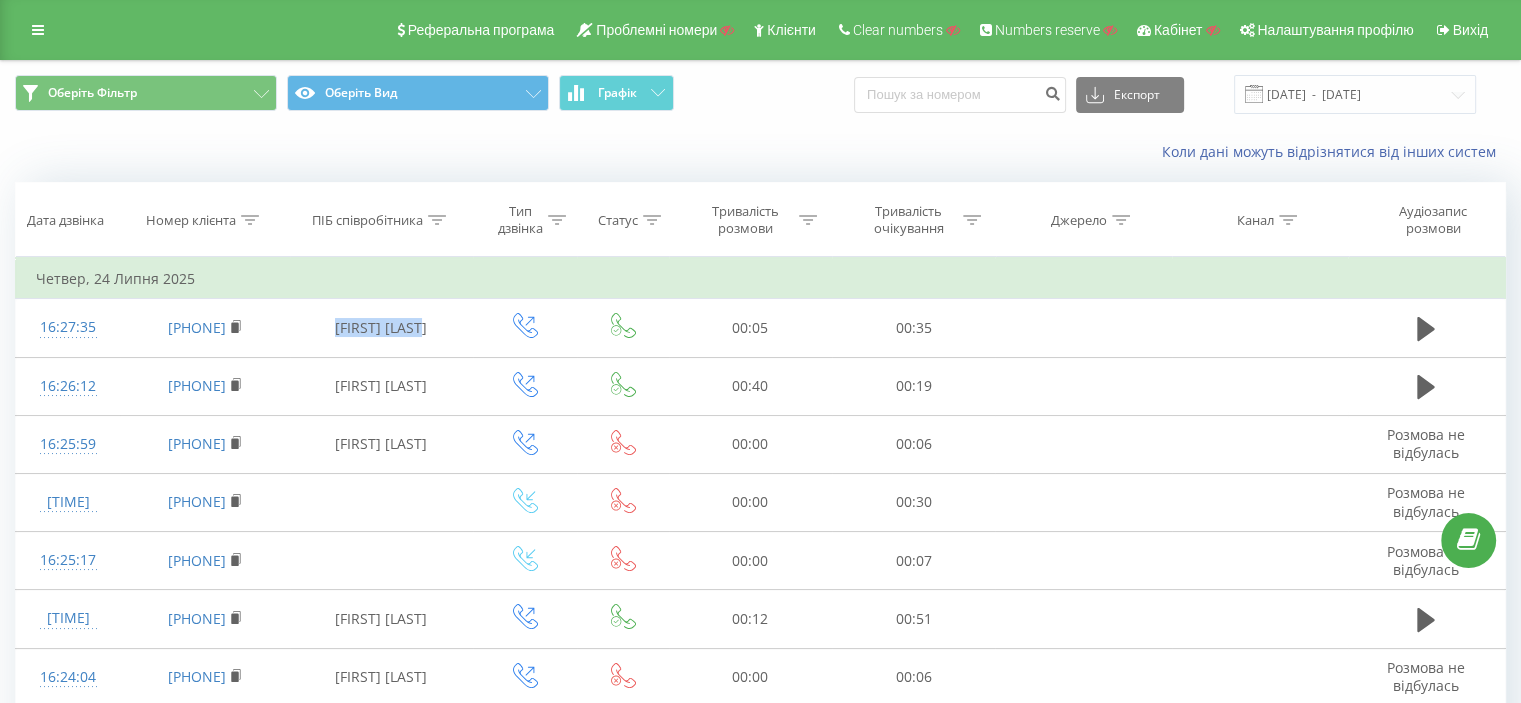copy on "[FIRST] [LAST]" 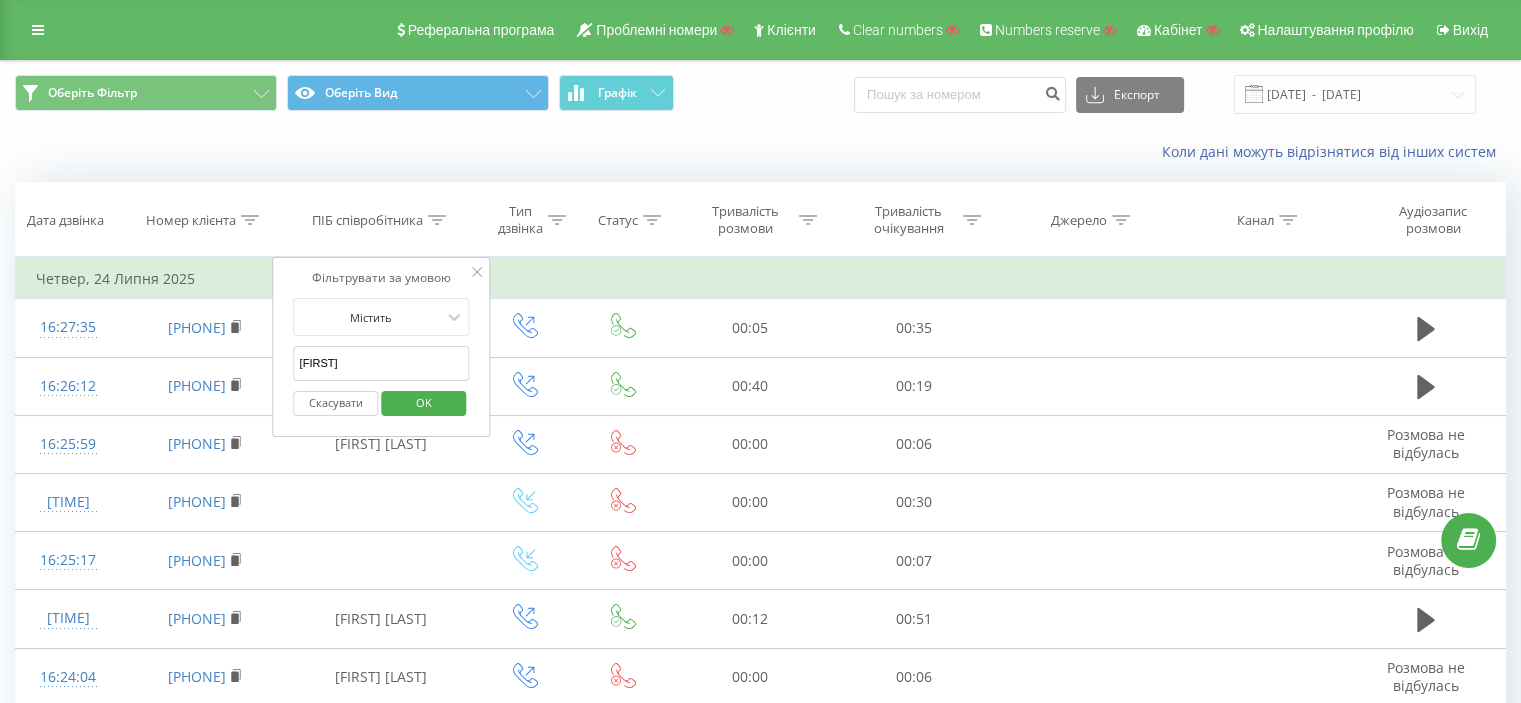 click on "[FIRST]" at bounding box center [382, 363] 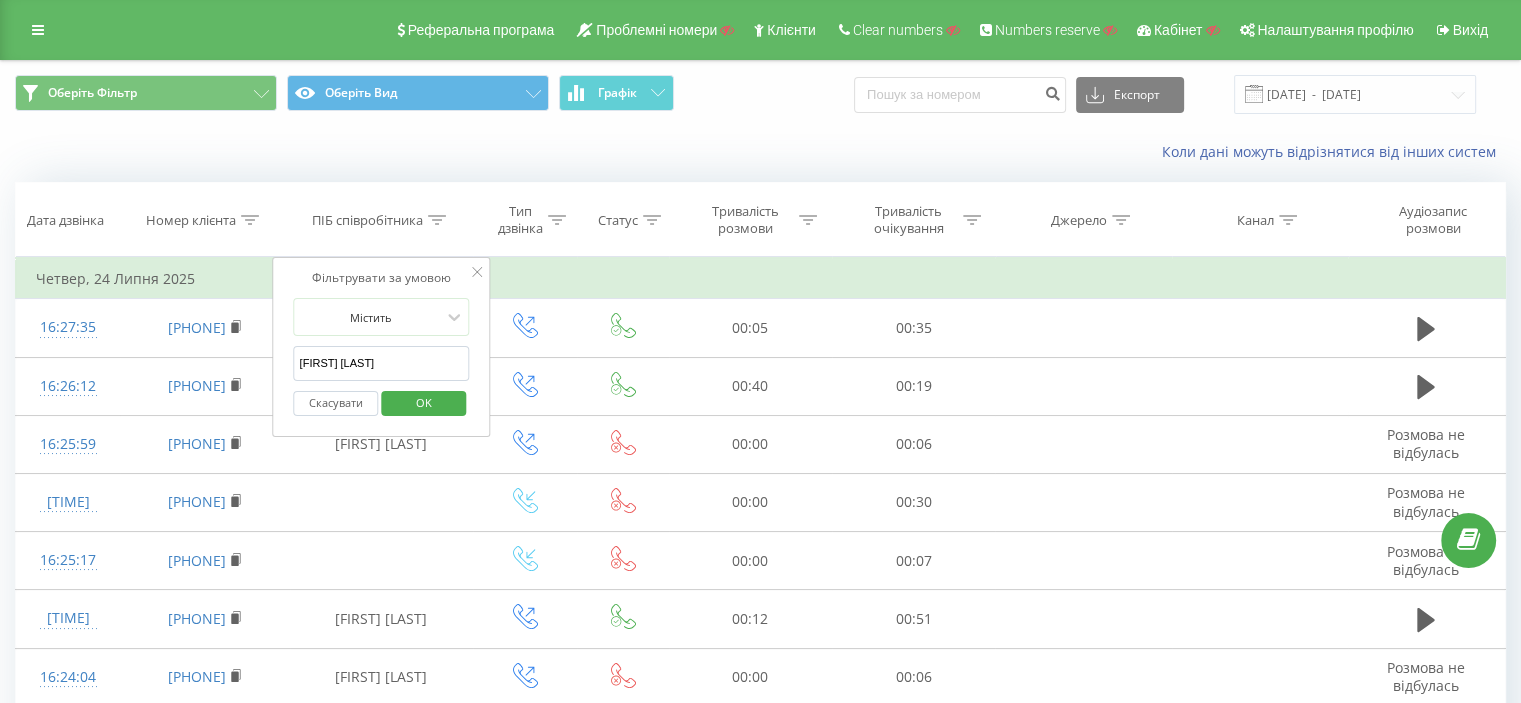 type on "[FIRST] [LAST]" 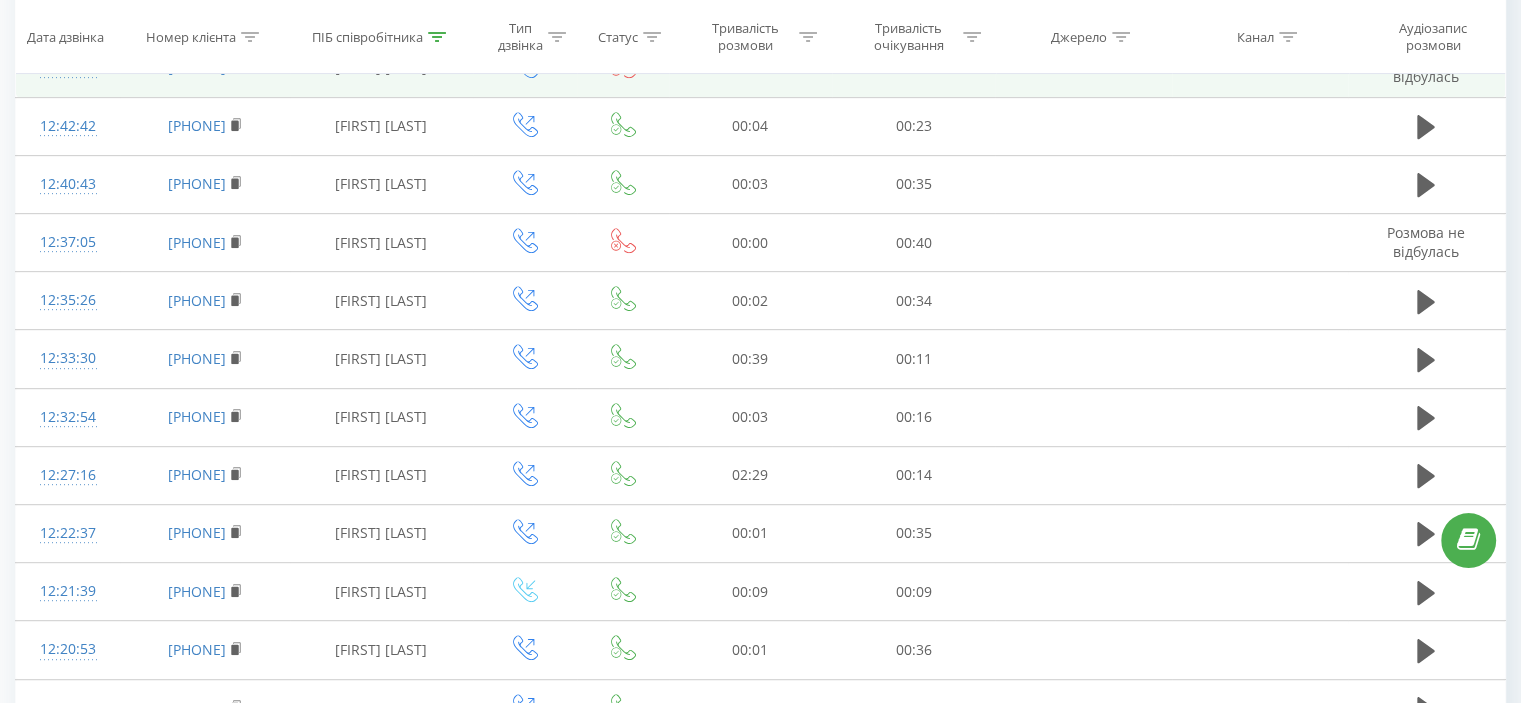 scroll, scrollTop: 1120, scrollLeft: 0, axis: vertical 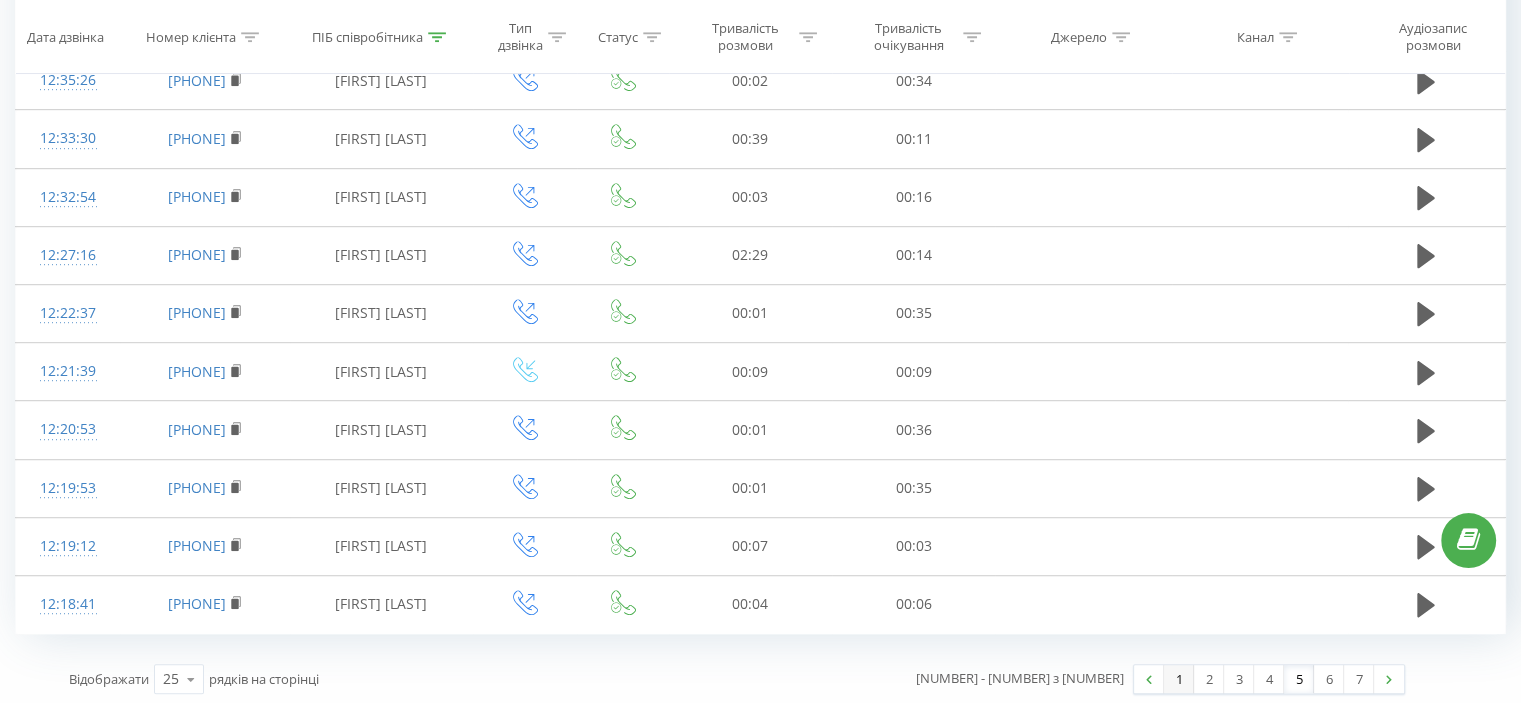 click on "1" at bounding box center (1179, 679) 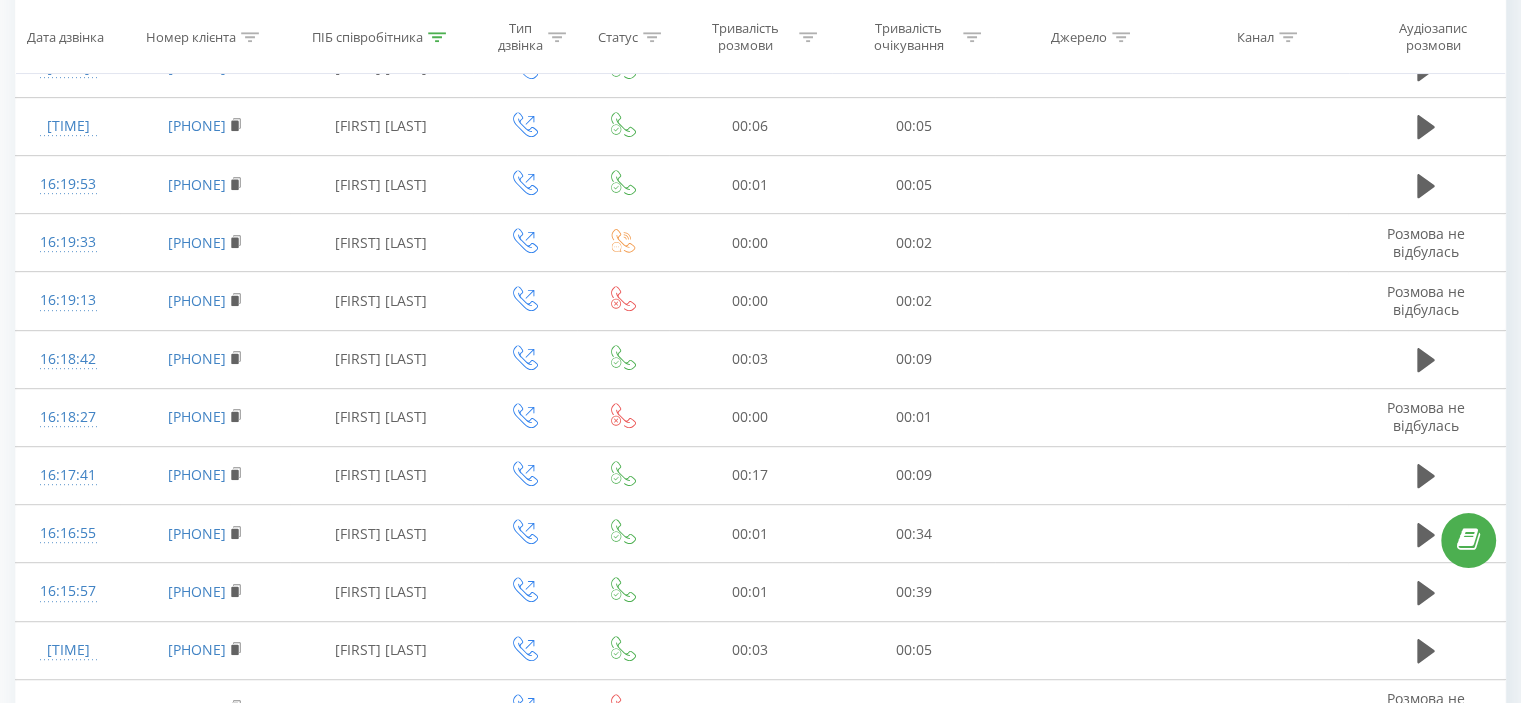 scroll, scrollTop: 1120, scrollLeft: 0, axis: vertical 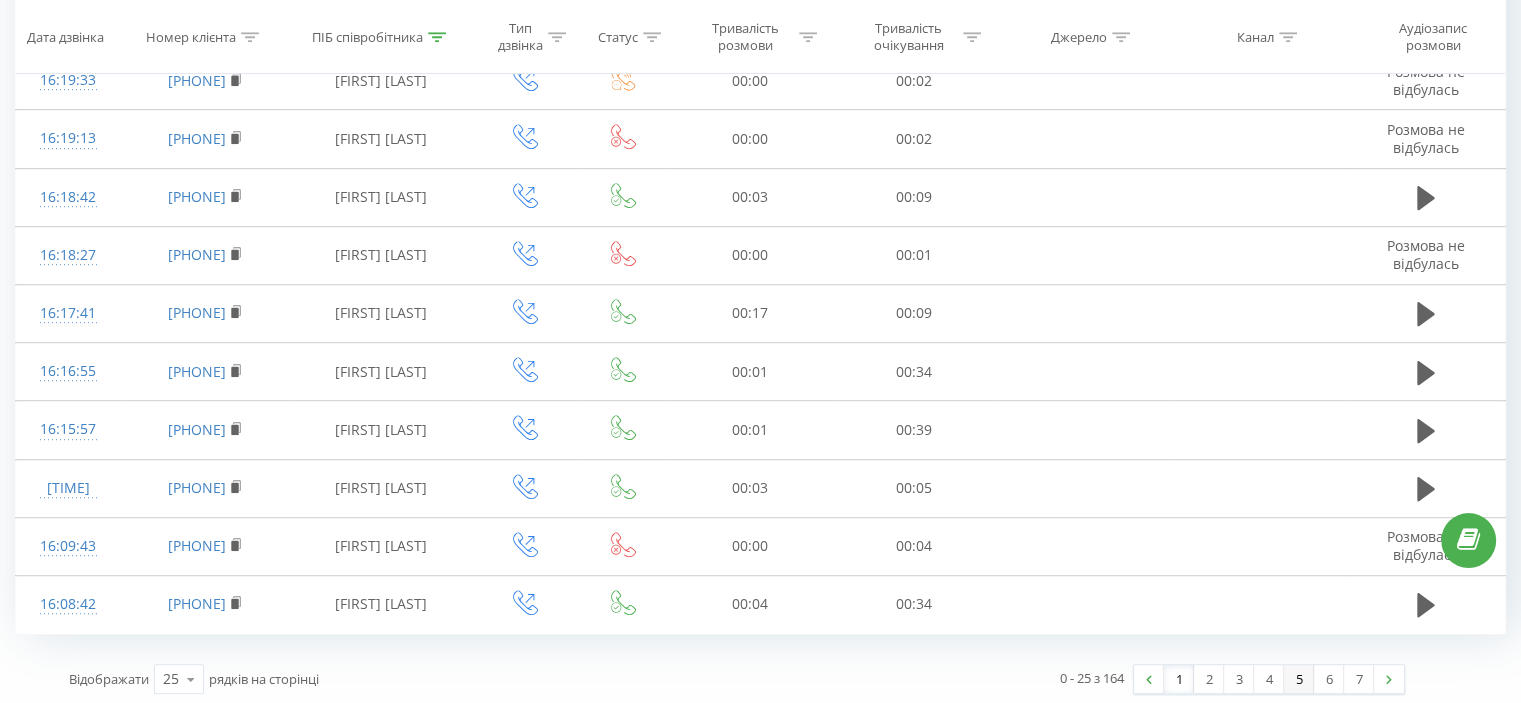 click on "5" at bounding box center (1299, 679) 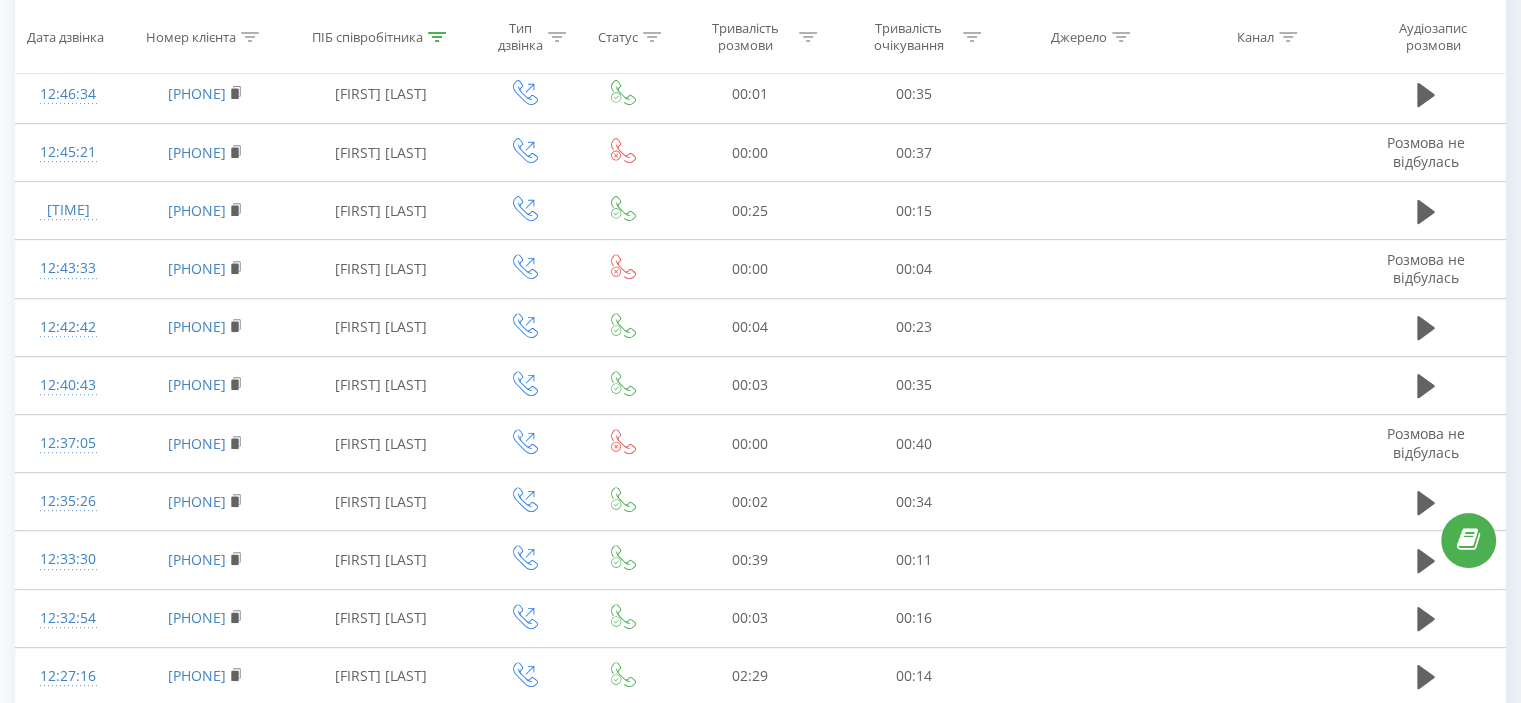 scroll, scrollTop: 1120, scrollLeft: 0, axis: vertical 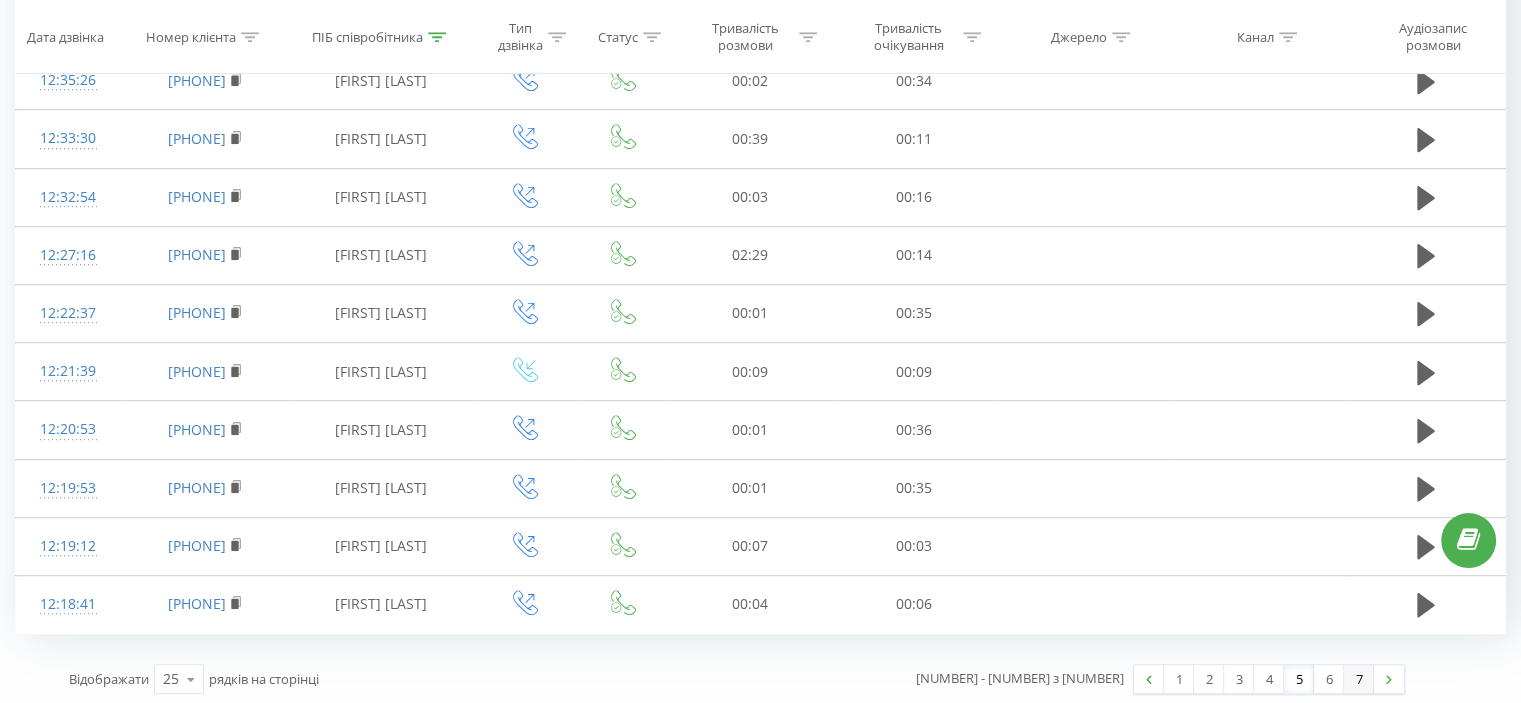 click on "7" at bounding box center (1359, 679) 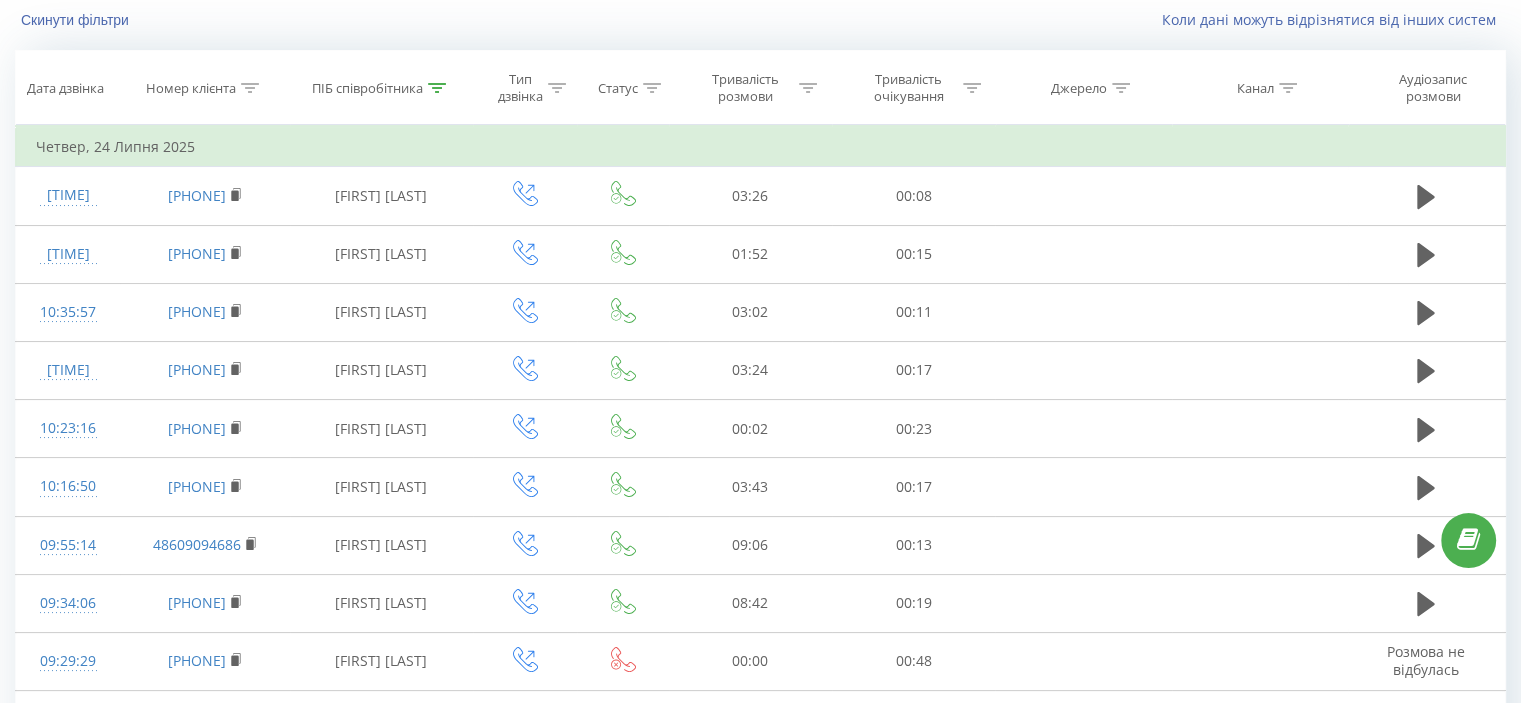 scroll, scrollTop: 481, scrollLeft: 0, axis: vertical 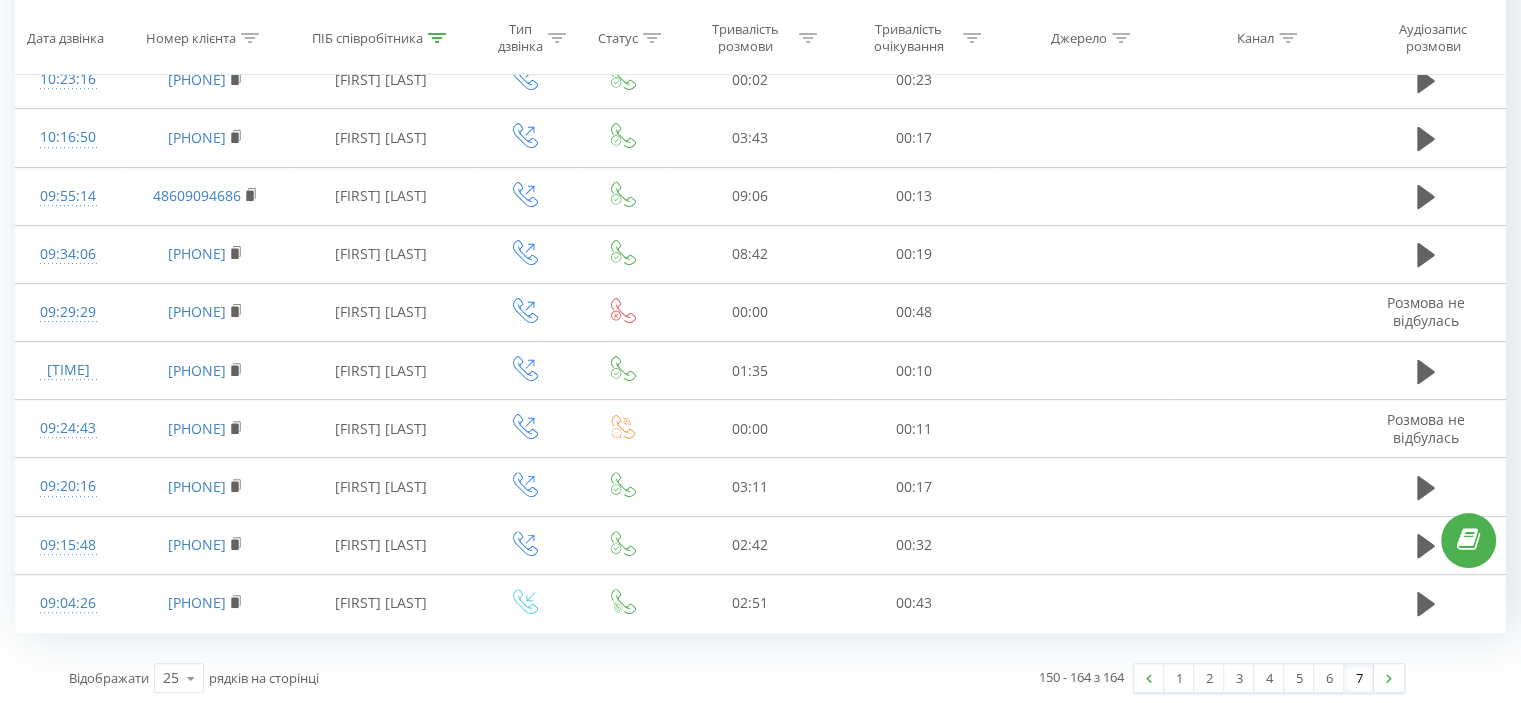 click on "7" at bounding box center [1359, 678] 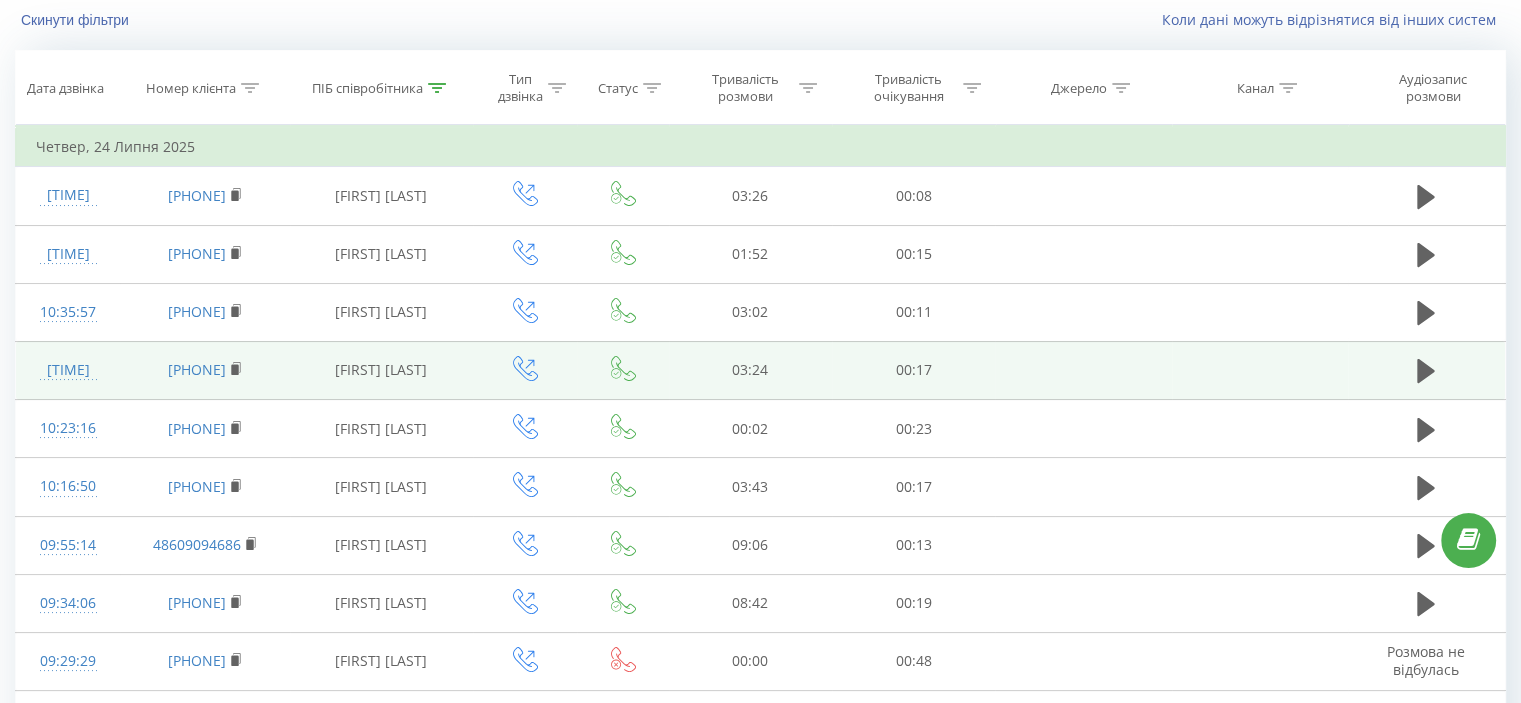scroll, scrollTop: 481, scrollLeft: 0, axis: vertical 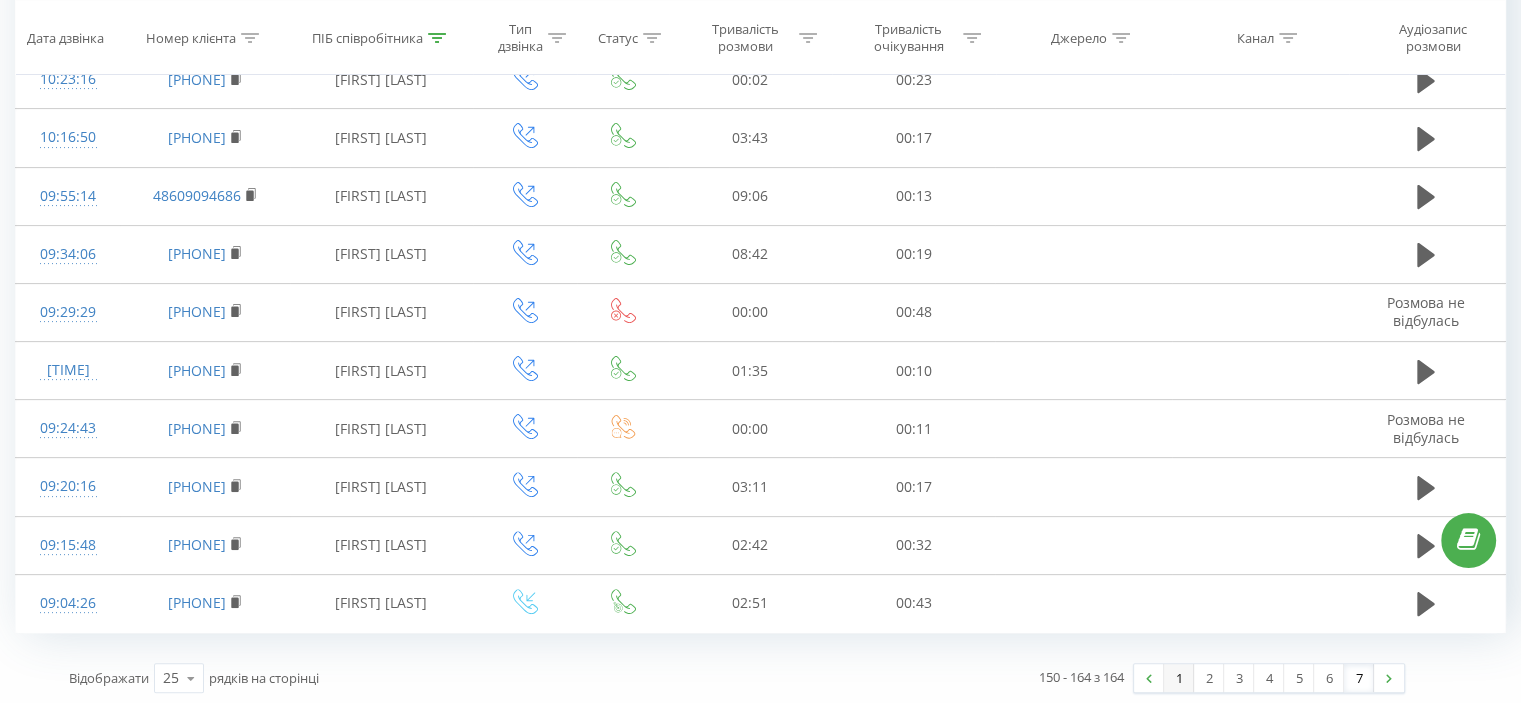 click on "1" at bounding box center (1179, 678) 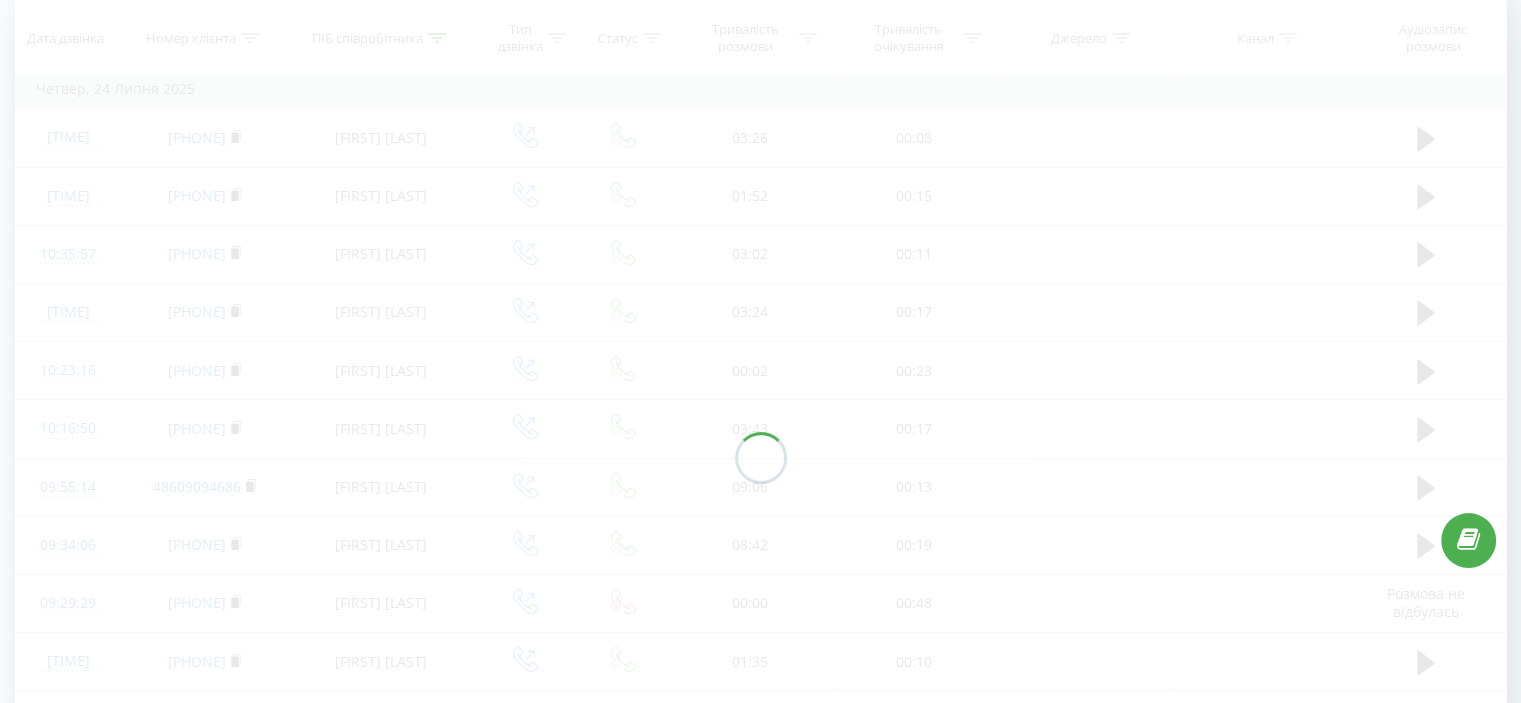 scroll, scrollTop: 132, scrollLeft: 0, axis: vertical 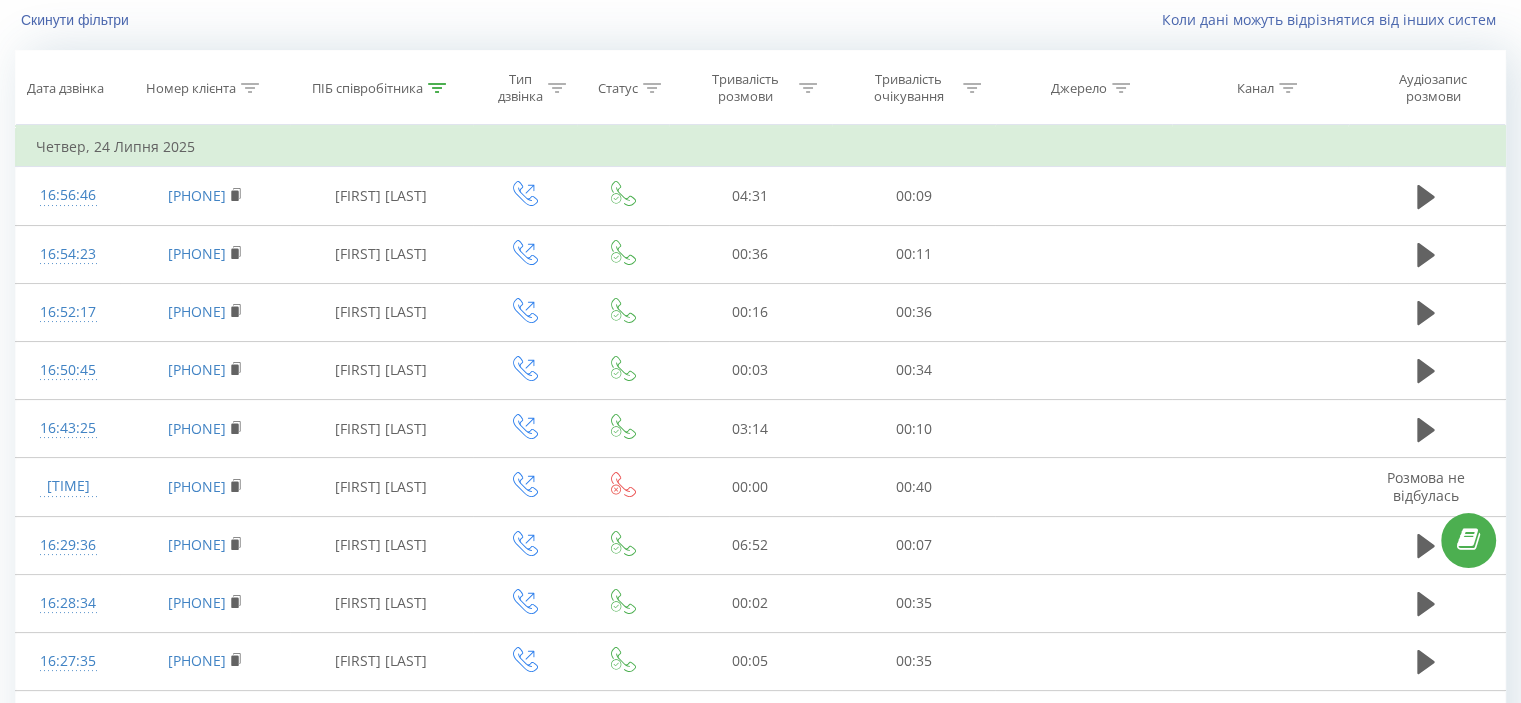click 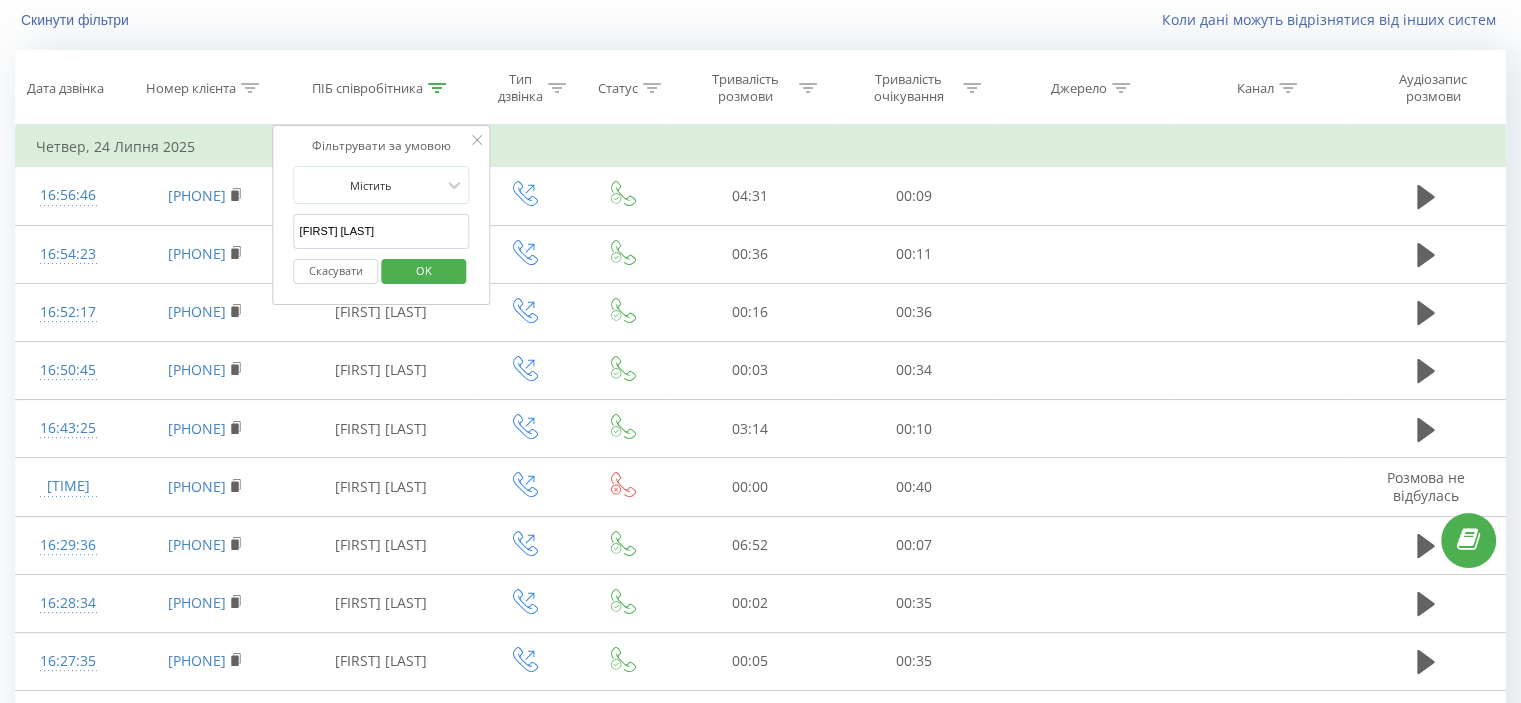 click 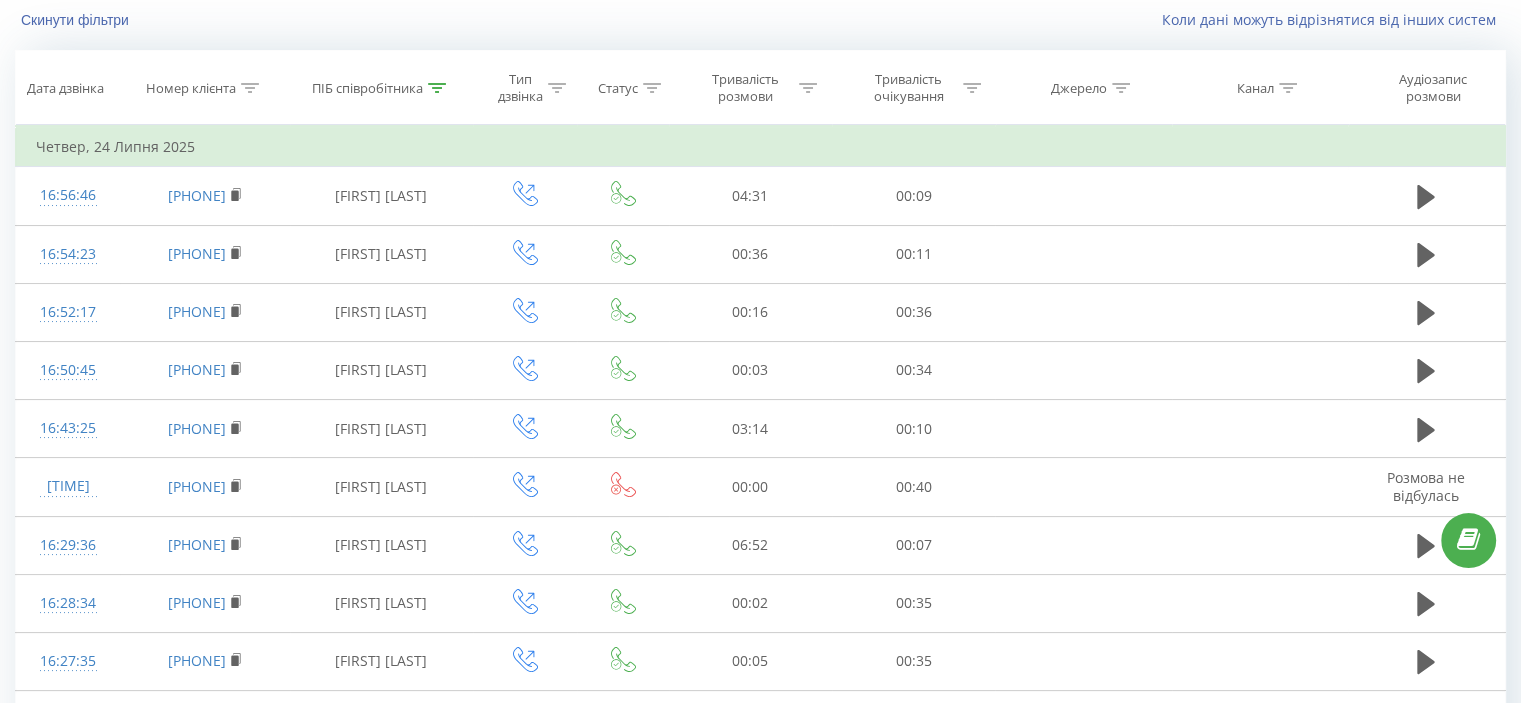 click on "ПІБ співробітника" at bounding box center (367, 88) 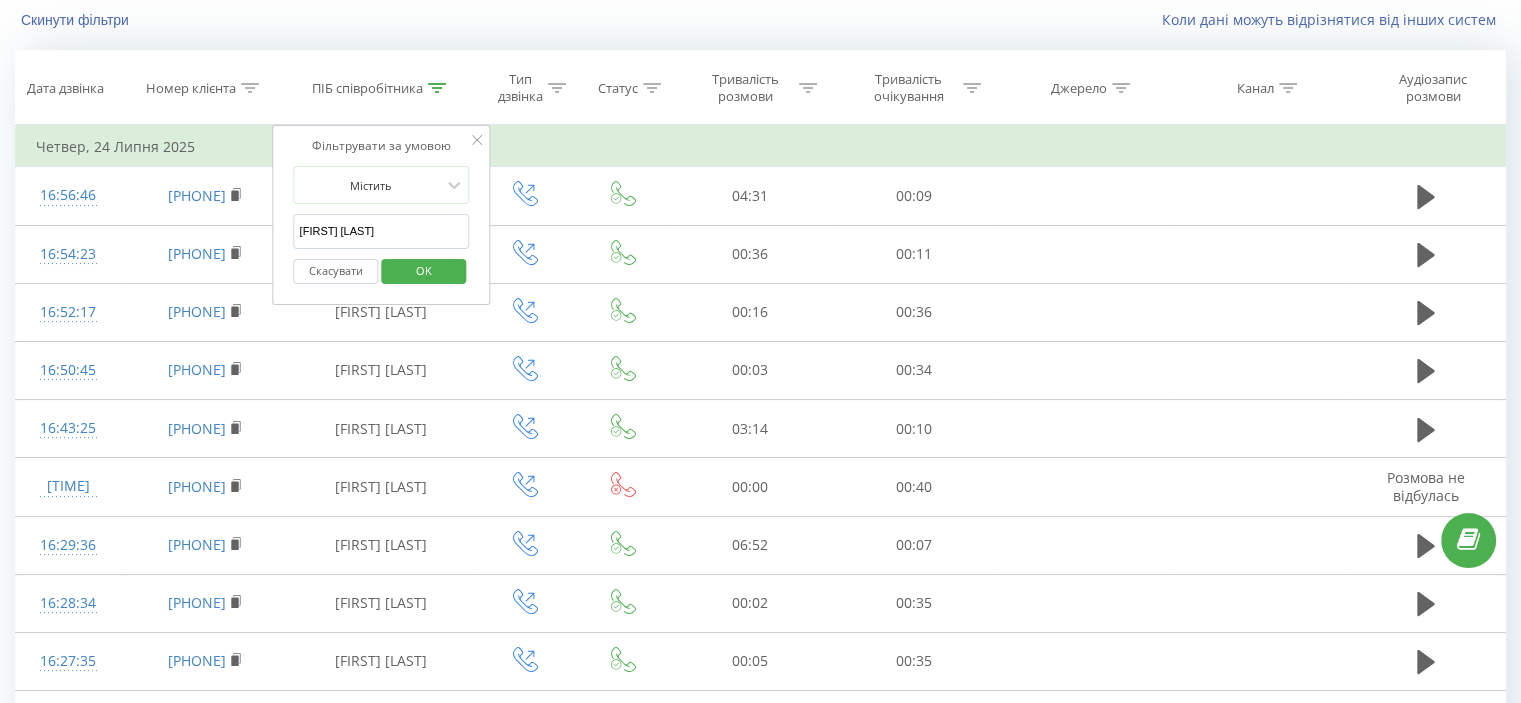 click on "Скасувати" at bounding box center (336, 271) 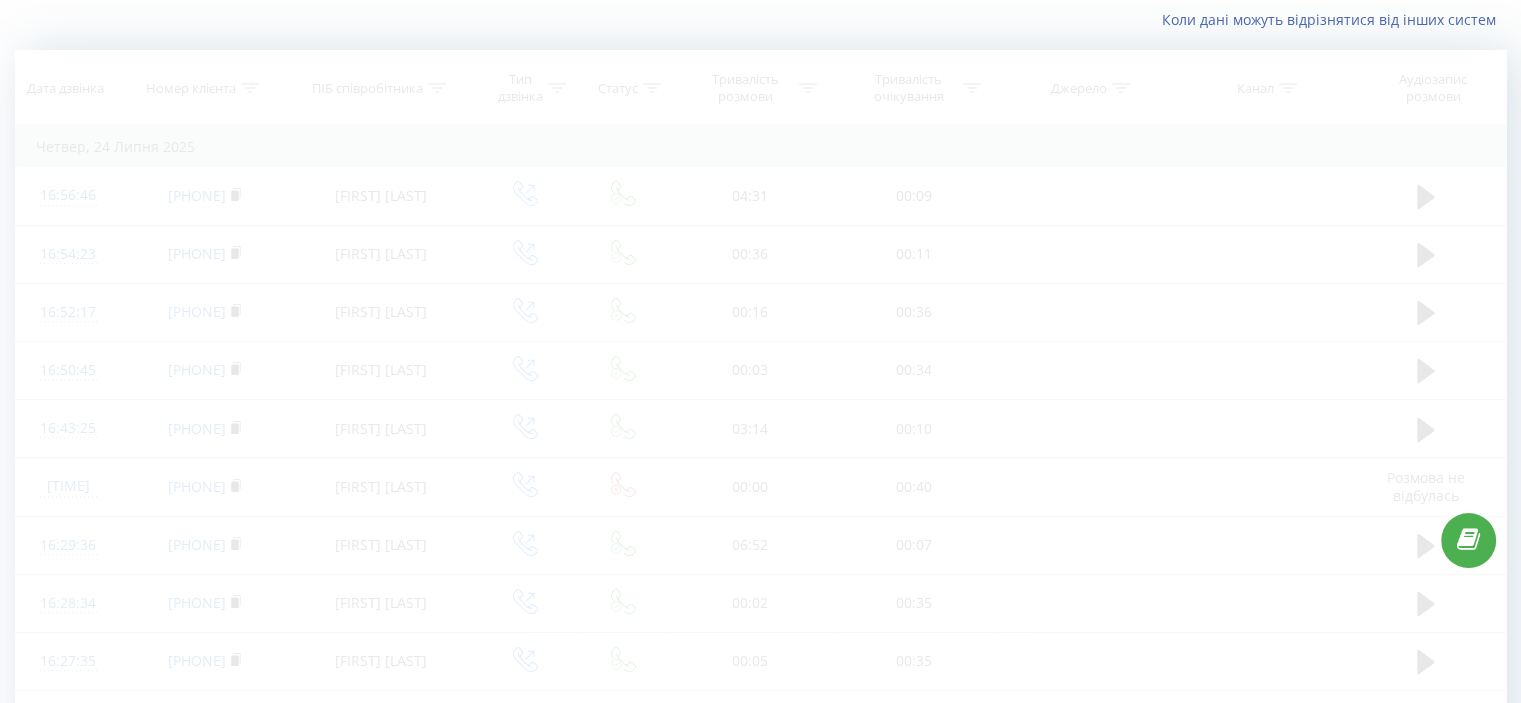 scroll, scrollTop: 141, scrollLeft: 0, axis: vertical 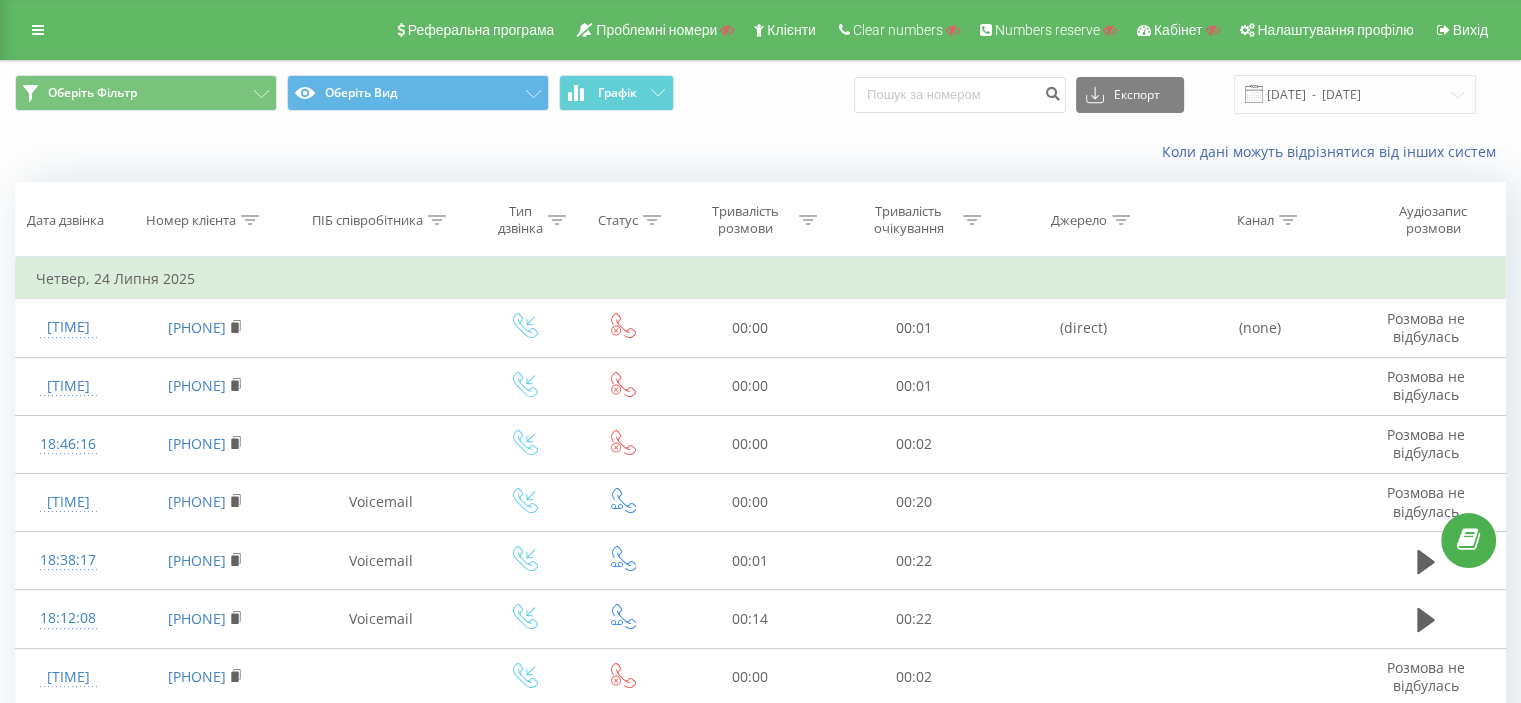 click 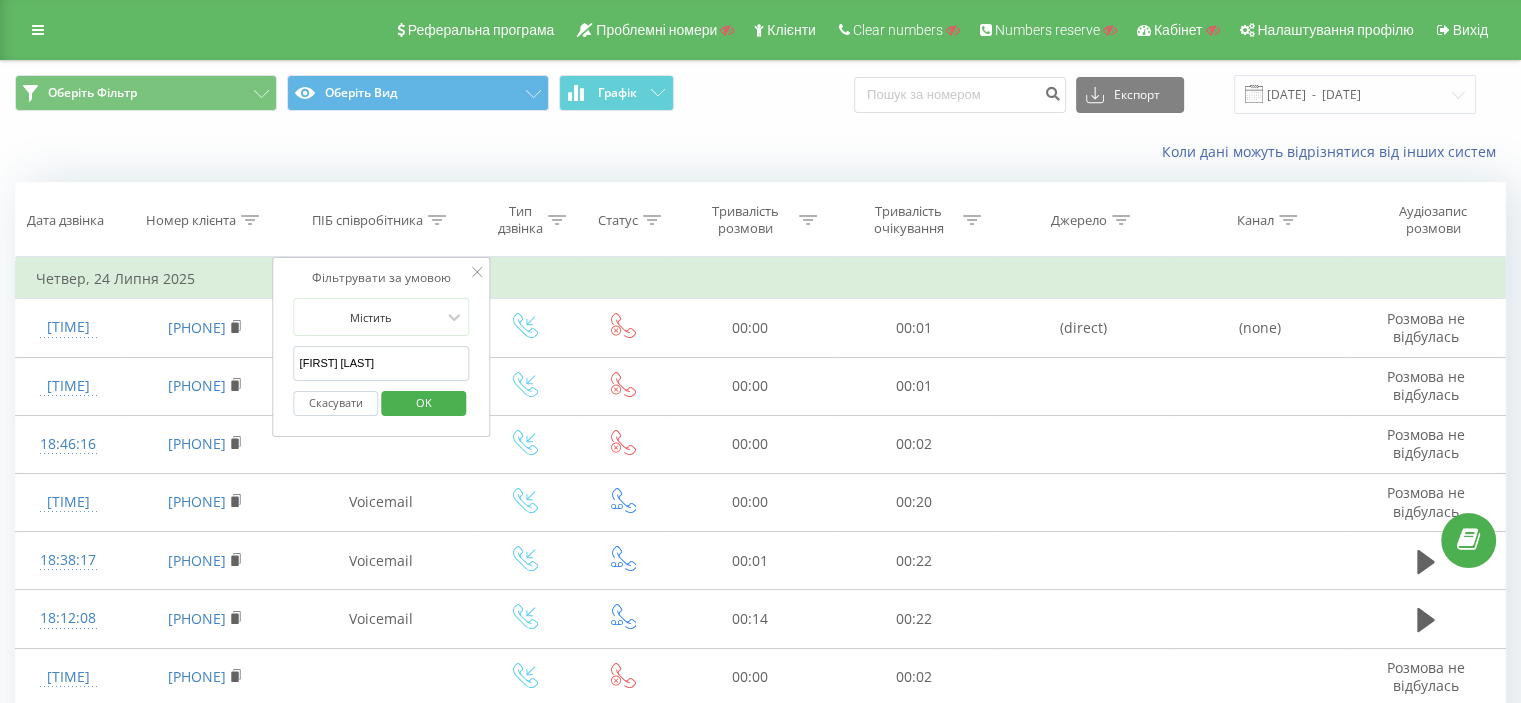 click on "[FIRST] [LAST]" at bounding box center (382, 363) 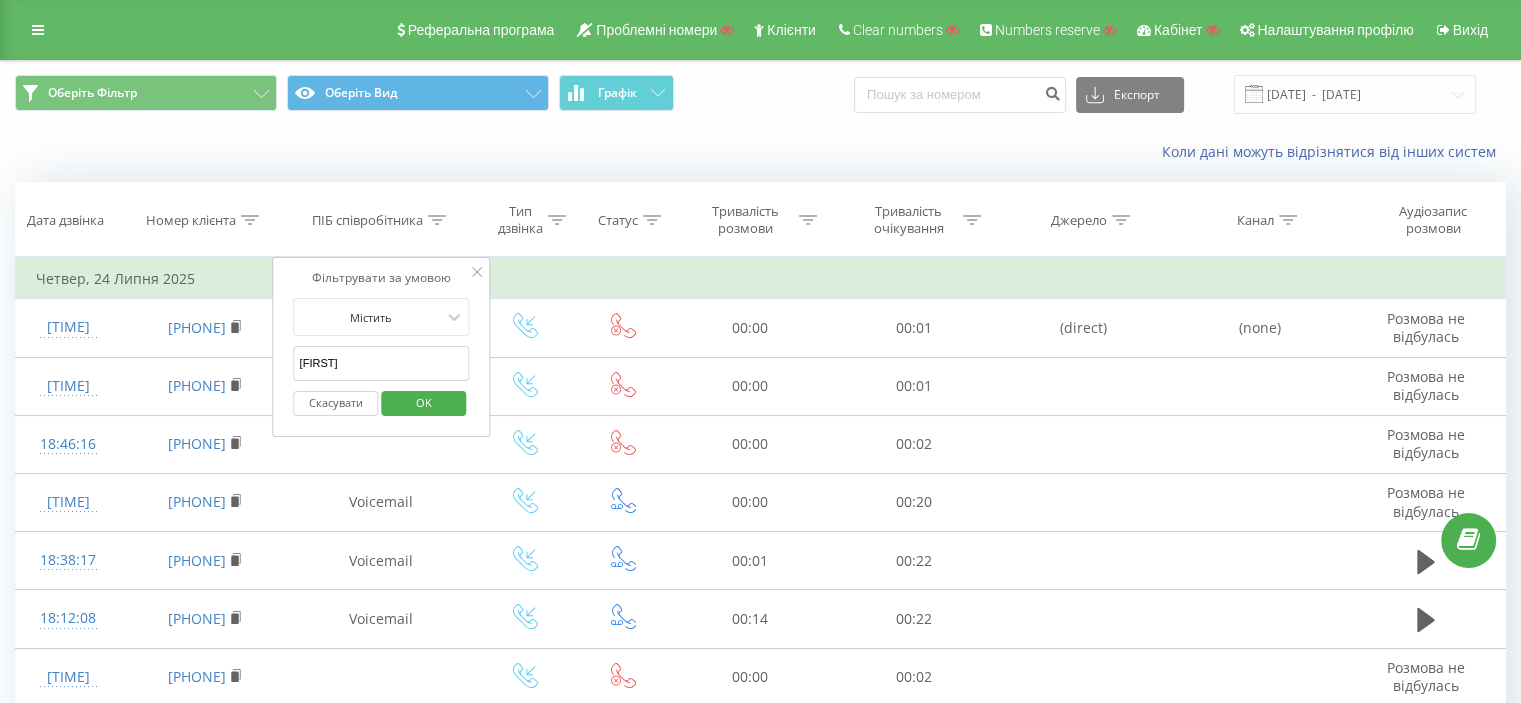 type on "[FIRST]" 